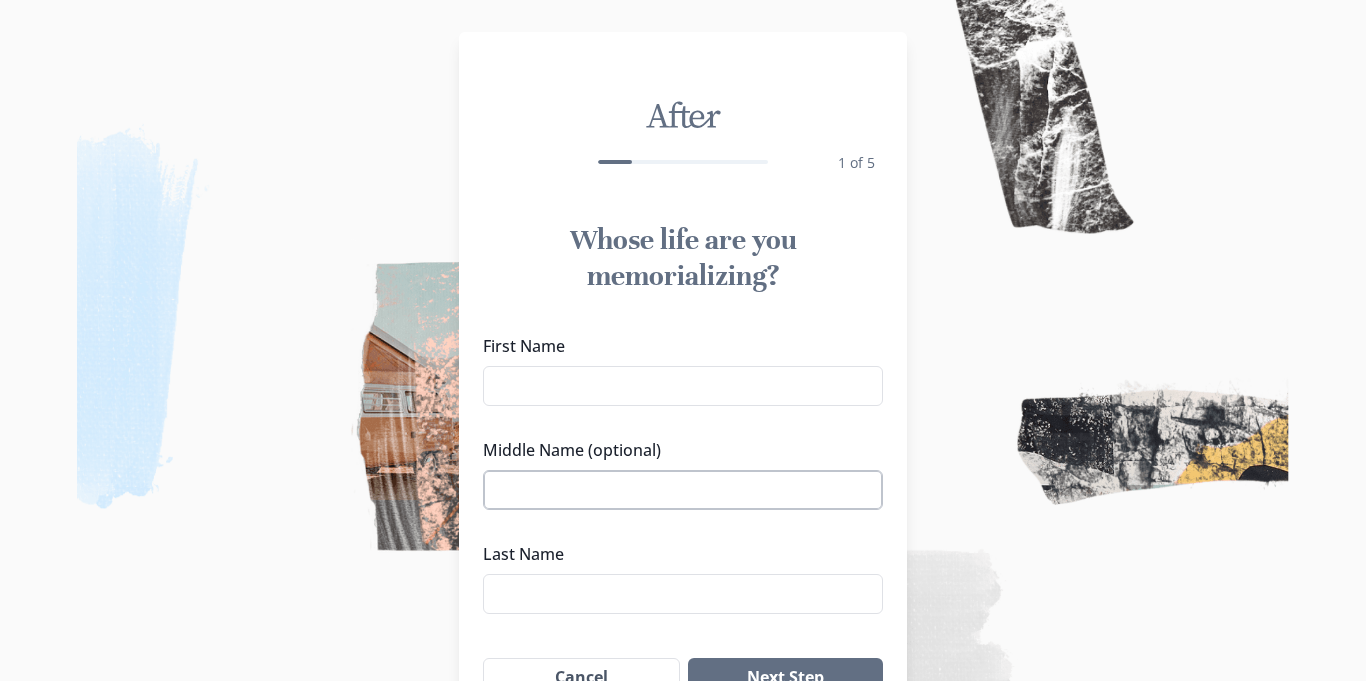 scroll, scrollTop: 0, scrollLeft: 0, axis: both 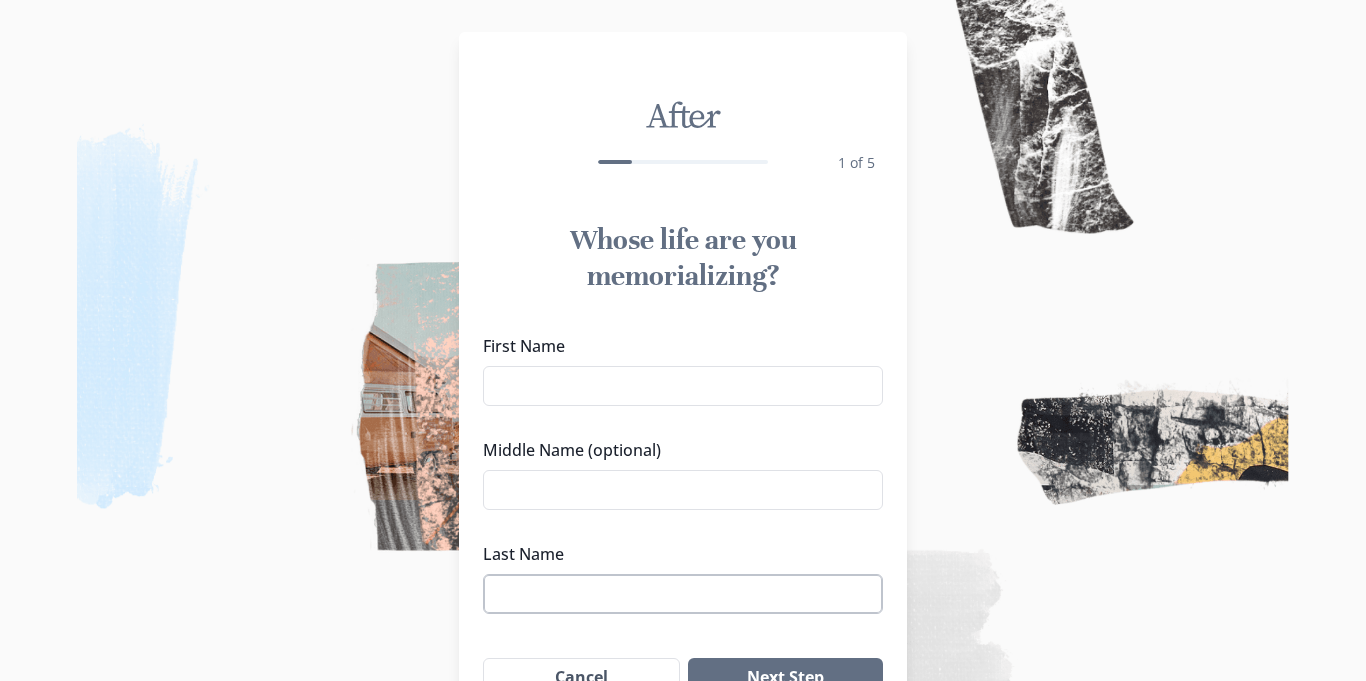 click on "Last Name" at bounding box center [683, 594] 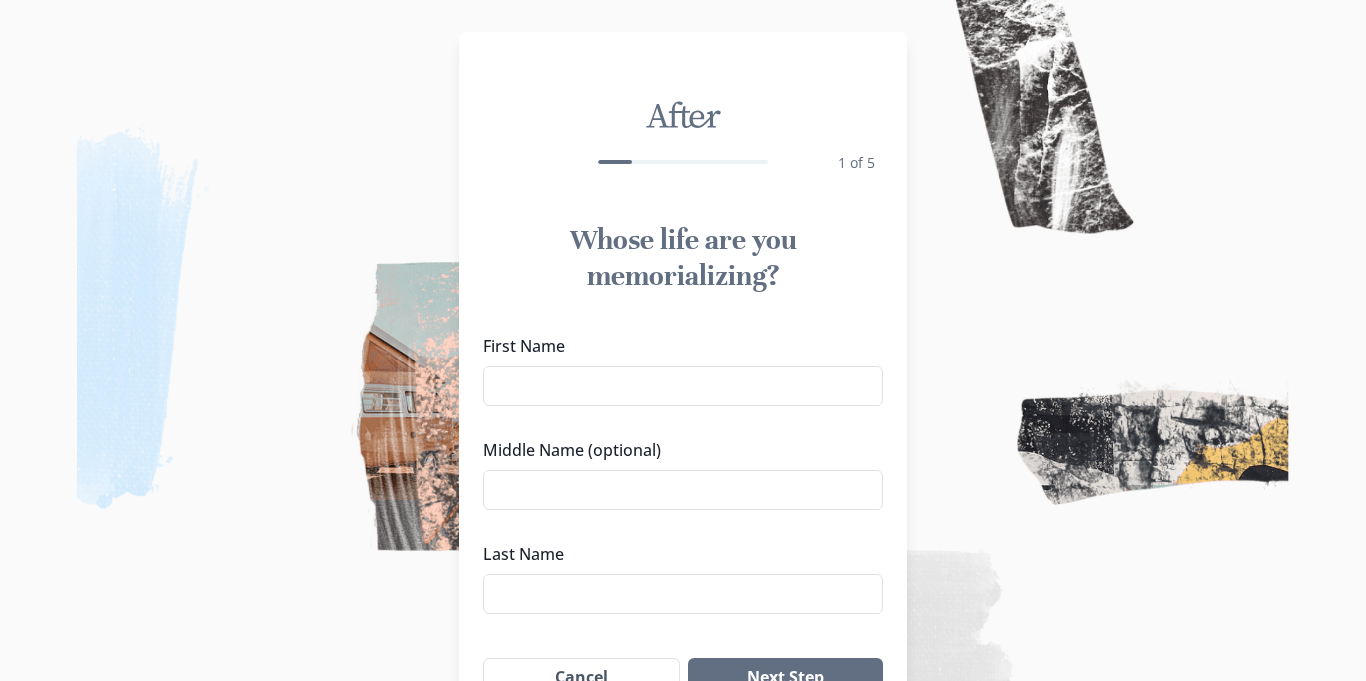 click on "Last Name" at bounding box center [683, 594] 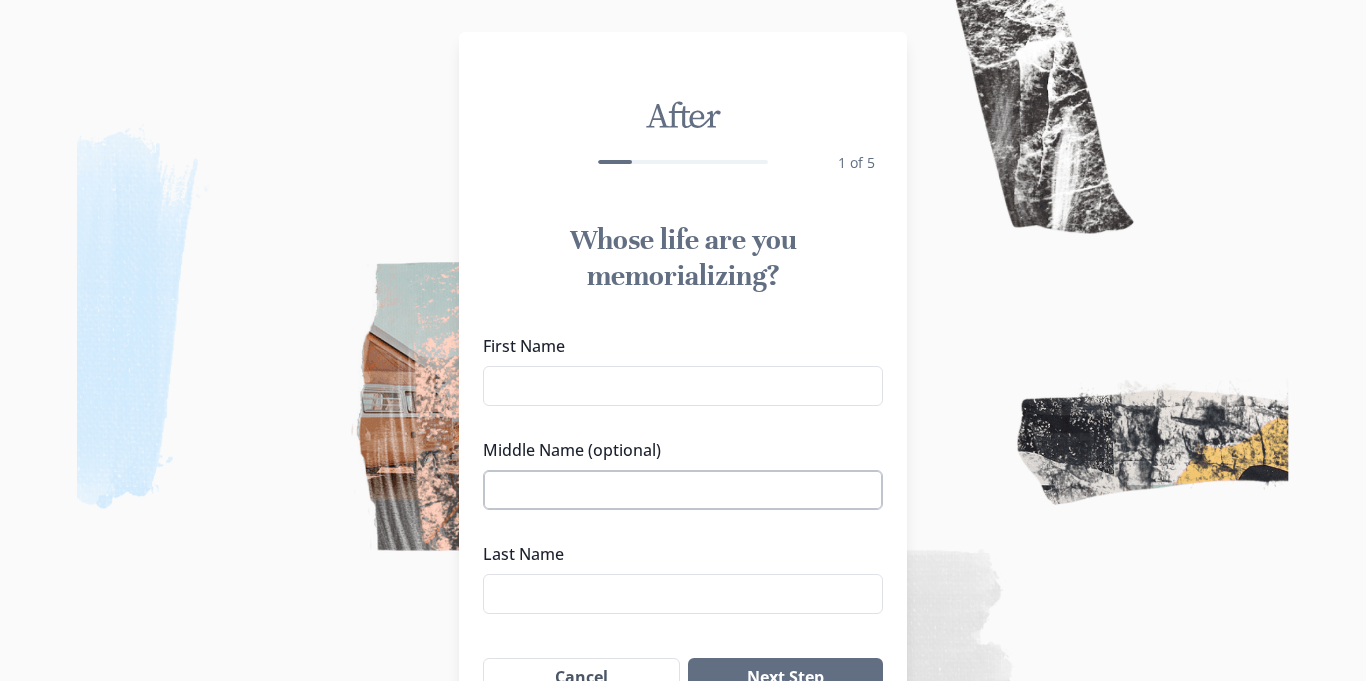 click on "Last Name" at bounding box center (677, 554) 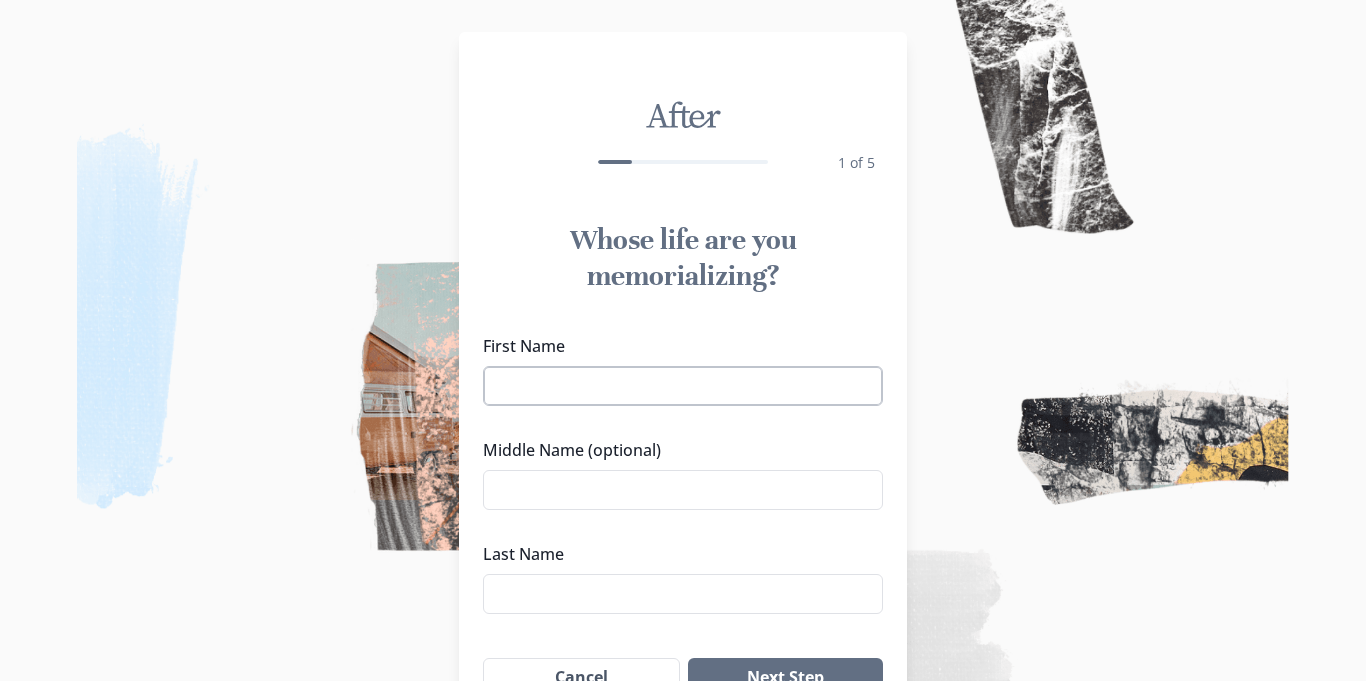 click on "First Name" at bounding box center (683, 386) 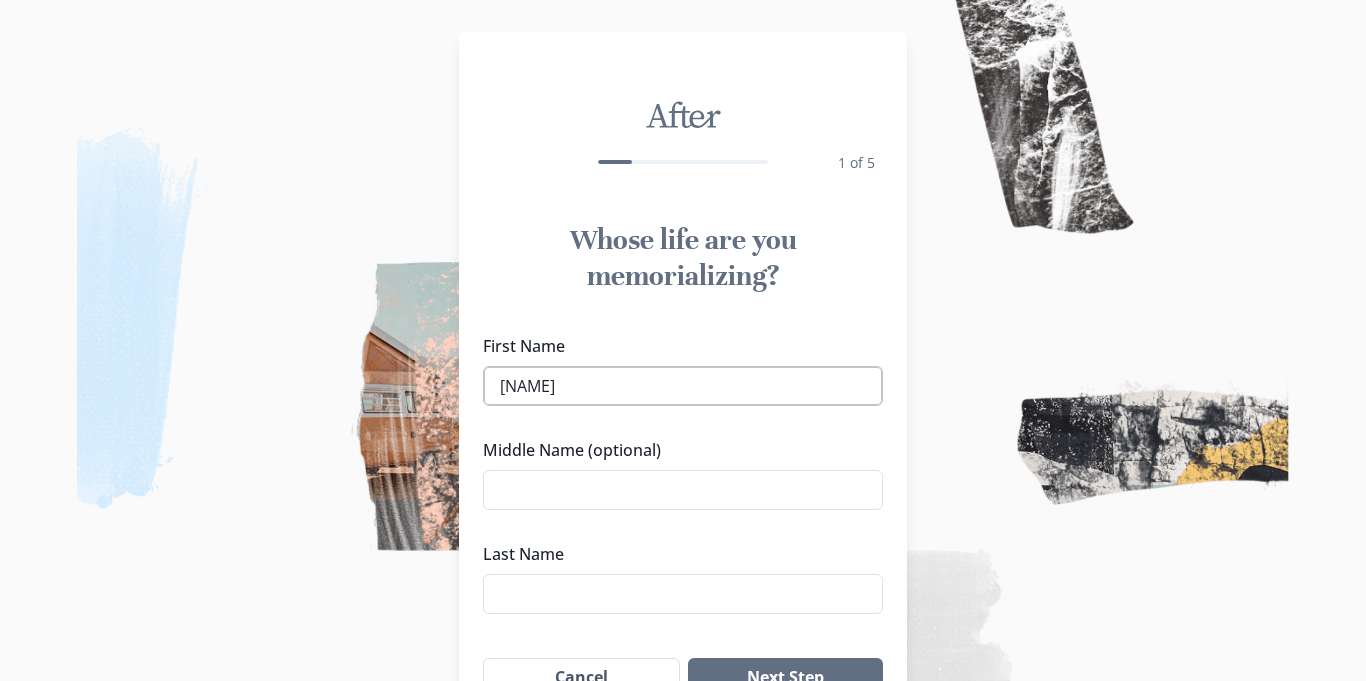type on "[LAST]" 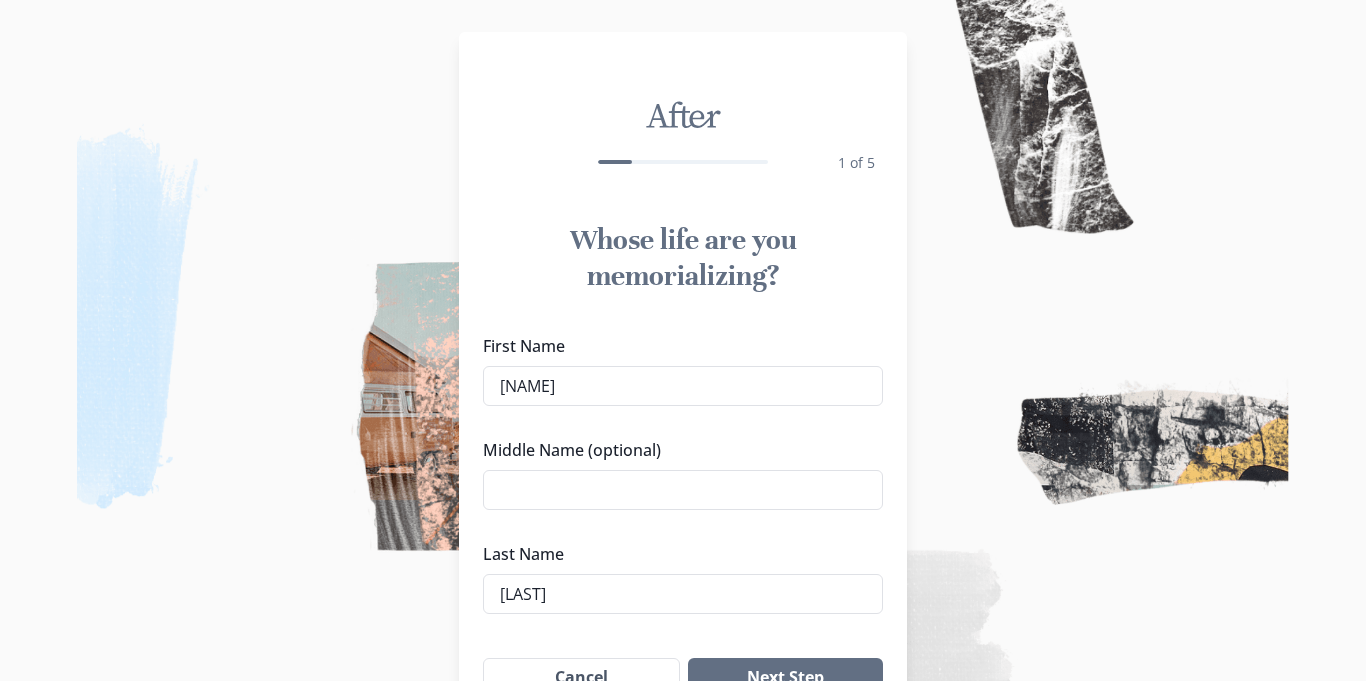click on "Last Name" at bounding box center (677, 554) 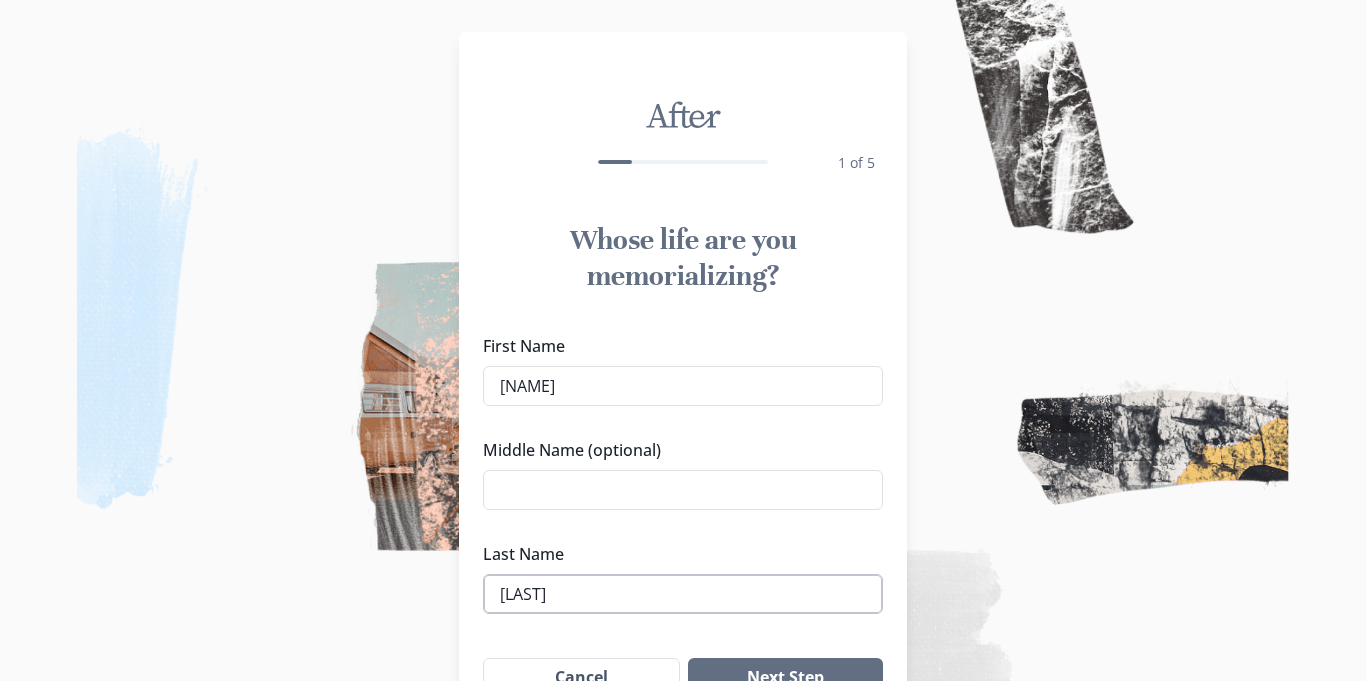 click on "Last Name" at bounding box center [677, 554] 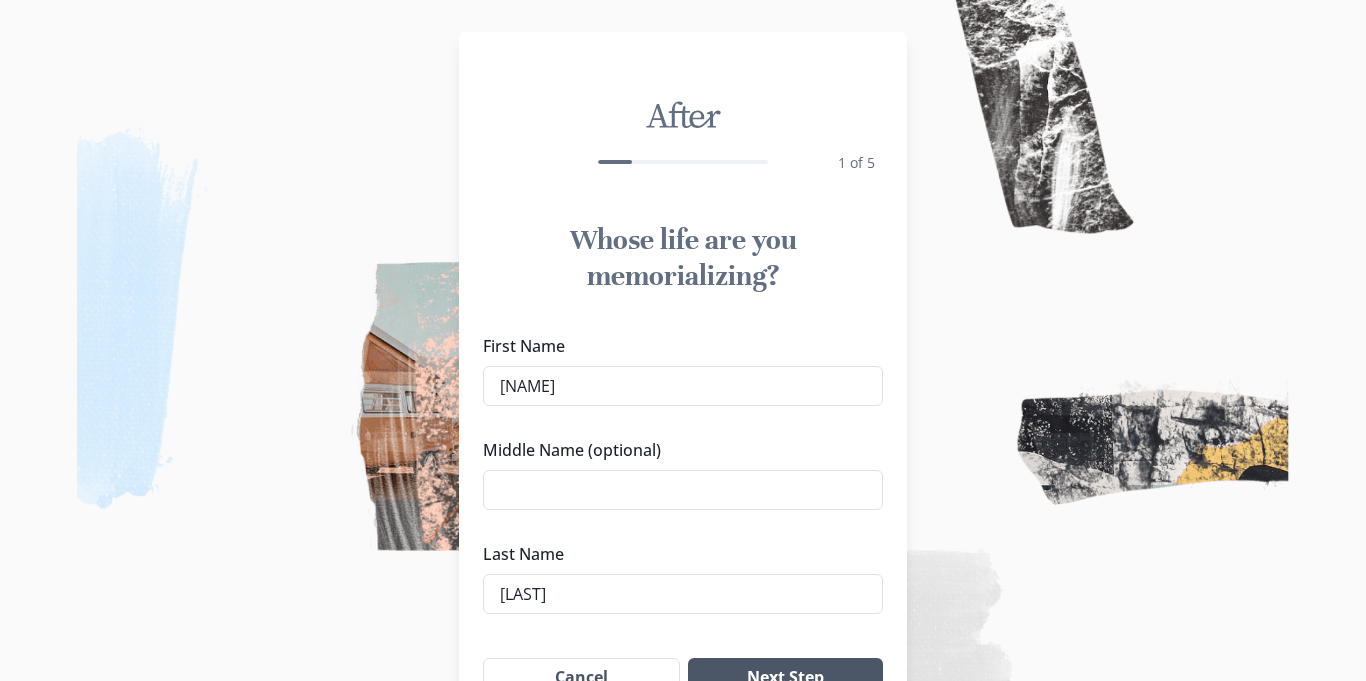 click at bounding box center [683, 340] 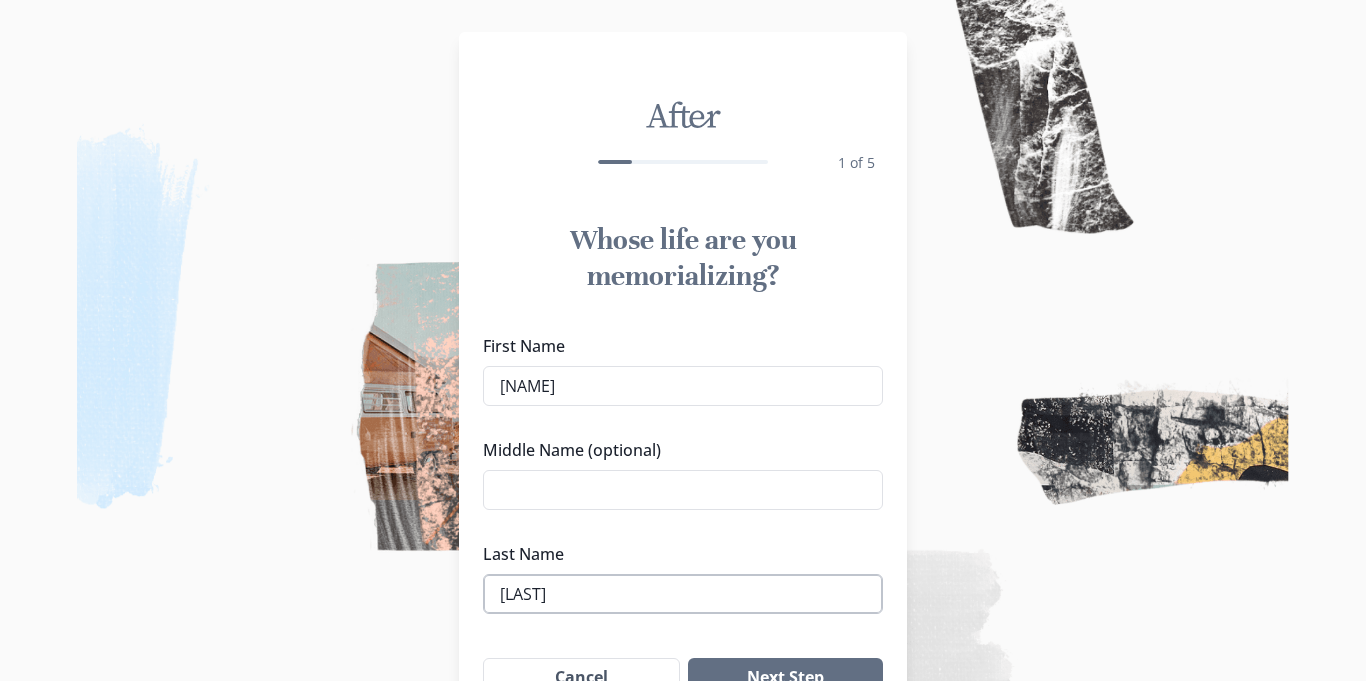 click on "[LAST]" at bounding box center (683, 594) 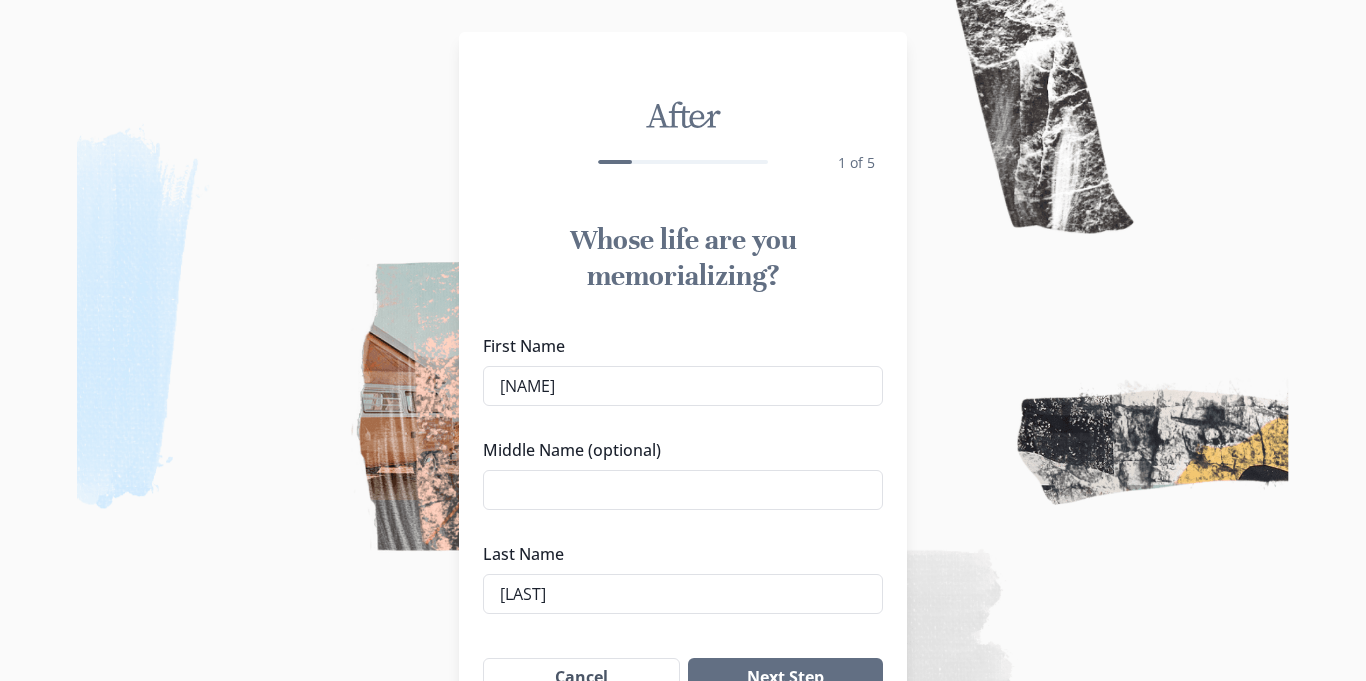 click at bounding box center [683, 340] 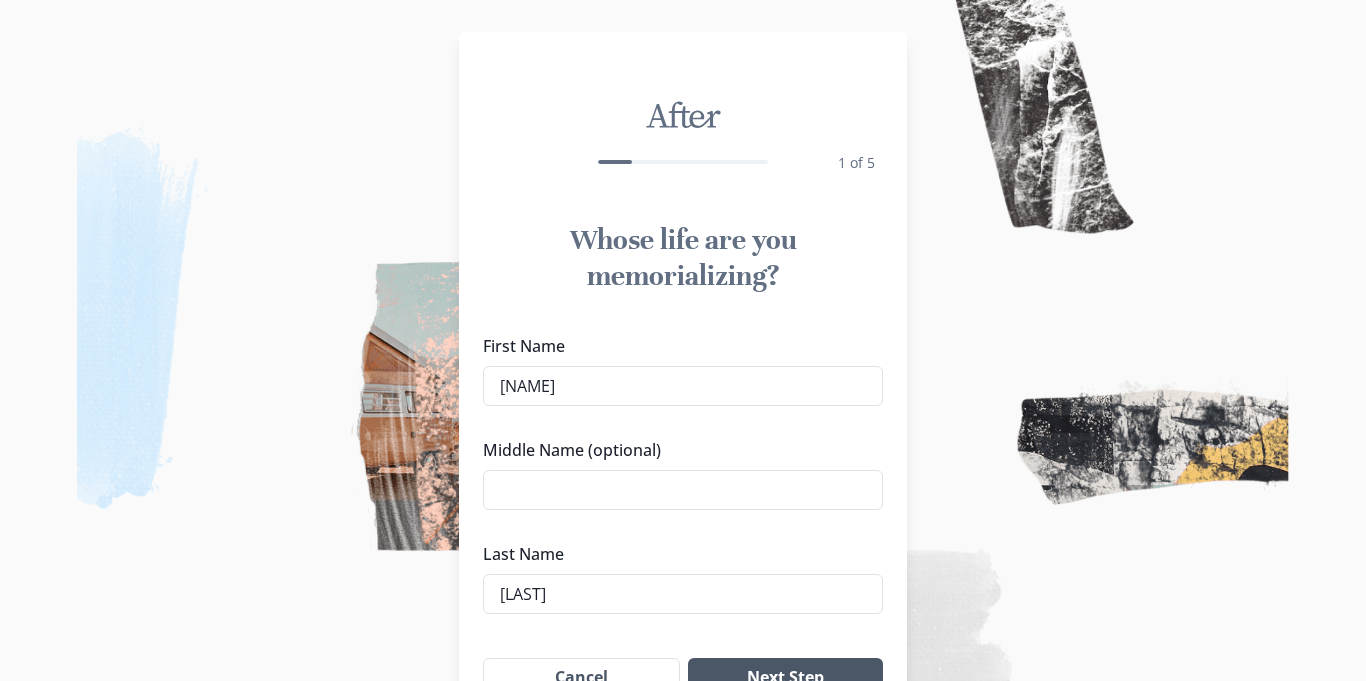click at bounding box center (683, 340) 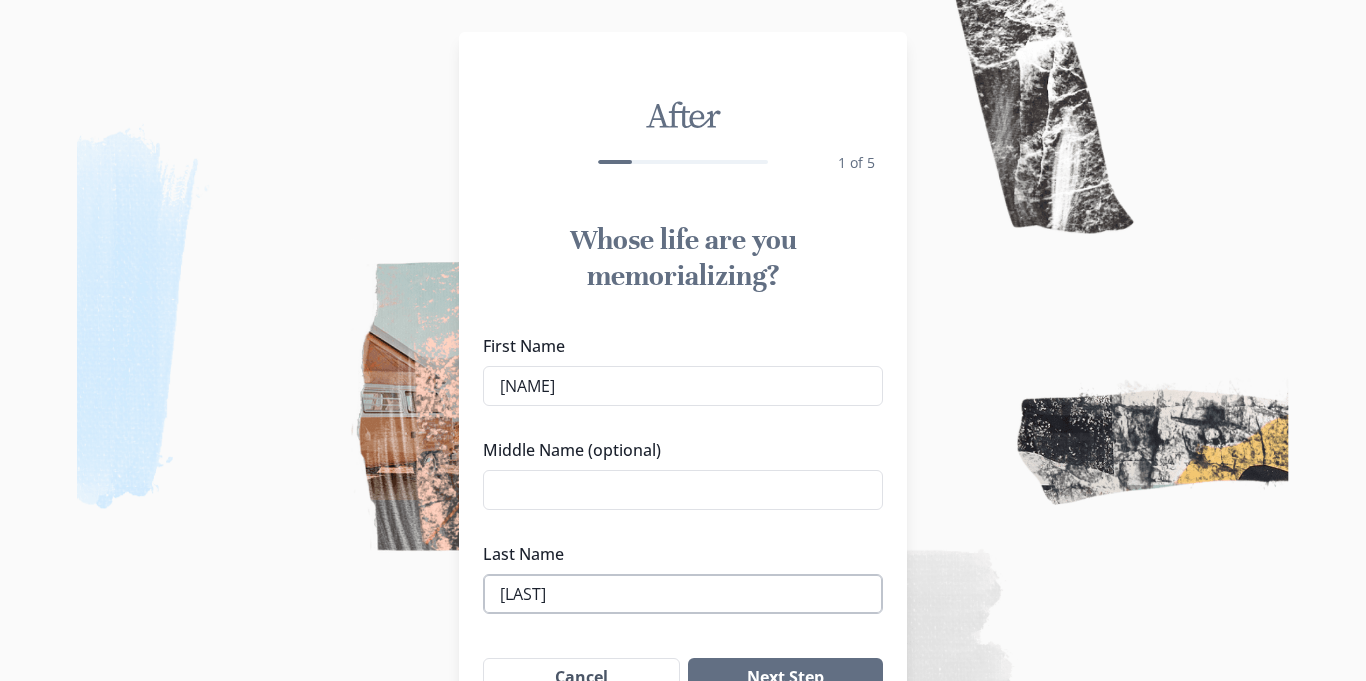 click on "[LAST]" at bounding box center (683, 594) 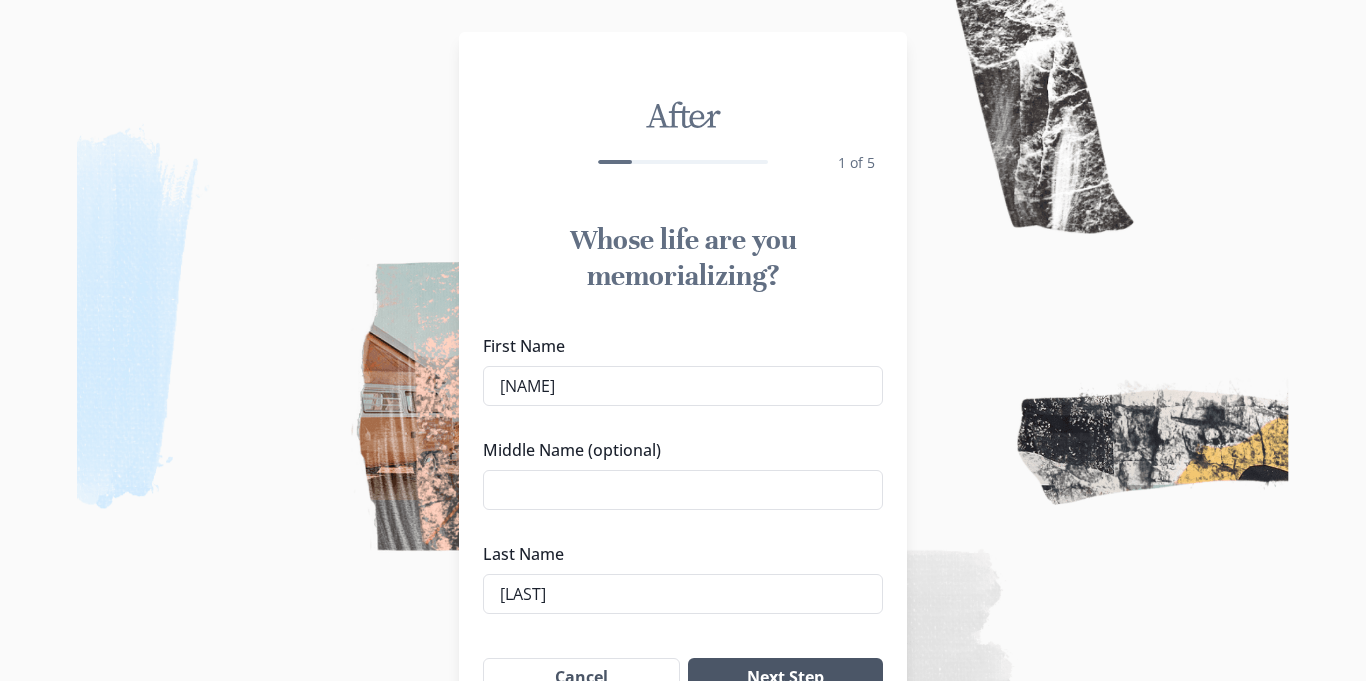 click at bounding box center (683, 340) 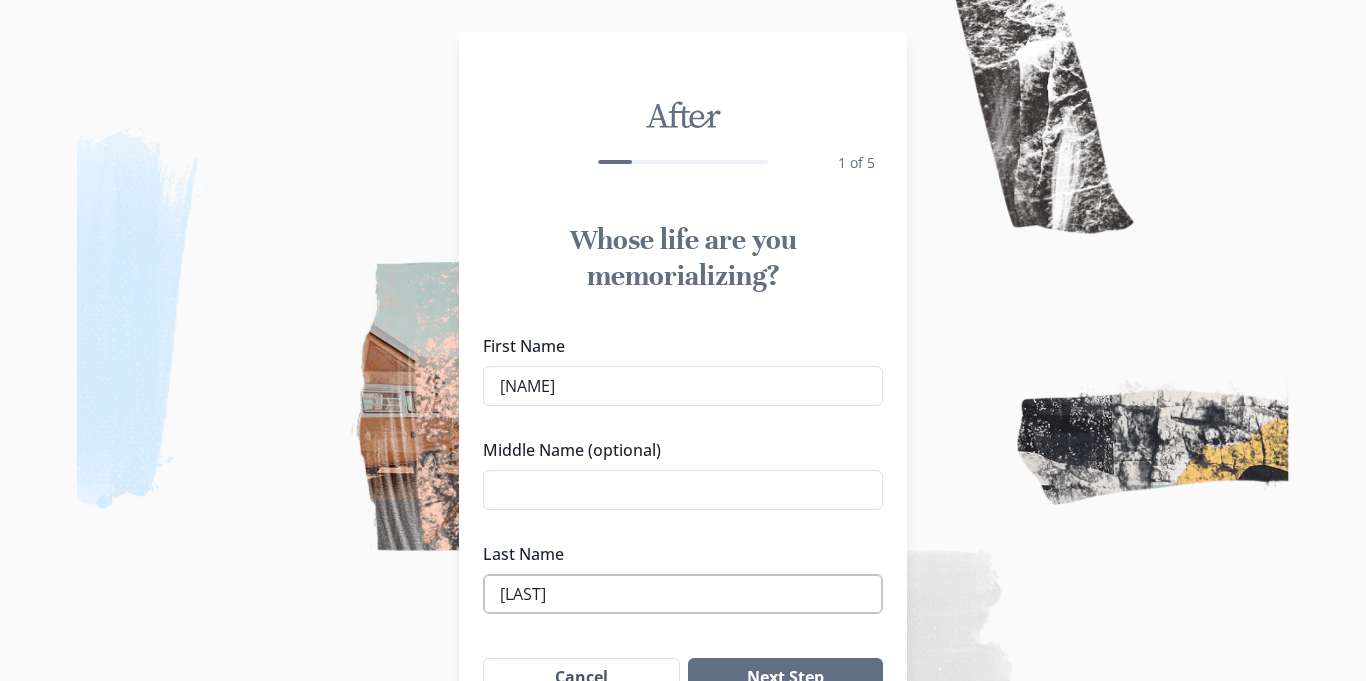 click on "[LAST]" at bounding box center (683, 594) 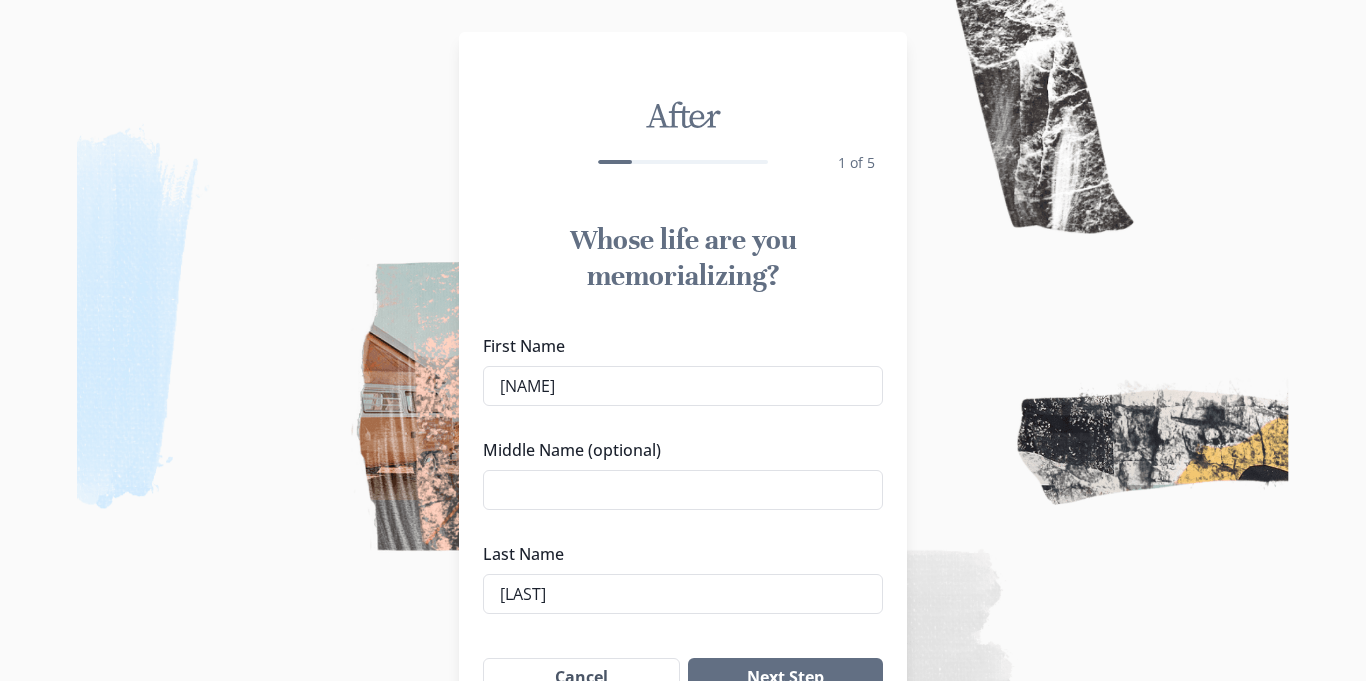click at bounding box center (683, 340) 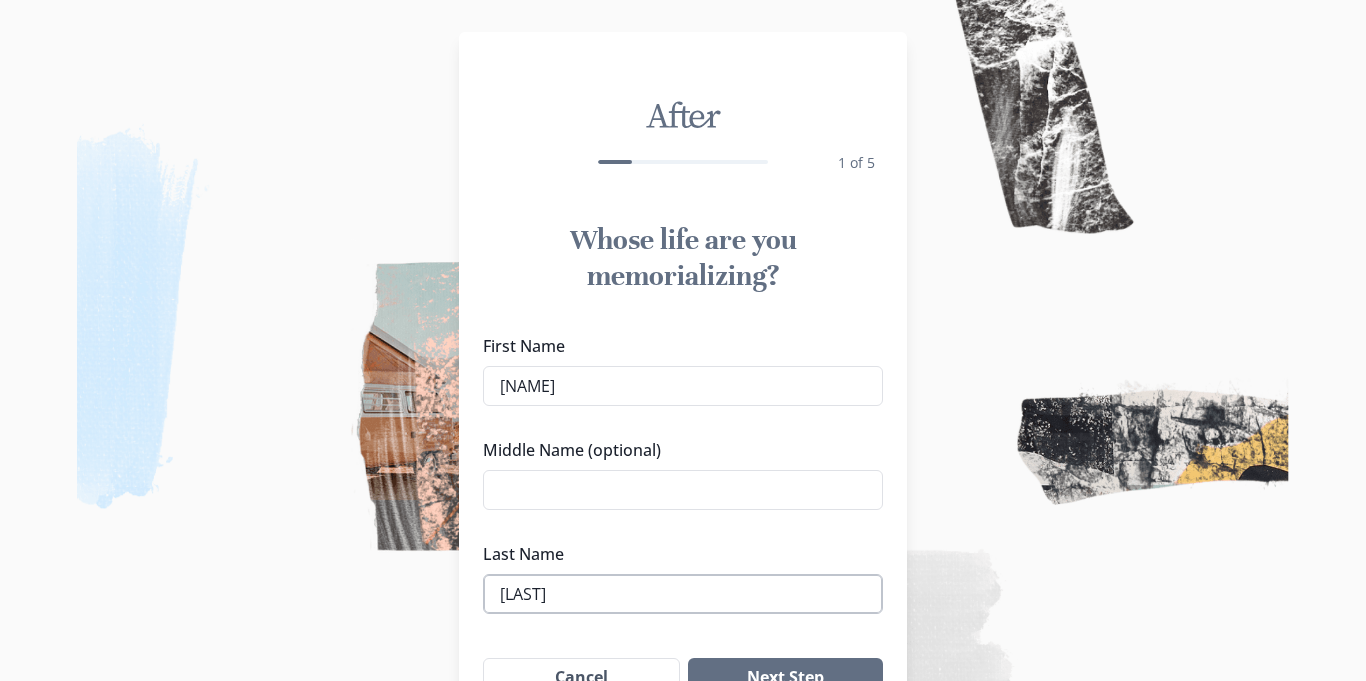click on "[LAST]" at bounding box center (683, 594) 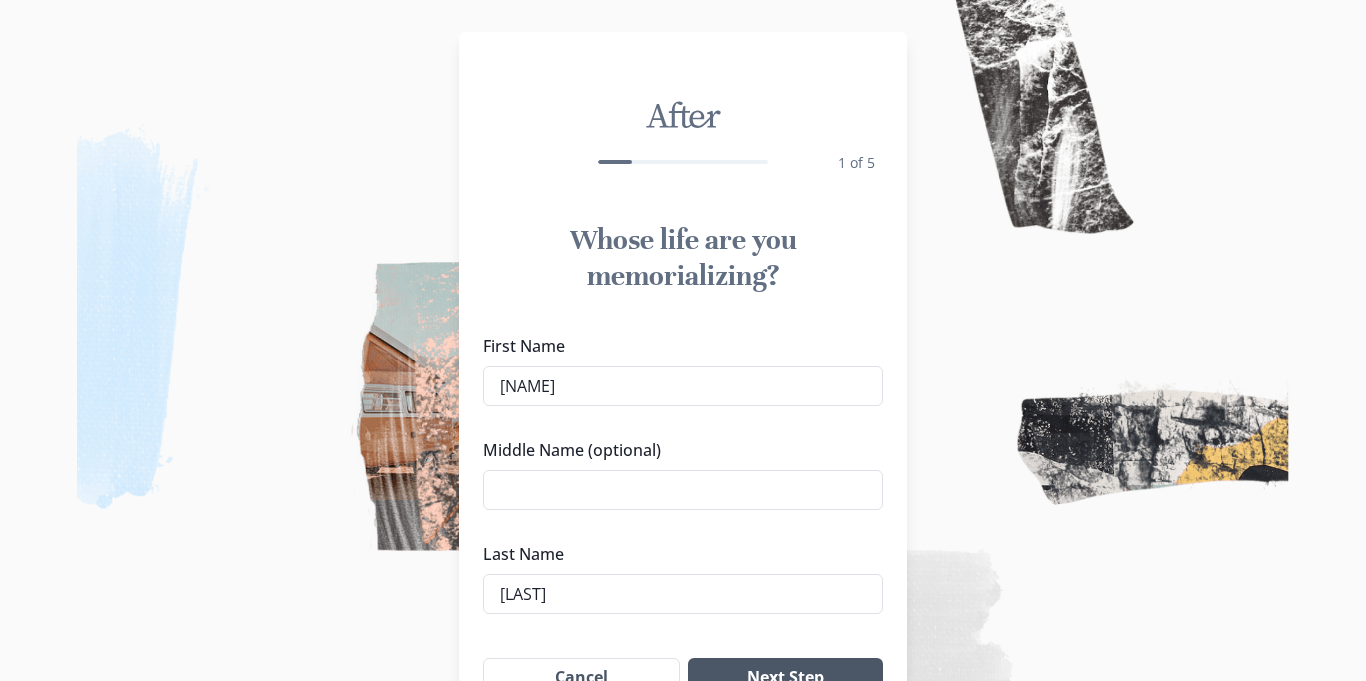 click at bounding box center [683, 340] 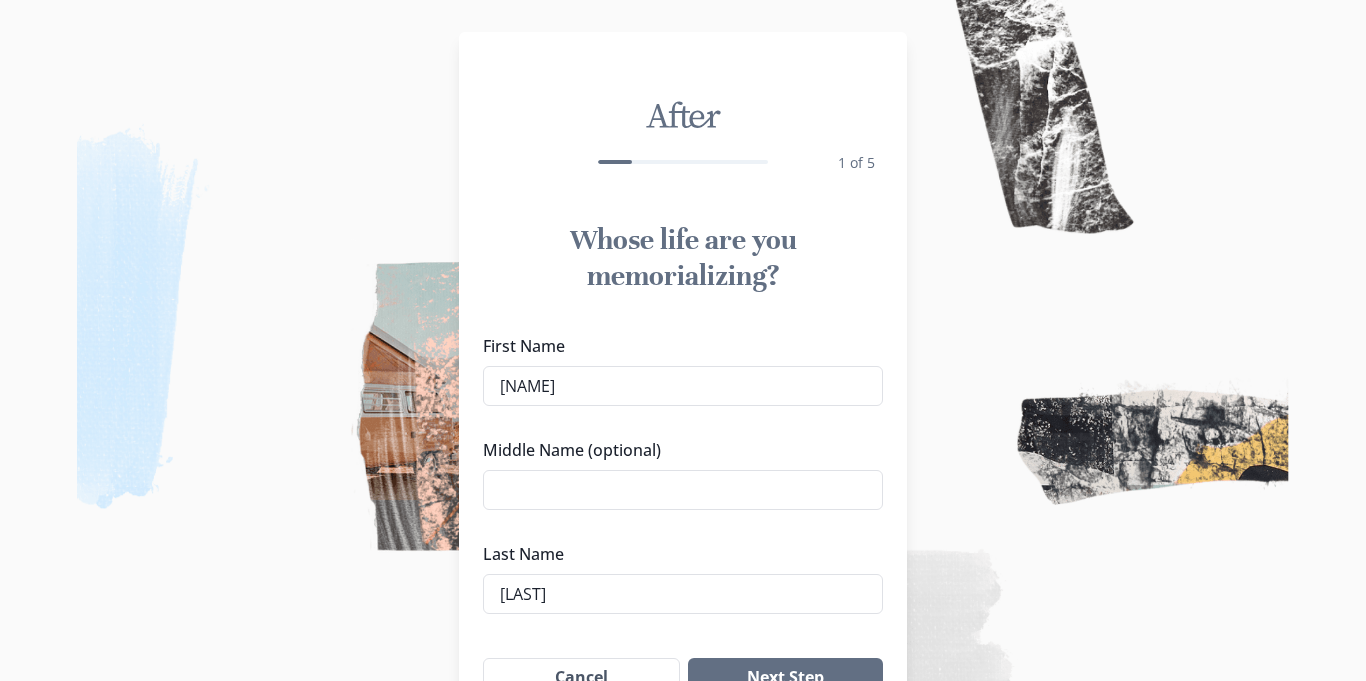 click at bounding box center [683, 340] 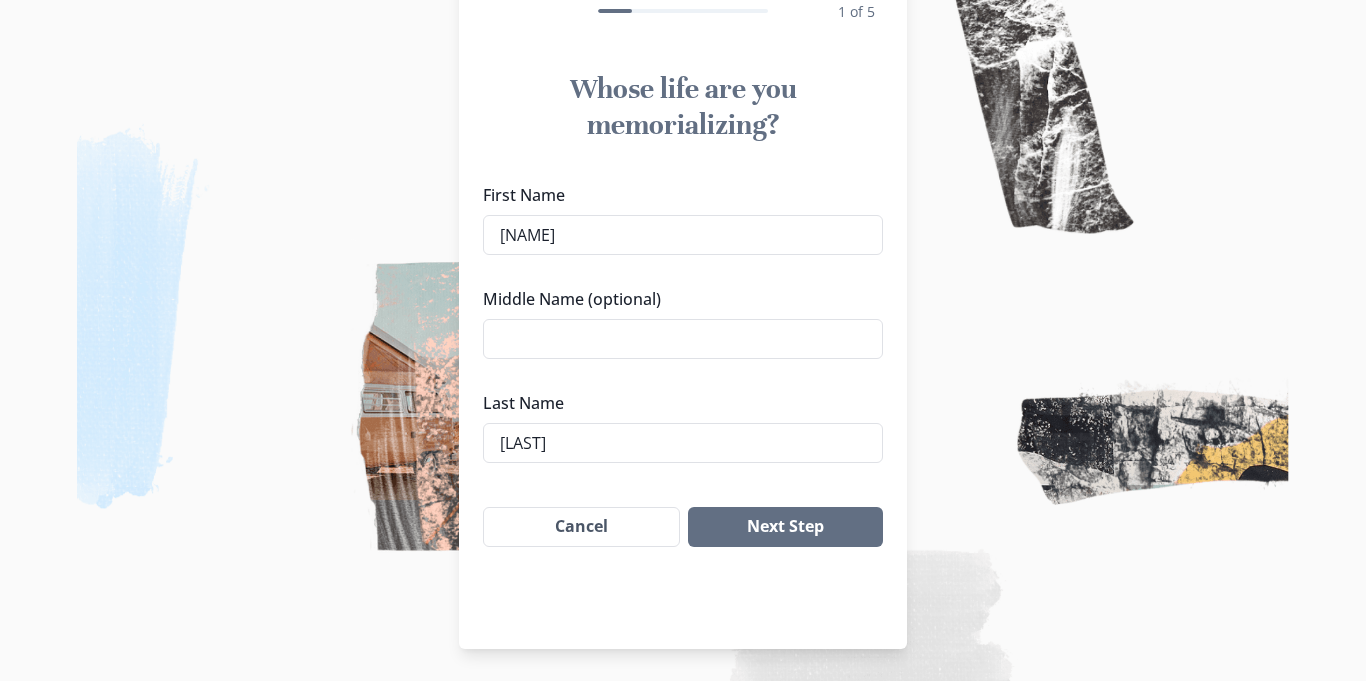 scroll, scrollTop: 0, scrollLeft: 0, axis: both 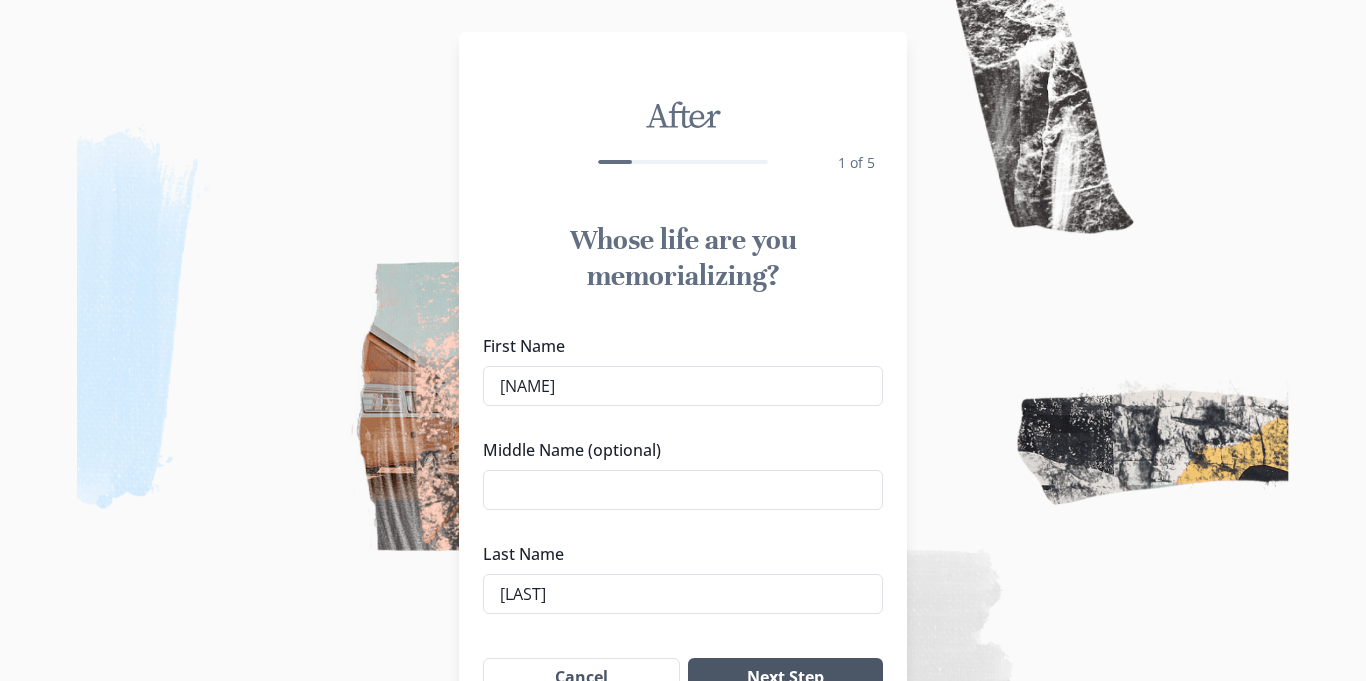click on "Next Step" at bounding box center (785, 678) 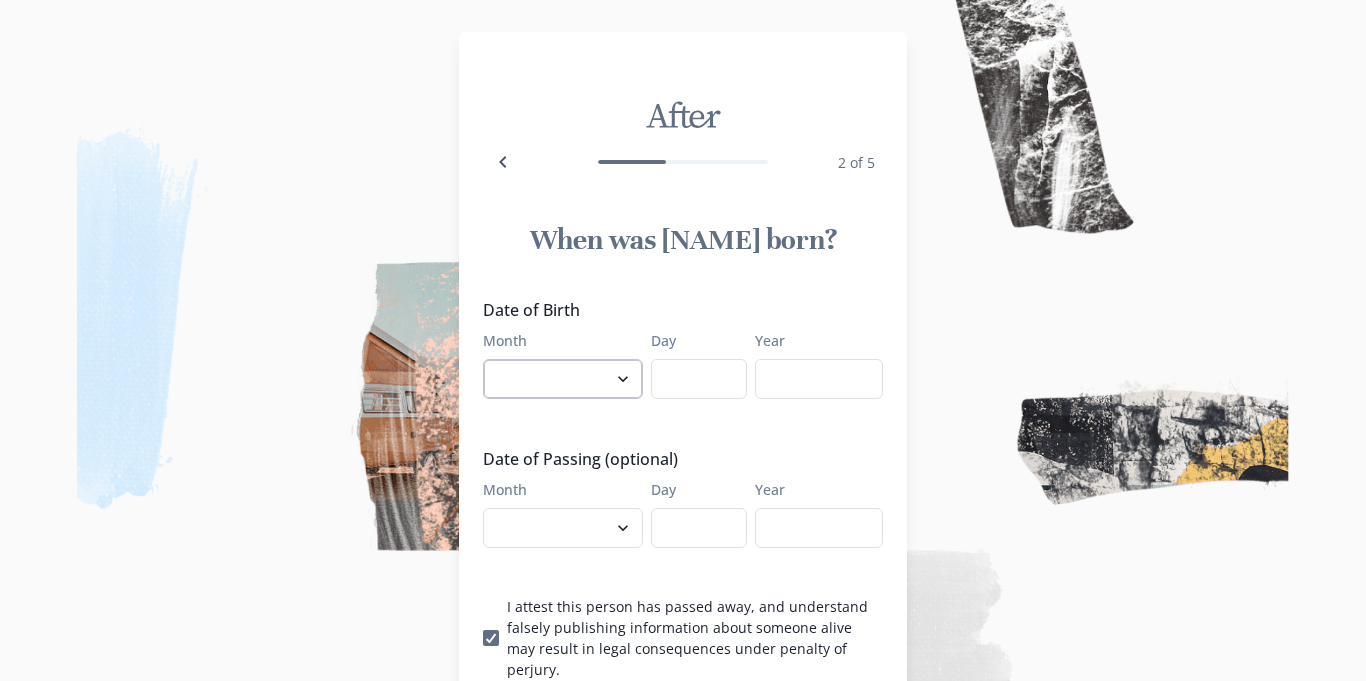 click on "January February March April May June July August September October November December" at bounding box center [563, 379] 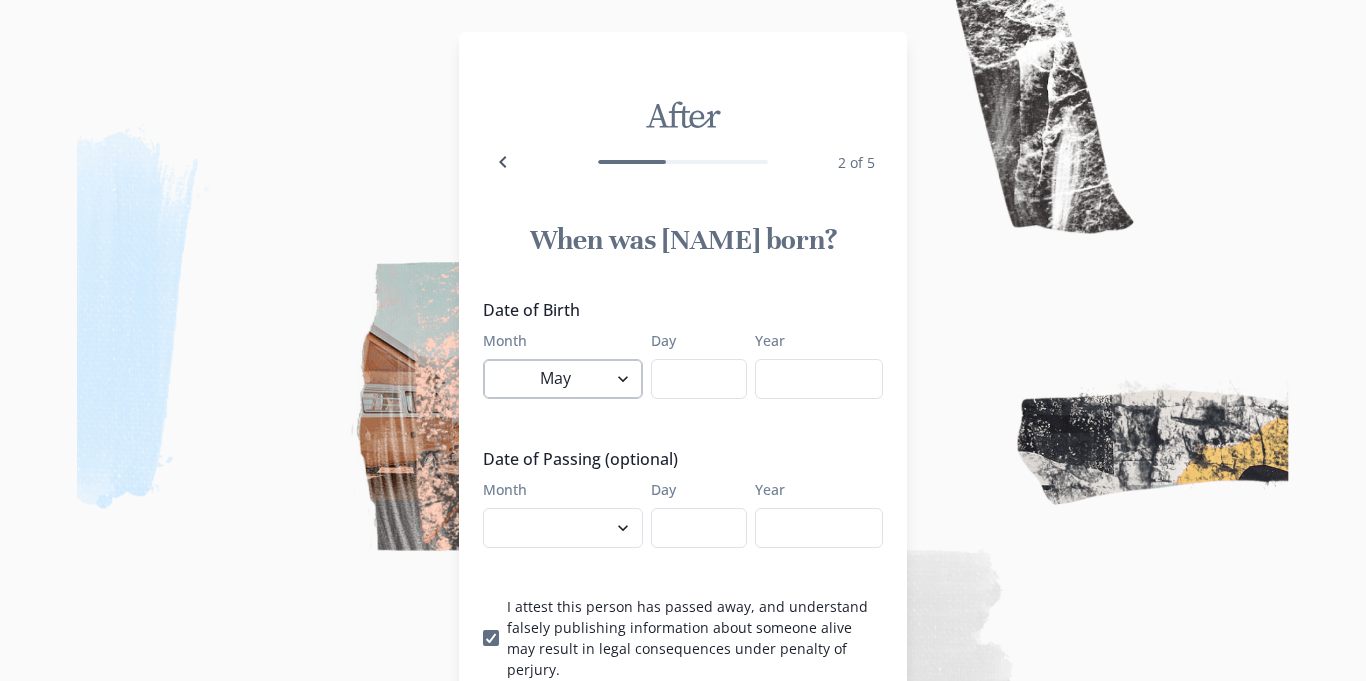 click on "January February March April May June July August September October November December" at bounding box center (563, 379) 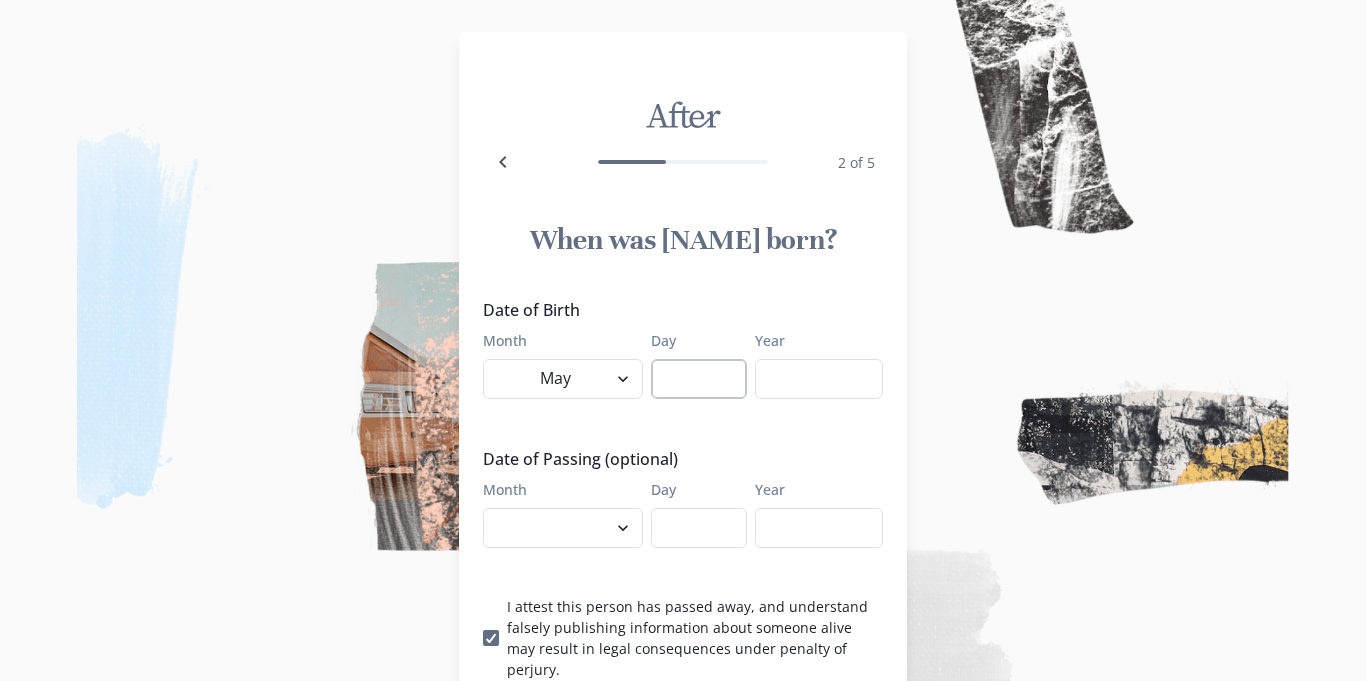 click on "Day" at bounding box center [699, 379] 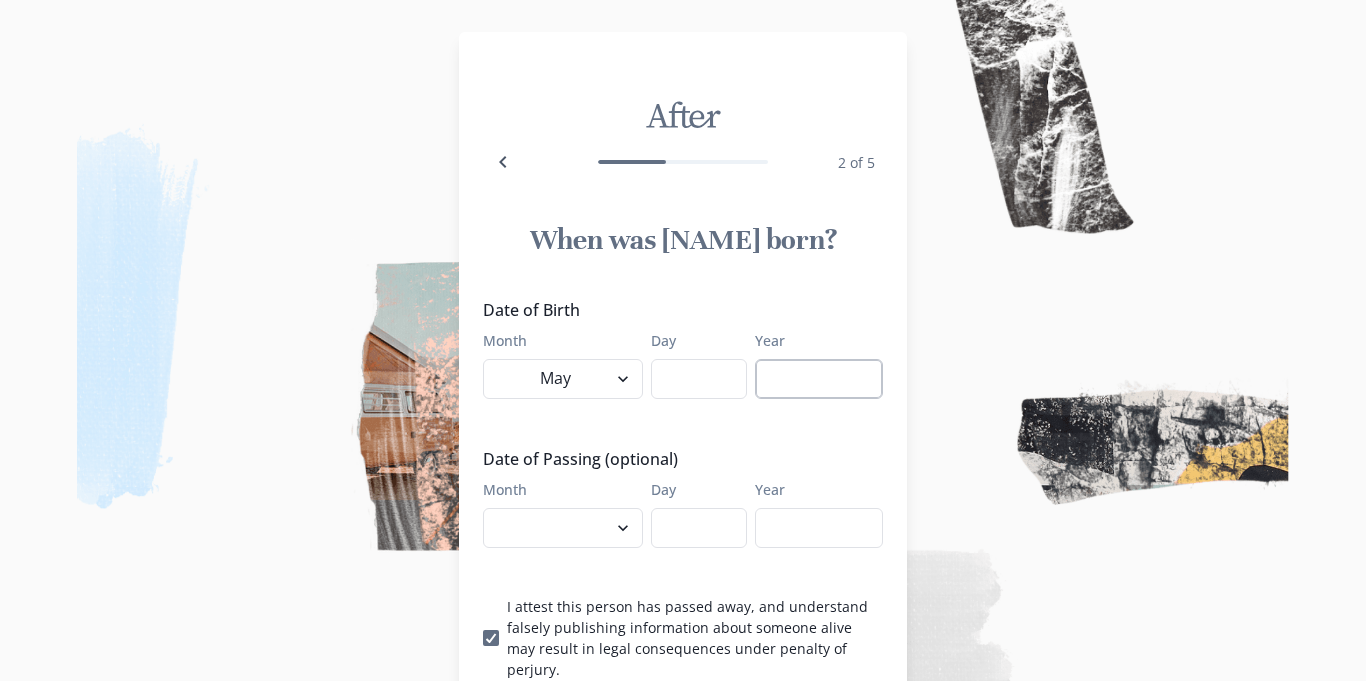 type on "[AGE]" 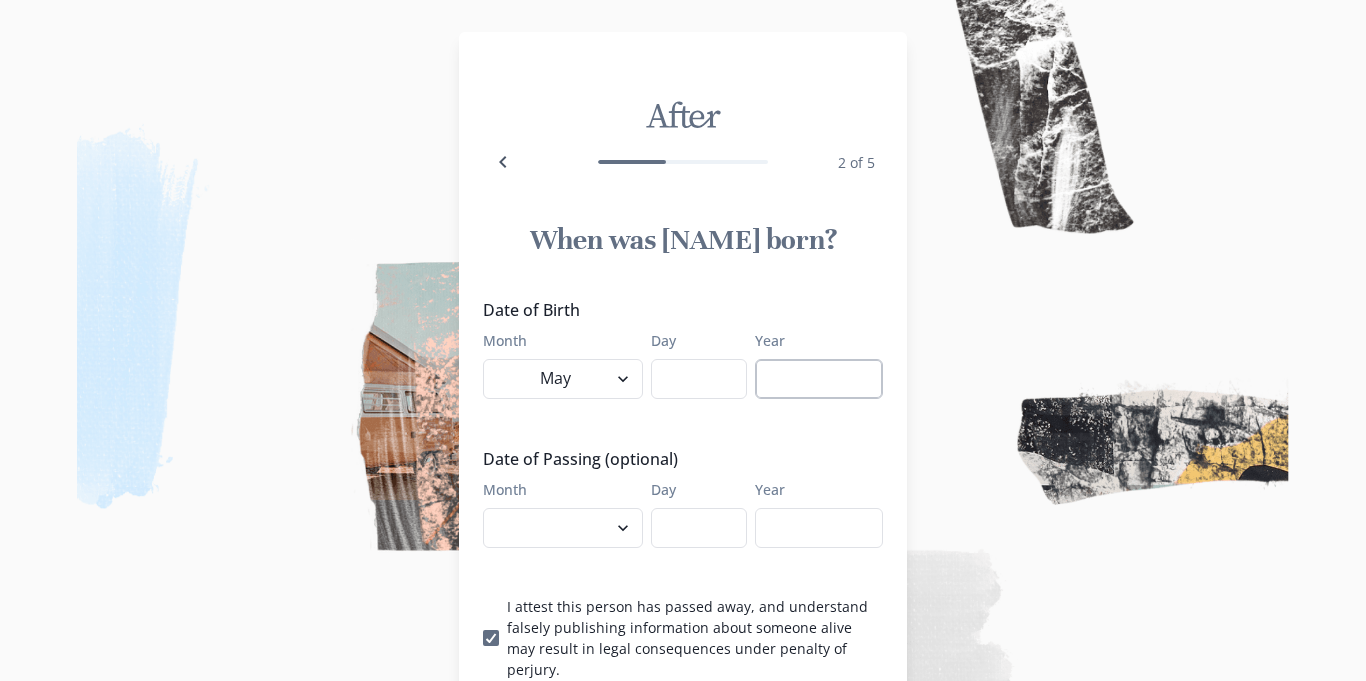 click on "Year" at bounding box center [819, 379] 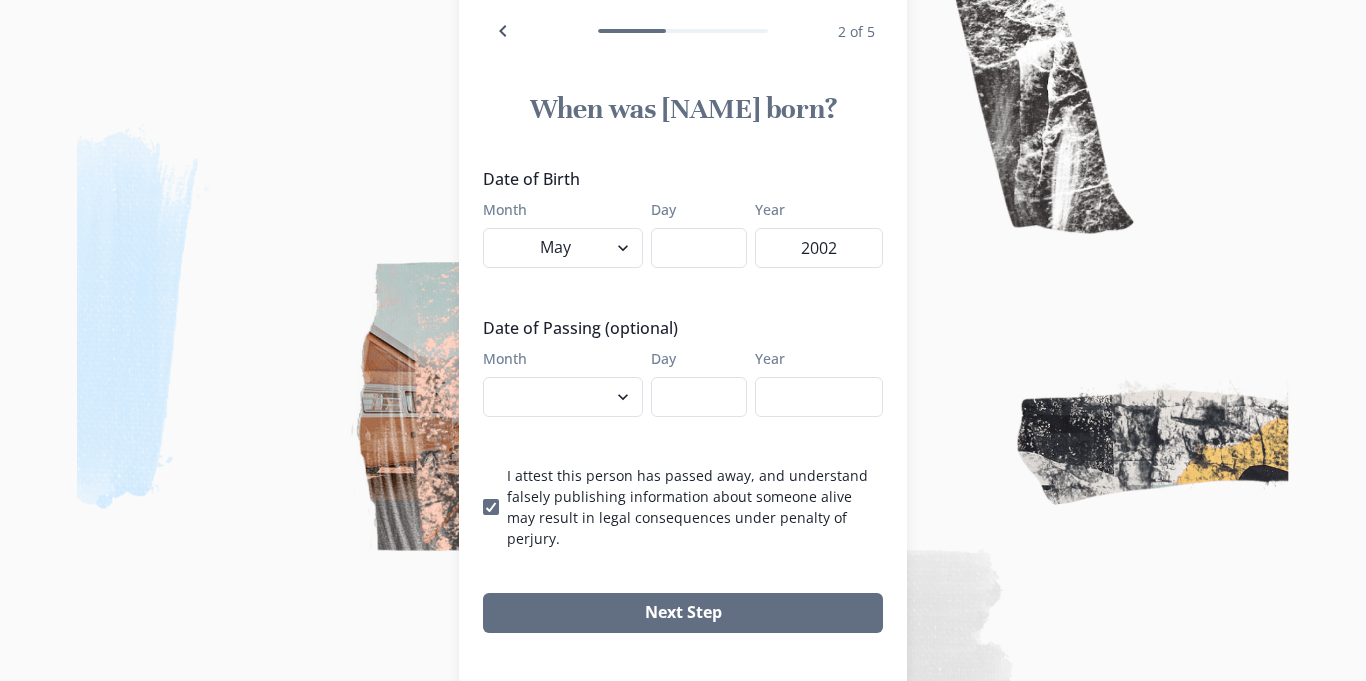 scroll, scrollTop: 135, scrollLeft: 0, axis: vertical 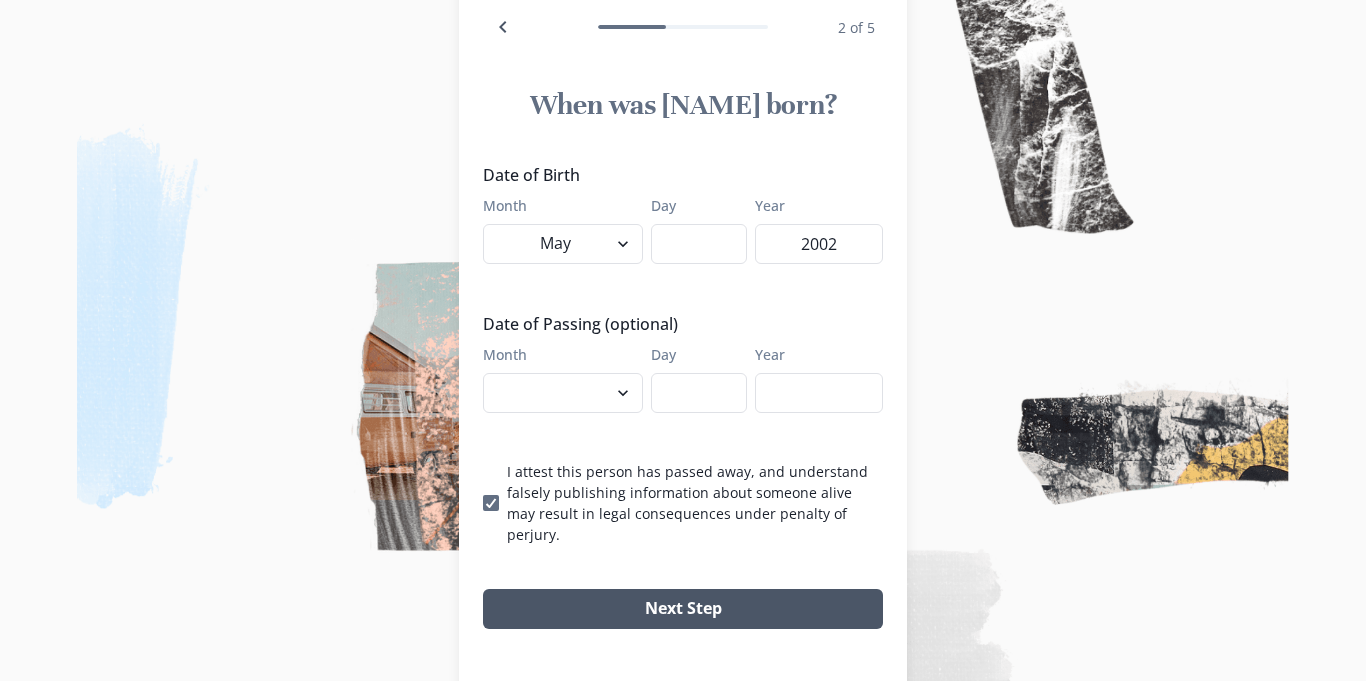 type on "2002" 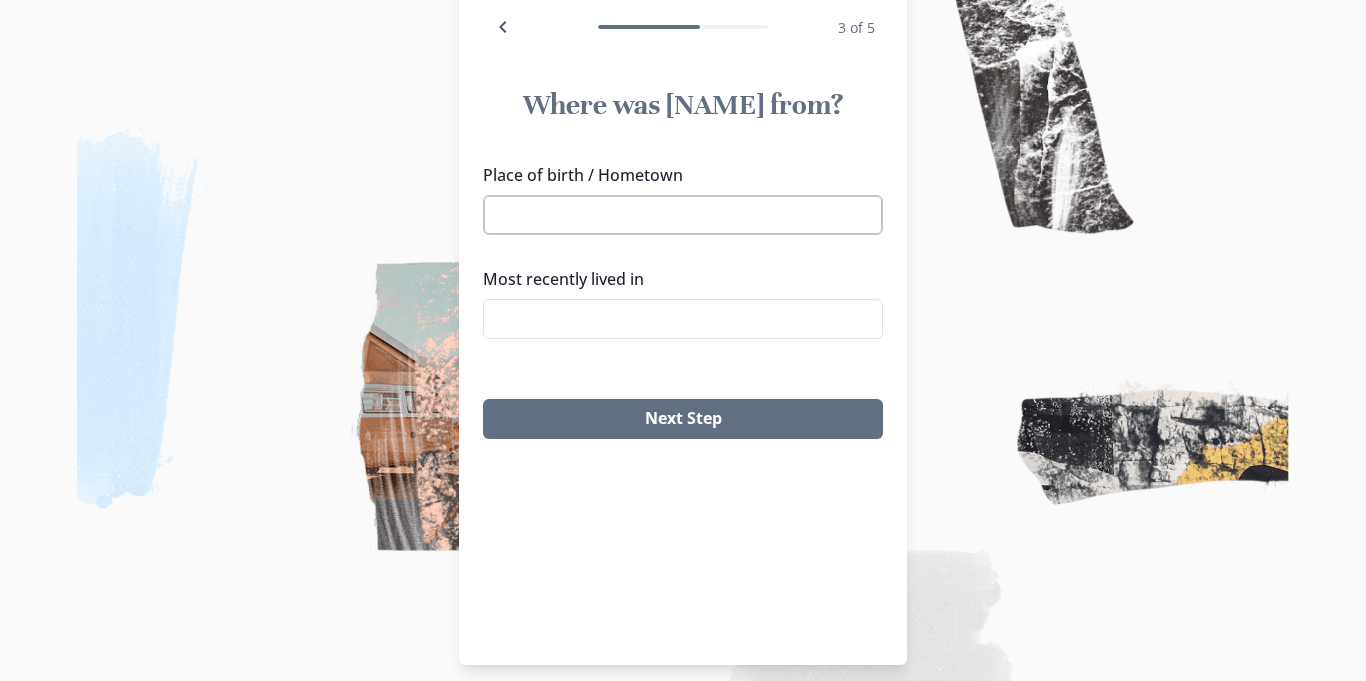 click on "Place of birth / Hometown" at bounding box center (683, 215) 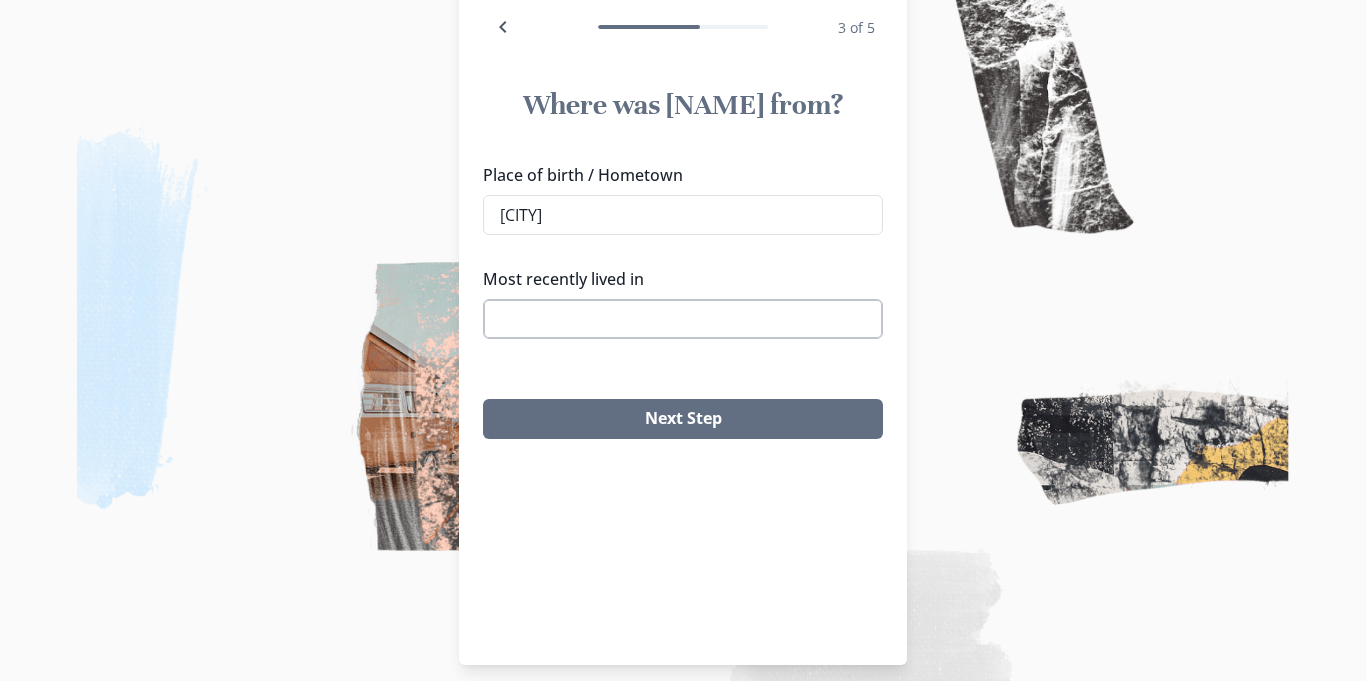 type on "[CITY]" 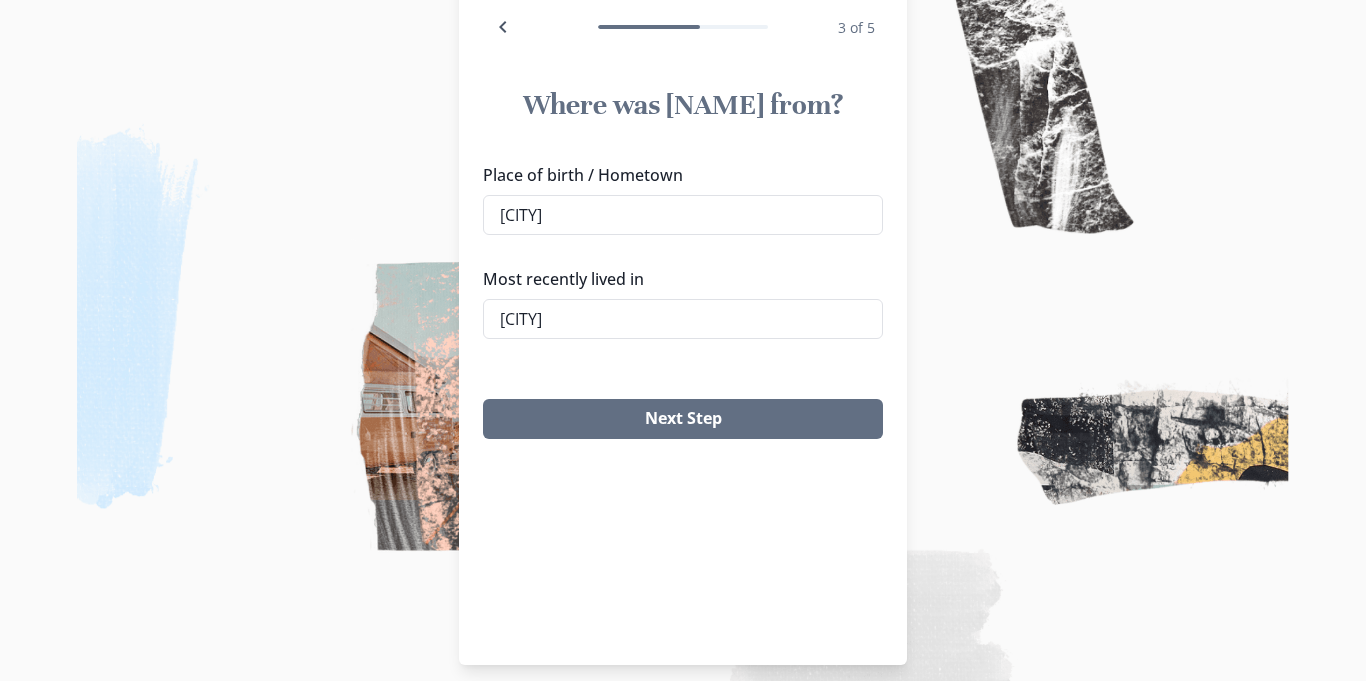 click on "[CITY], [STATE]" at bounding box center (683, 356) 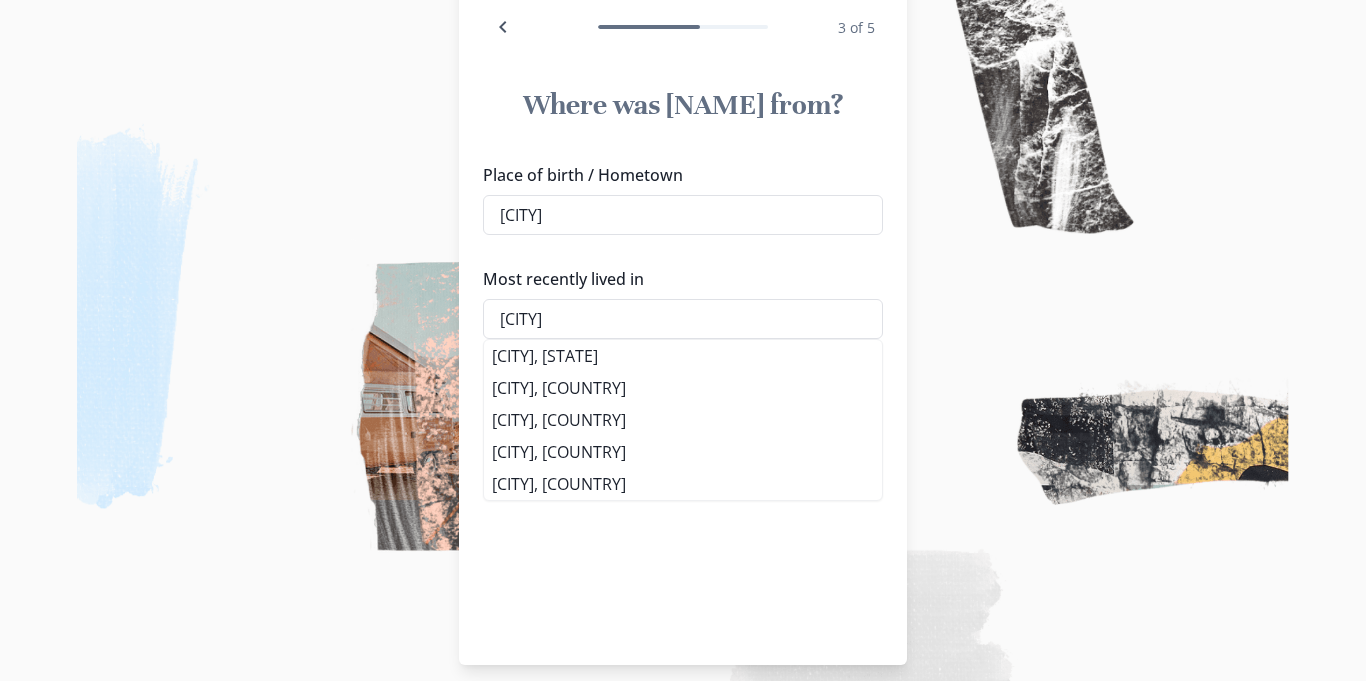 type on "[CITY], [STATE]" 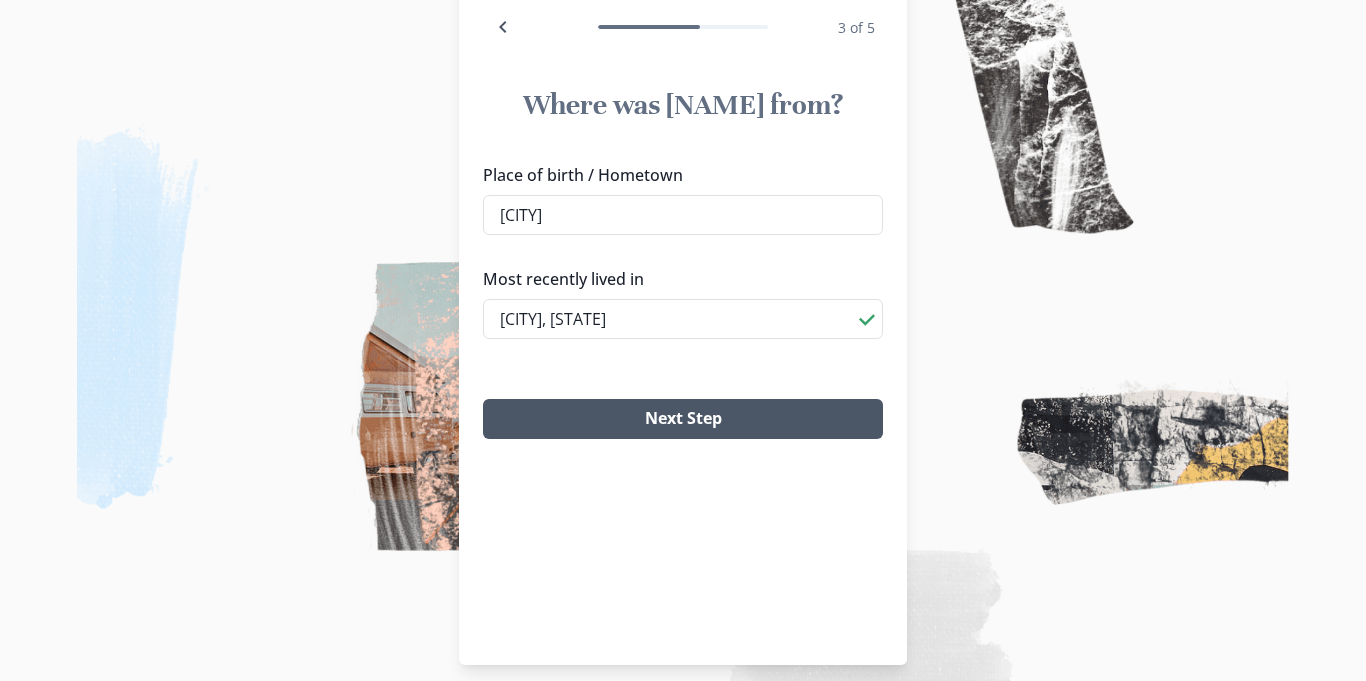 click on "Next Step" at bounding box center (683, 419) 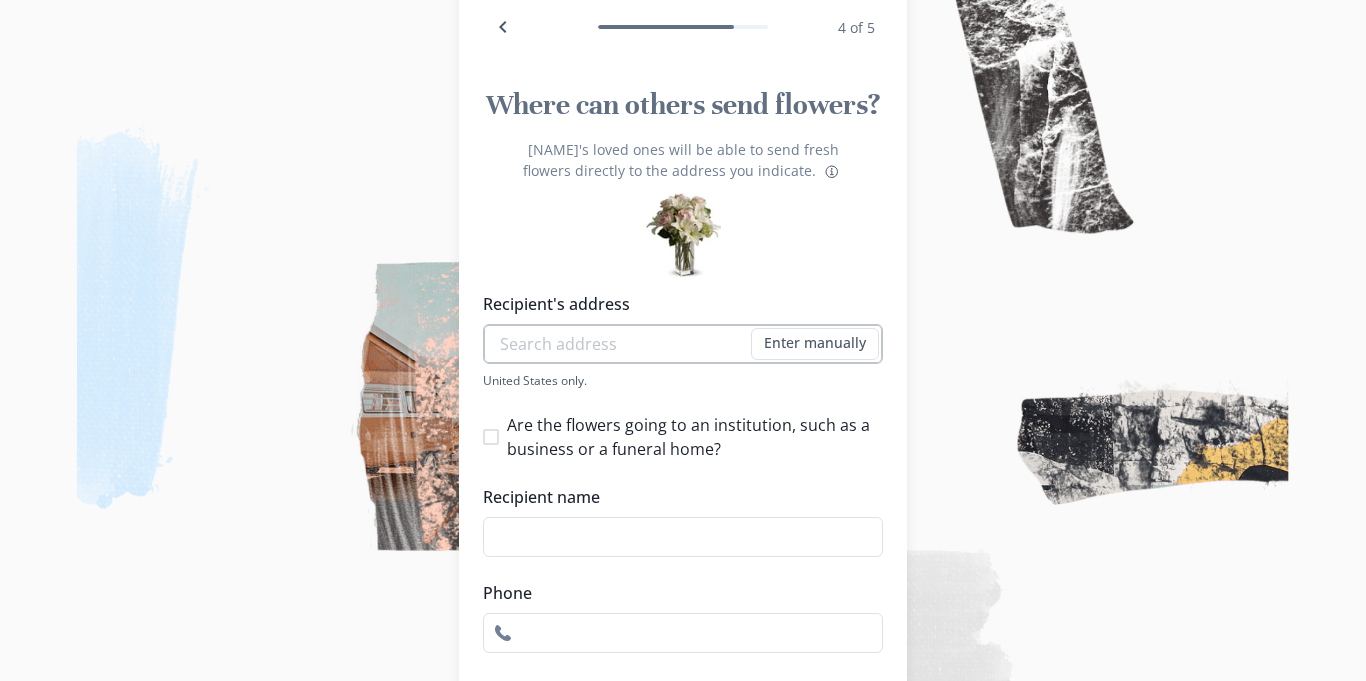 drag, startPoint x: 637, startPoint y: 347, endPoint x: 649, endPoint y: 342, distance: 13 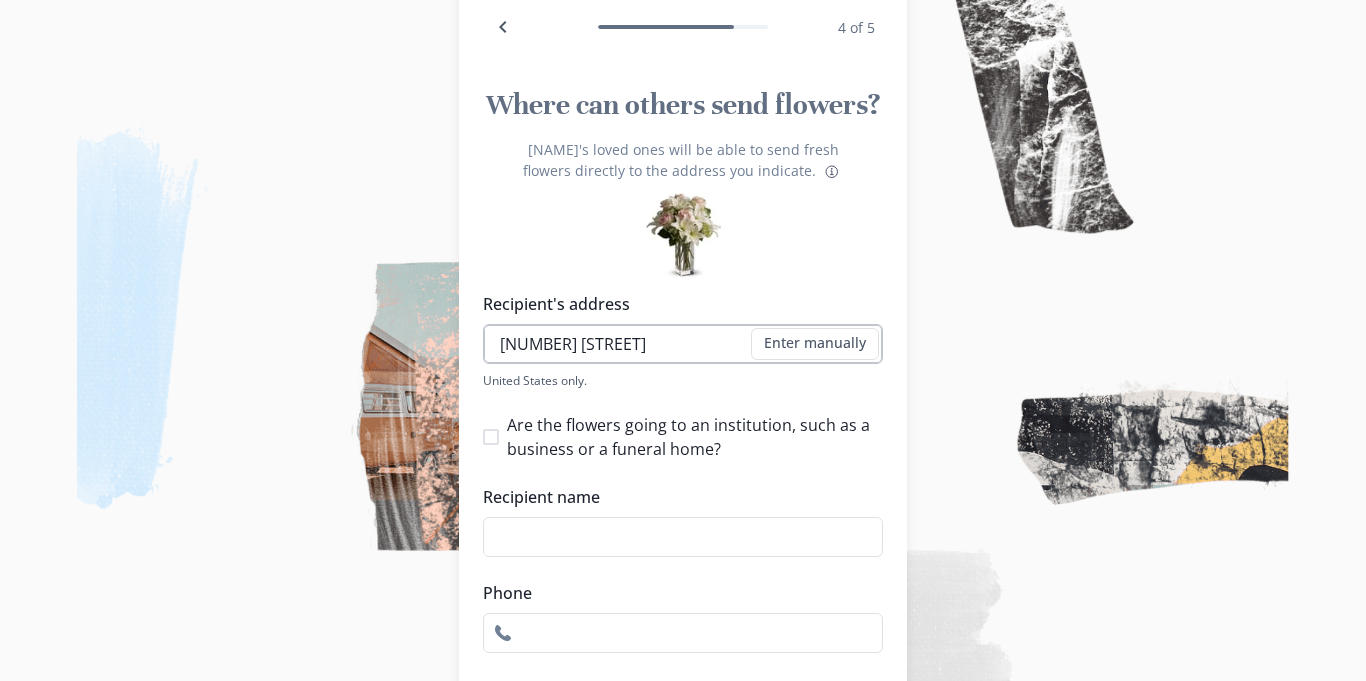 type on "[PHONE]" 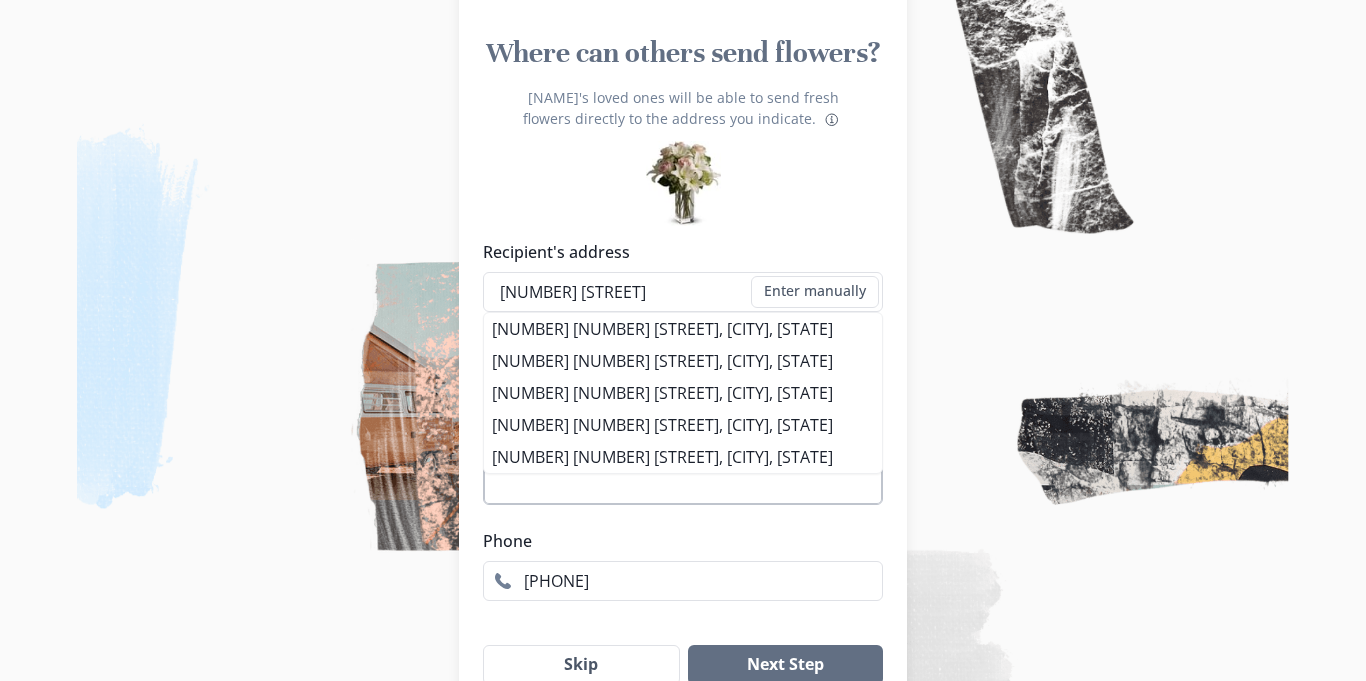 scroll, scrollTop: 195, scrollLeft: 0, axis: vertical 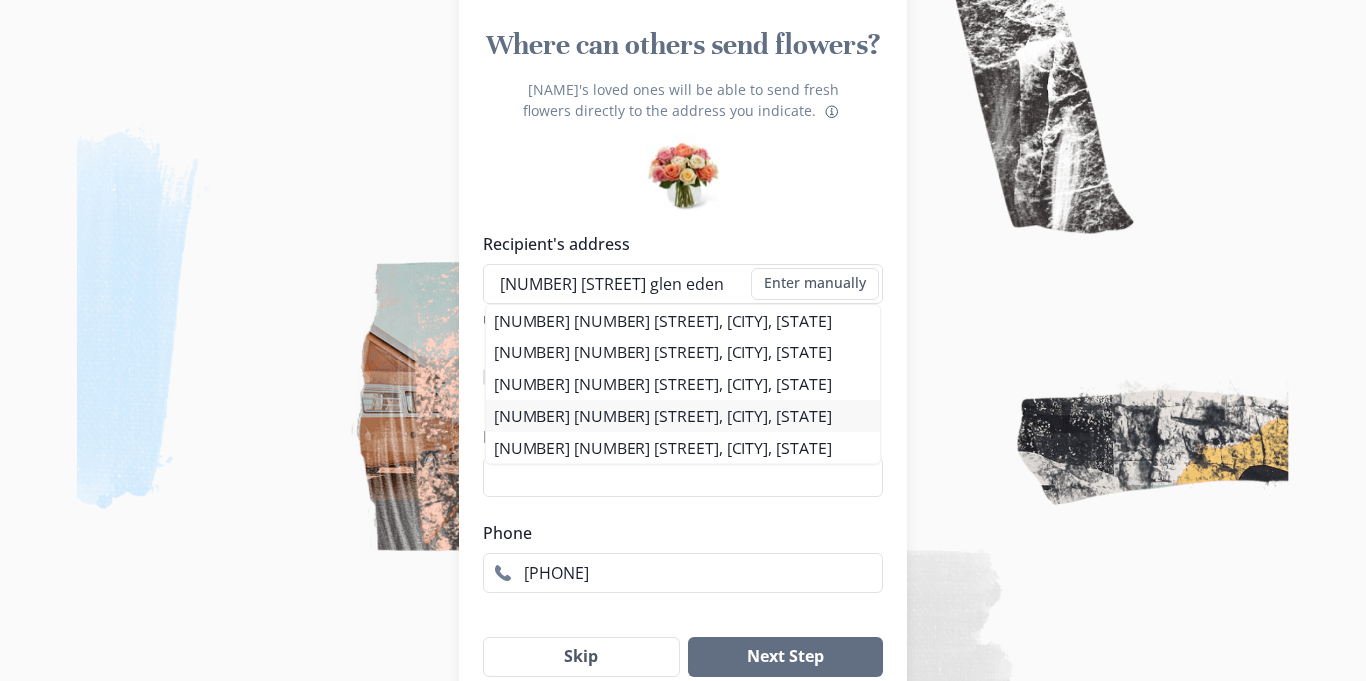 click on "[NUMBER] [NUMBER] [STREET], [CITY], [STATE]" at bounding box center [683, 416] 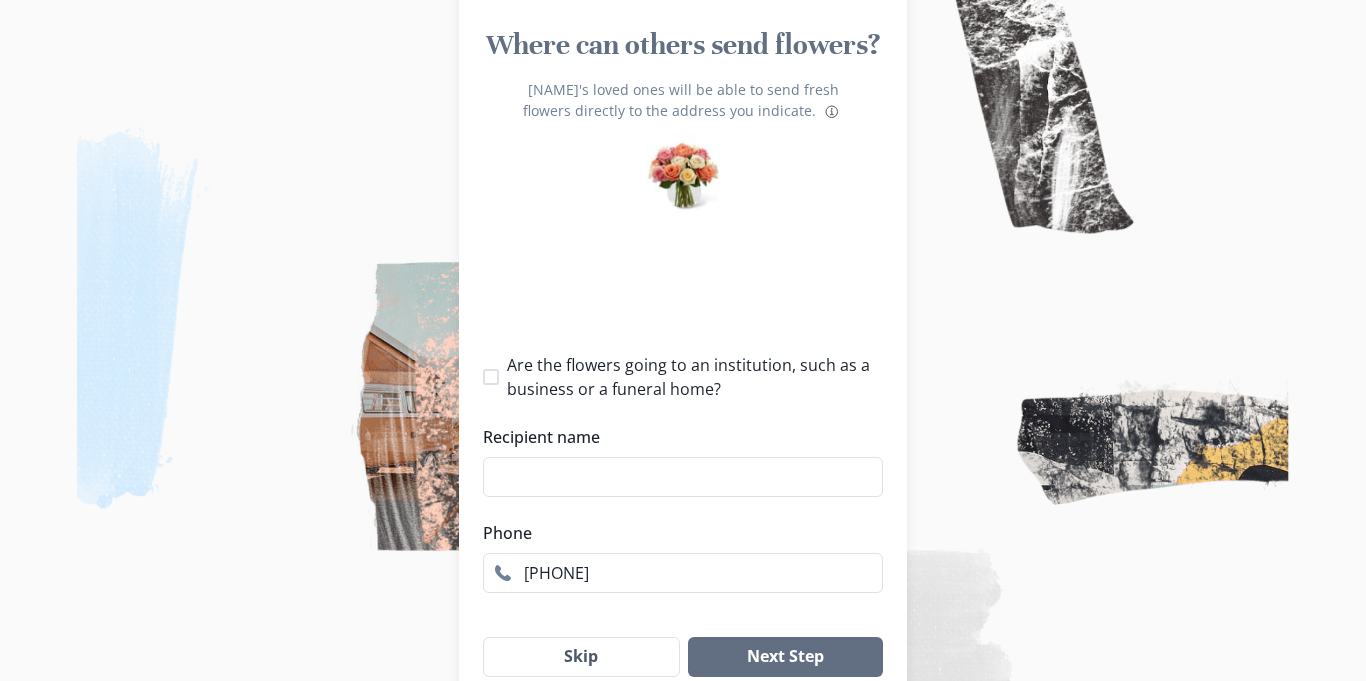 type on "1" 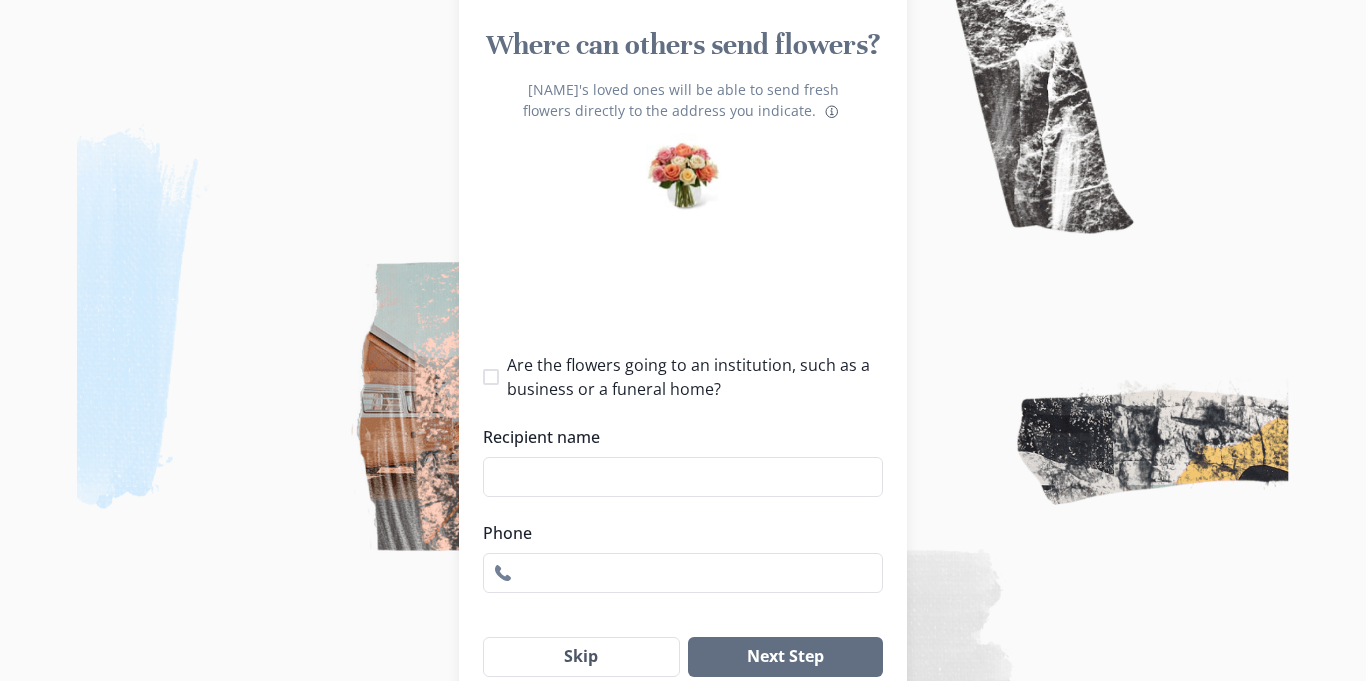 select on "[STATE]" 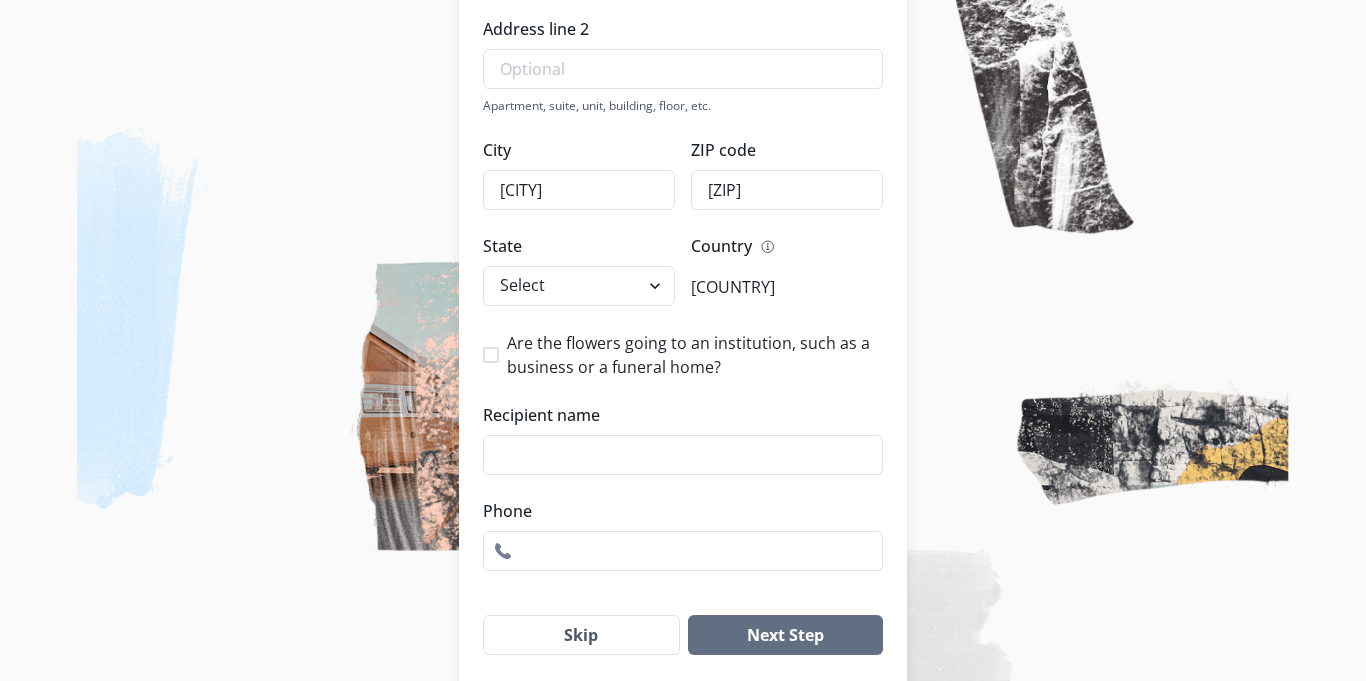 scroll, scrollTop: 576, scrollLeft: 0, axis: vertical 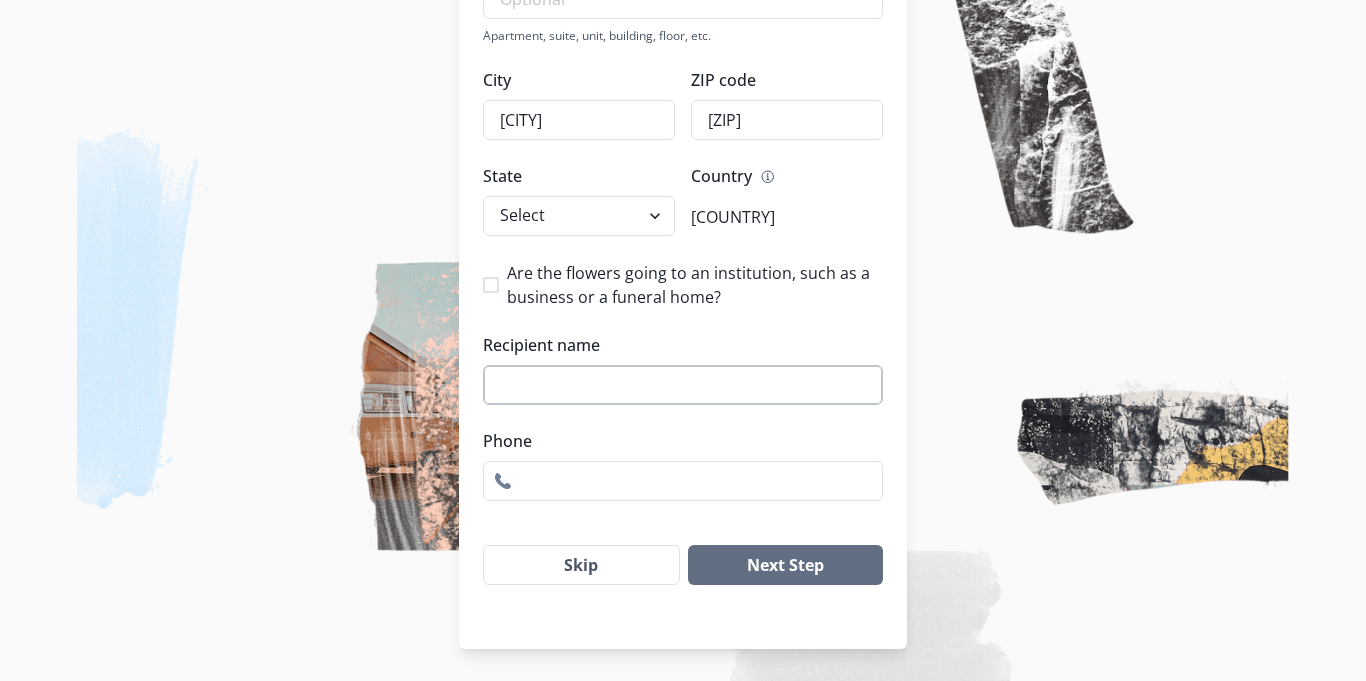 click on "Recipient name" at bounding box center [683, 385] 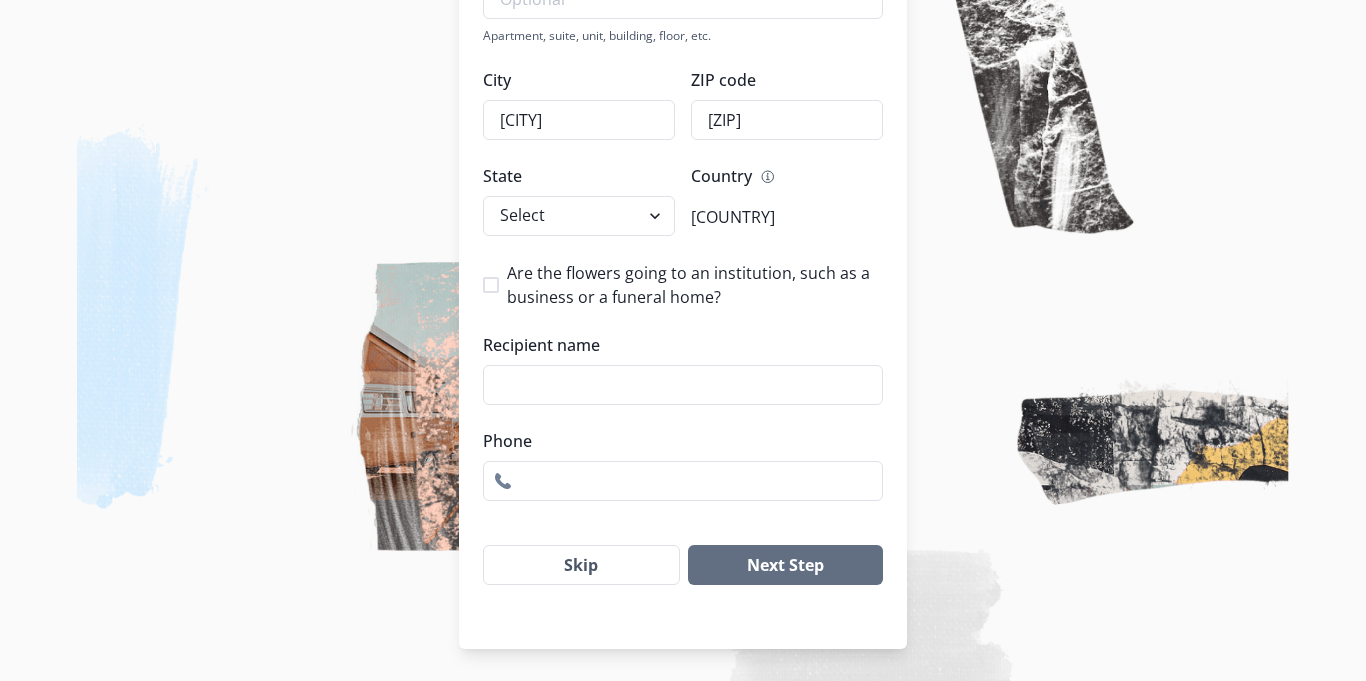 type on "[FIRST] [LAST]" 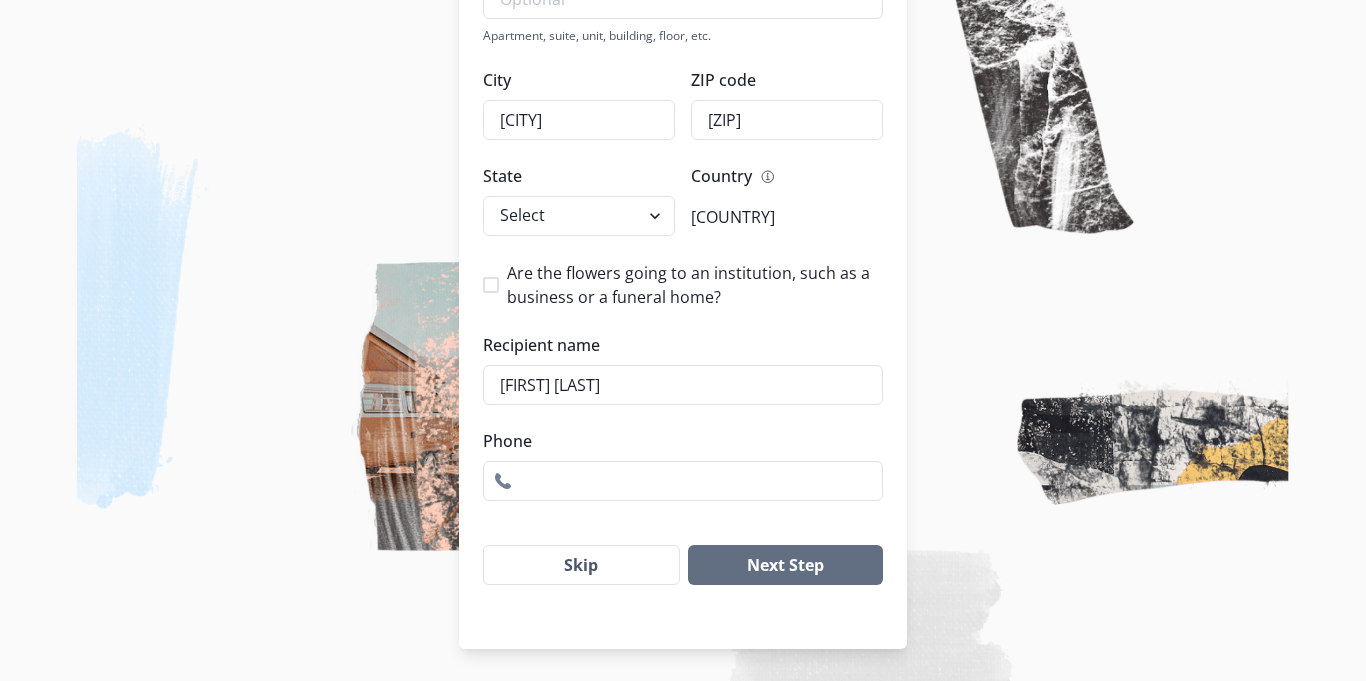 type on "[PHONE]" 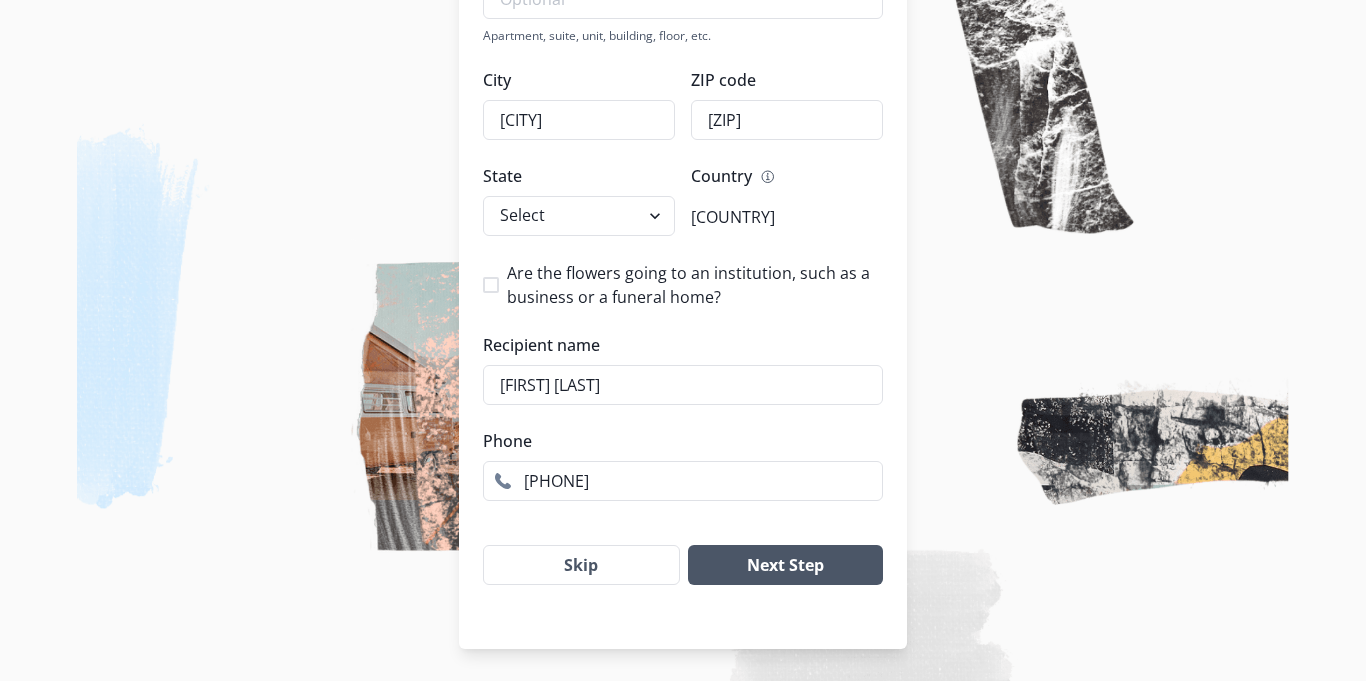 click on "Next Step" at bounding box center (785, 565) 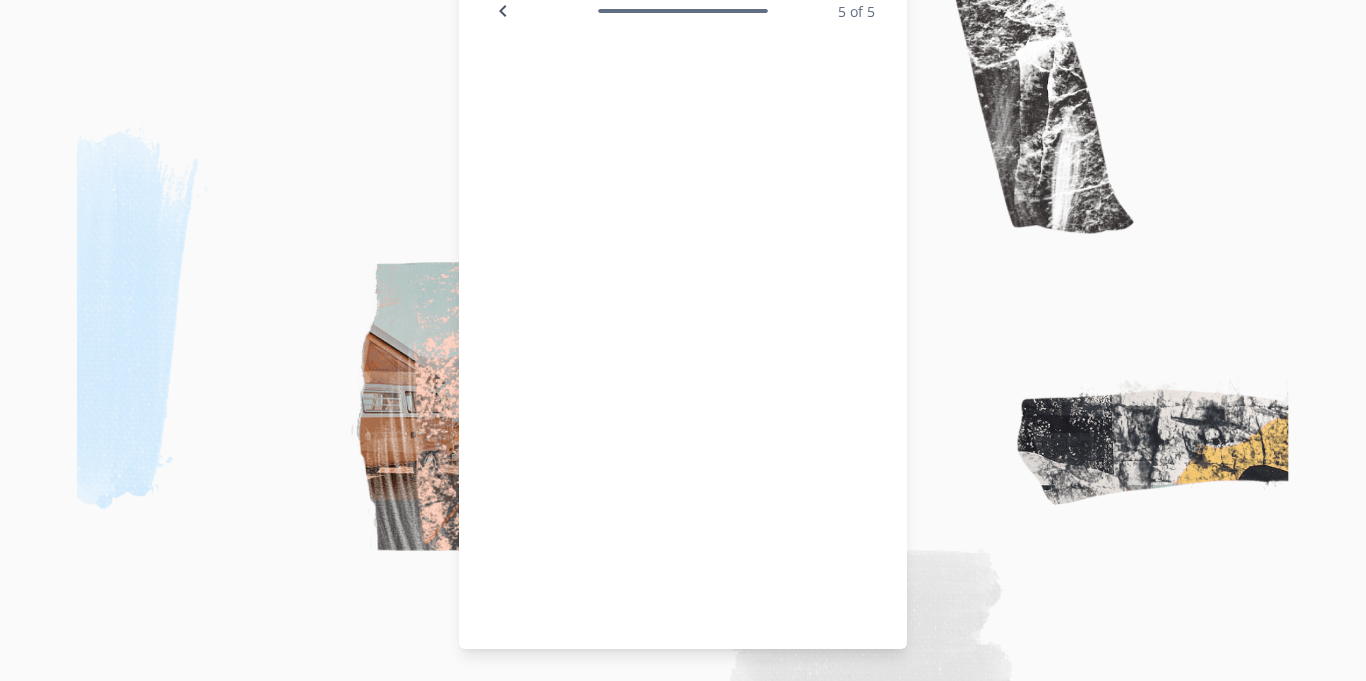 scroll, scrollTop: 151, scrollLeft: 0, axis: vertical 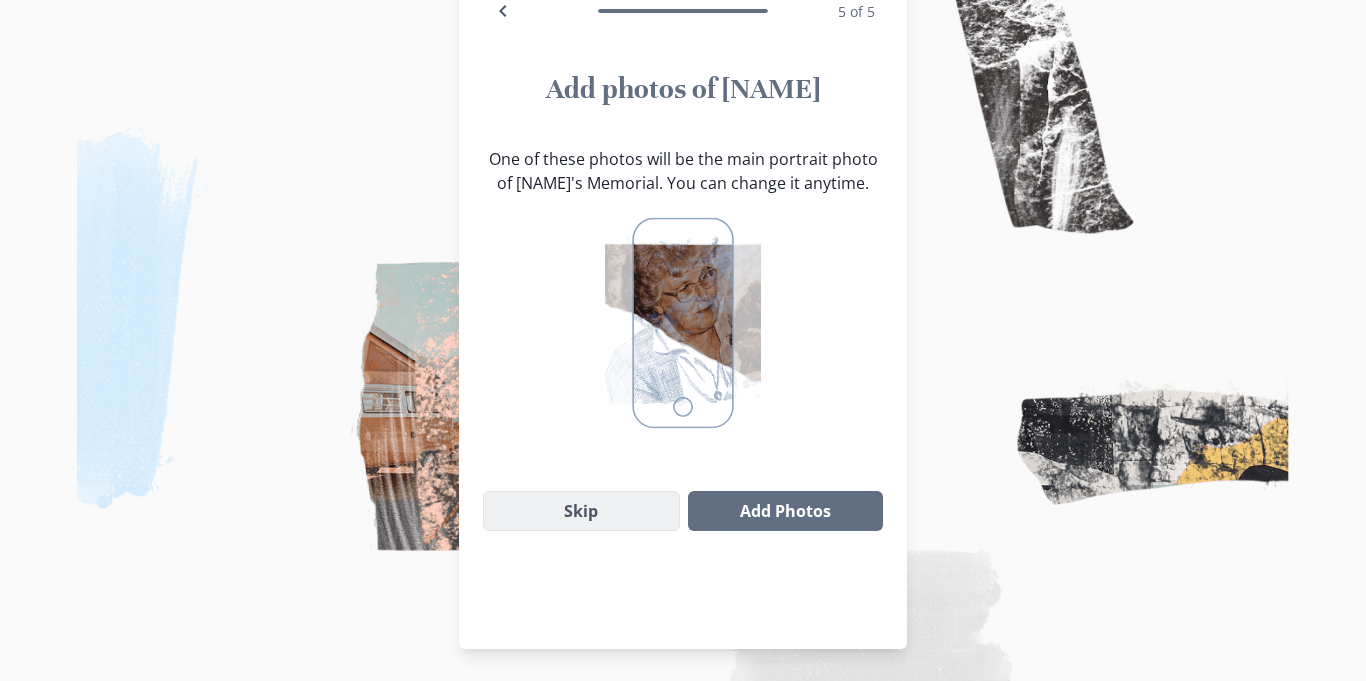 click on "Skip" at bounding box center [581, 511] 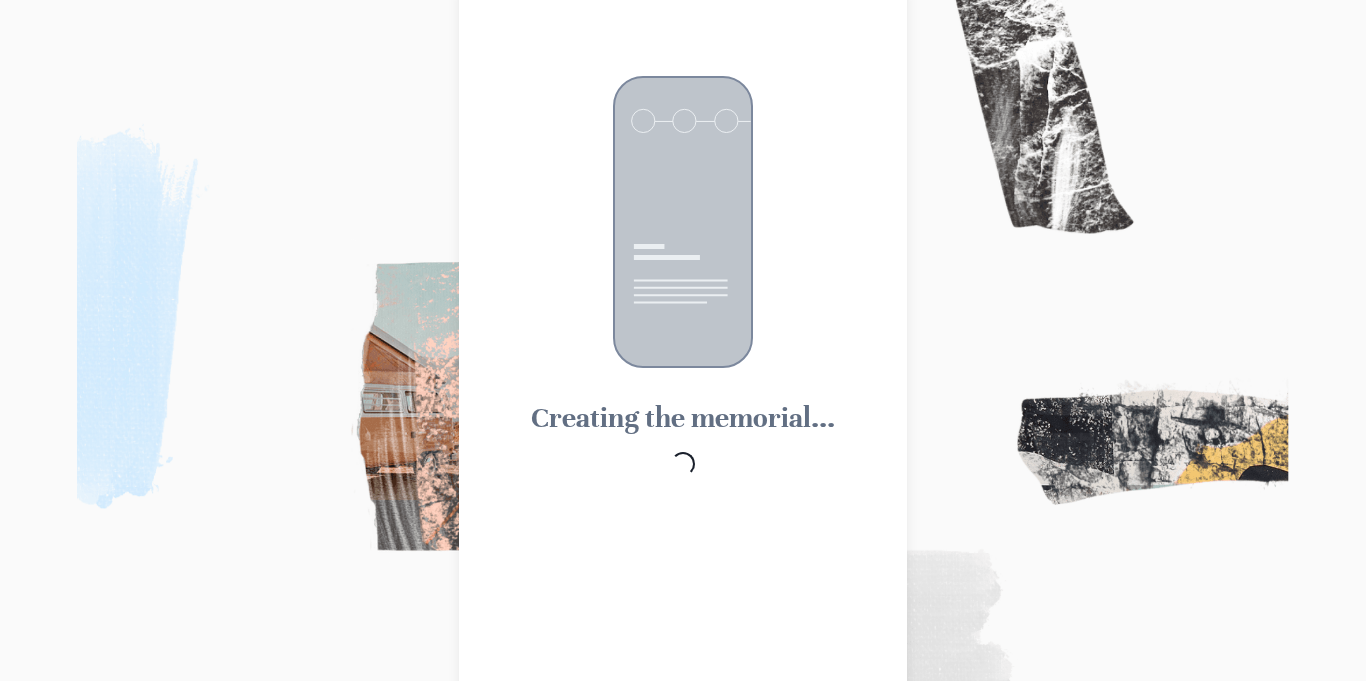 scroll, scrollTop: 2, scrollLeft: 0, axis: vertical 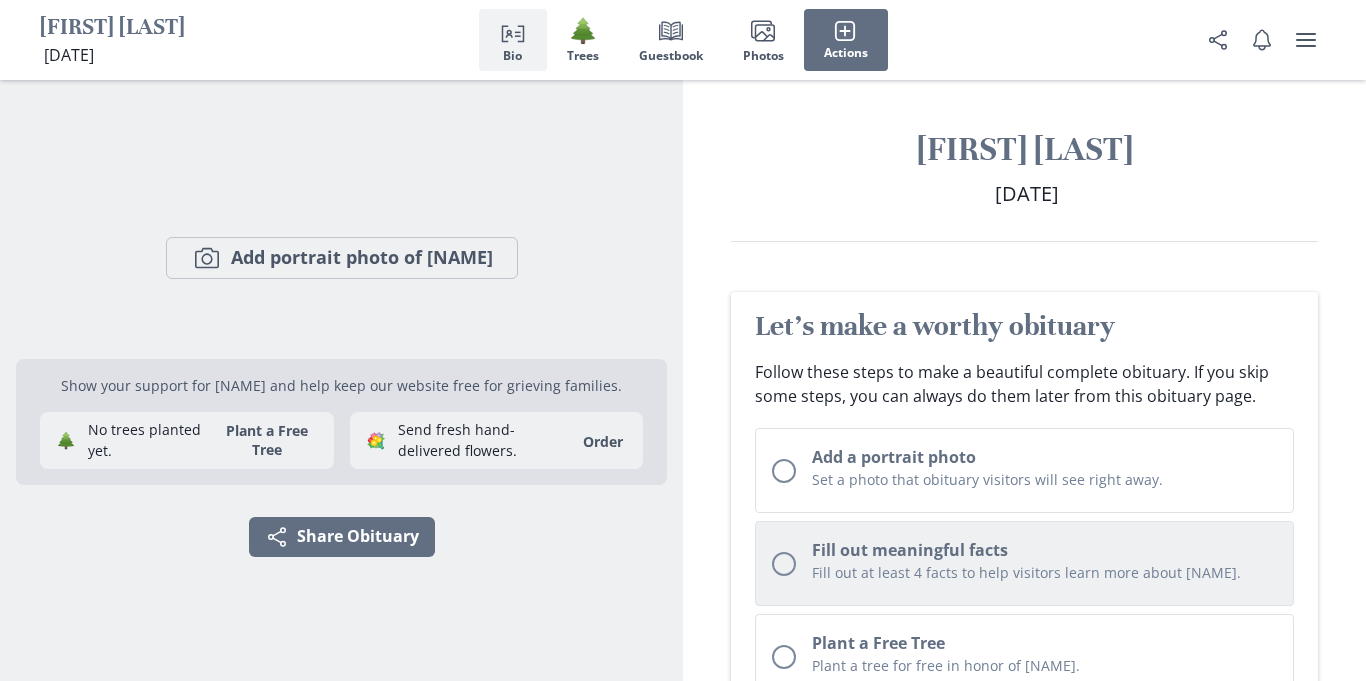 click on "Fill out meaningful facts" at bounding box center [1044, 550] 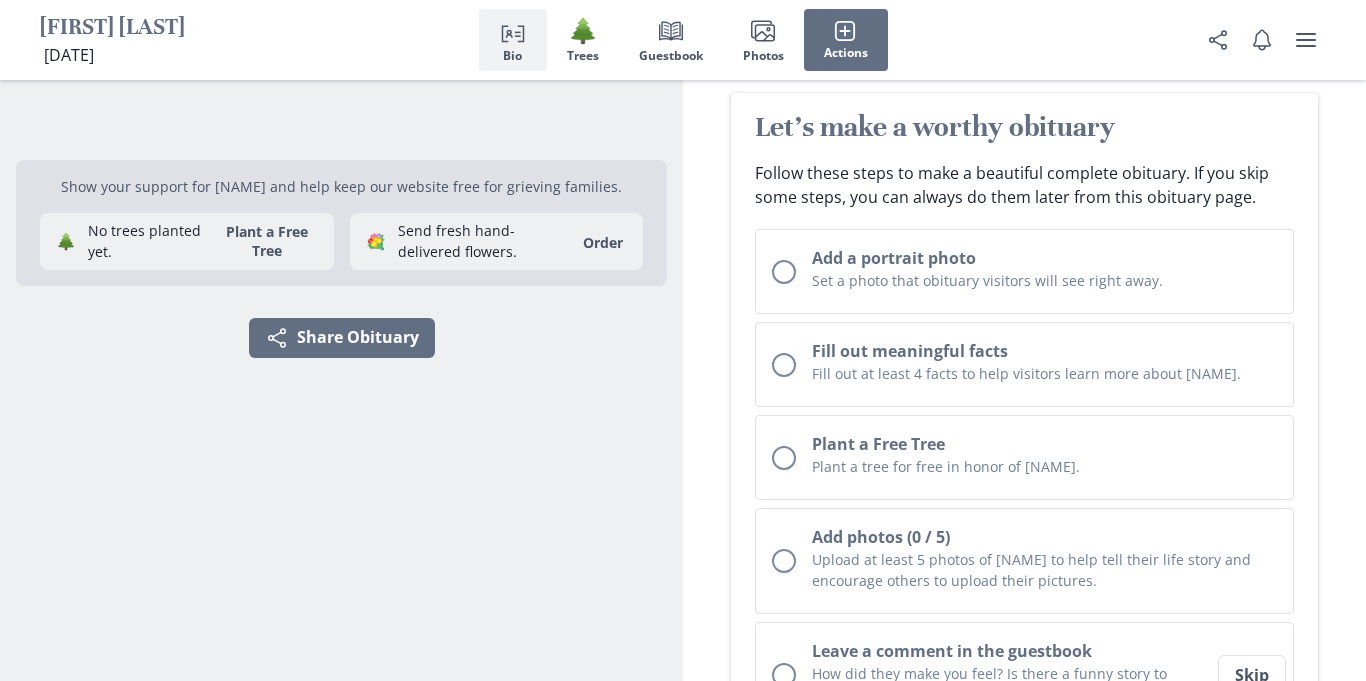 scroll, scrollTop: 0, scrollLeft: 0, axis: both 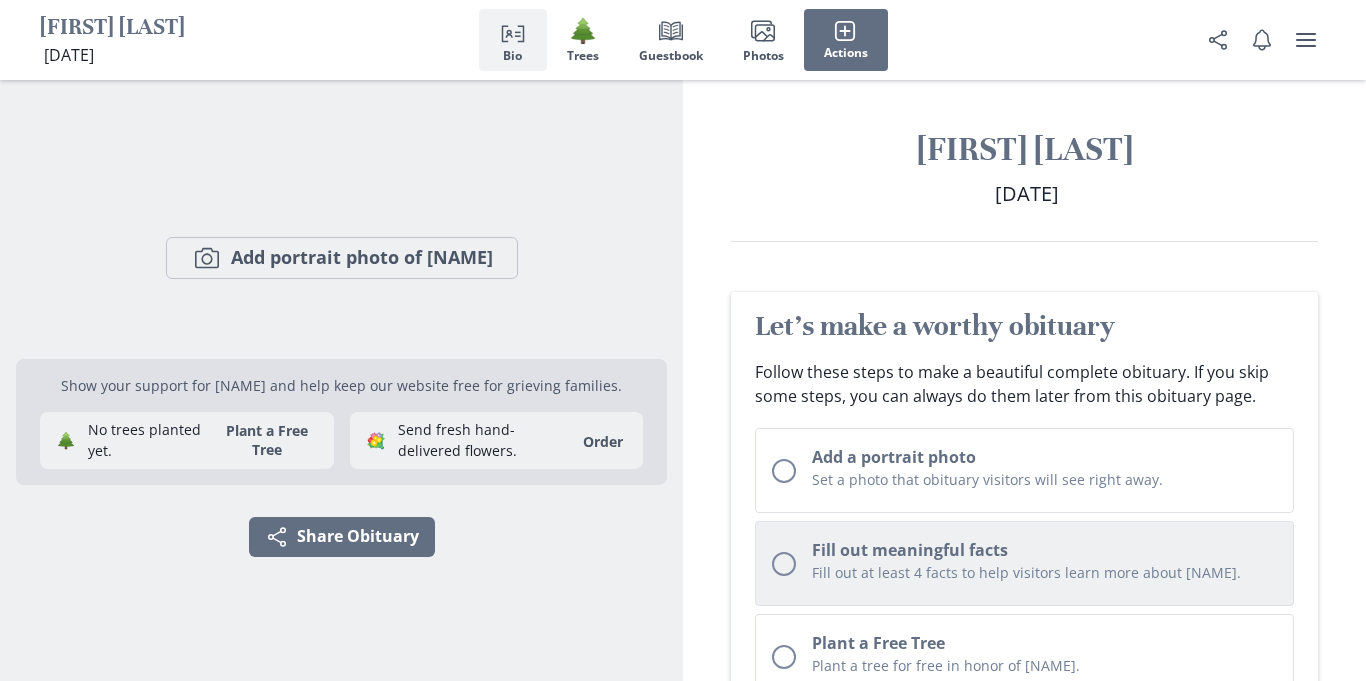 click on "Fill out at least 4 facts to help visitors learn more about [NAME]." at bounding box center [1044, 572] 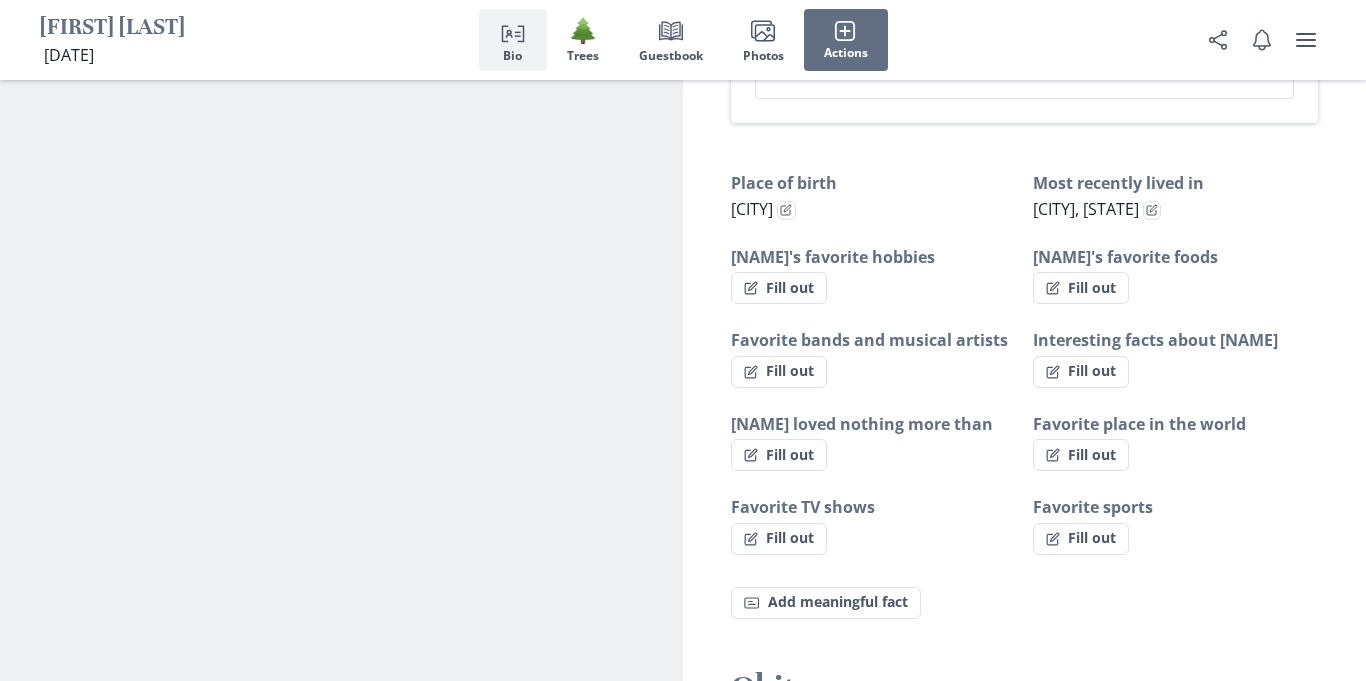 scroll, scrollTop: 1147, scrollLeft: 0, axis: vertical 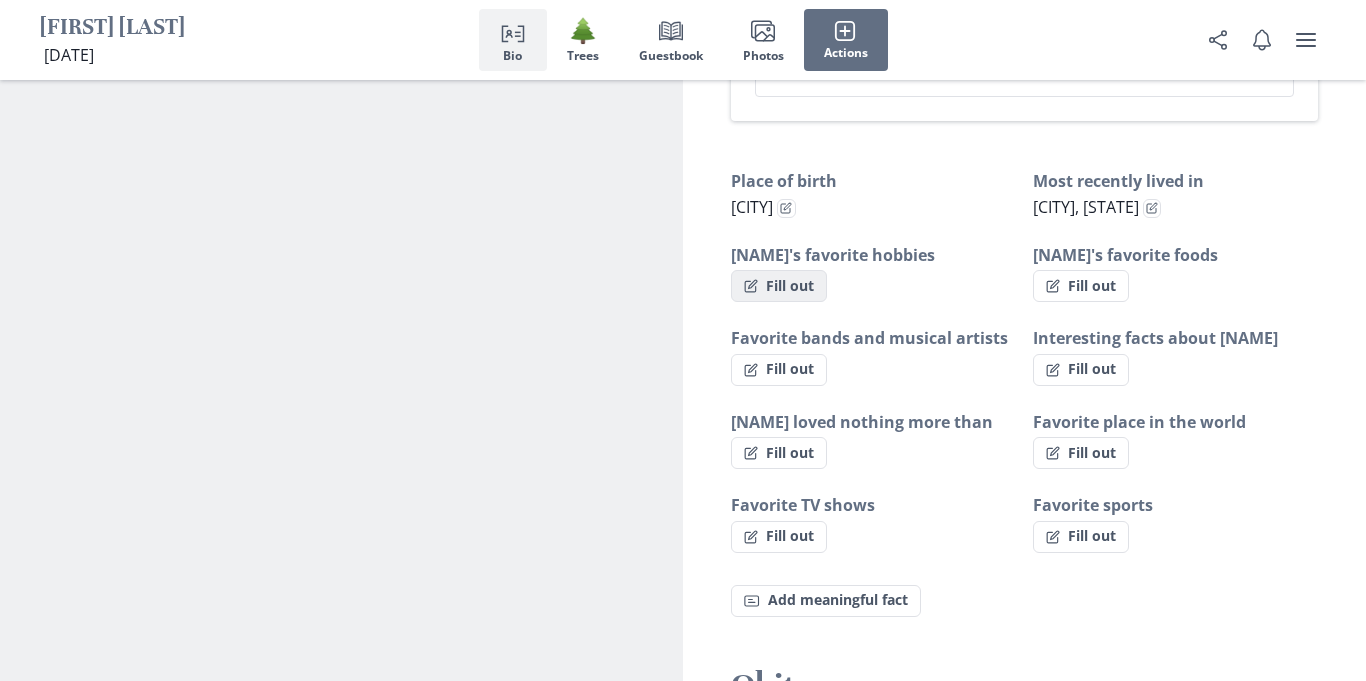 click on "Fill out" at bounding box center [779, 286] 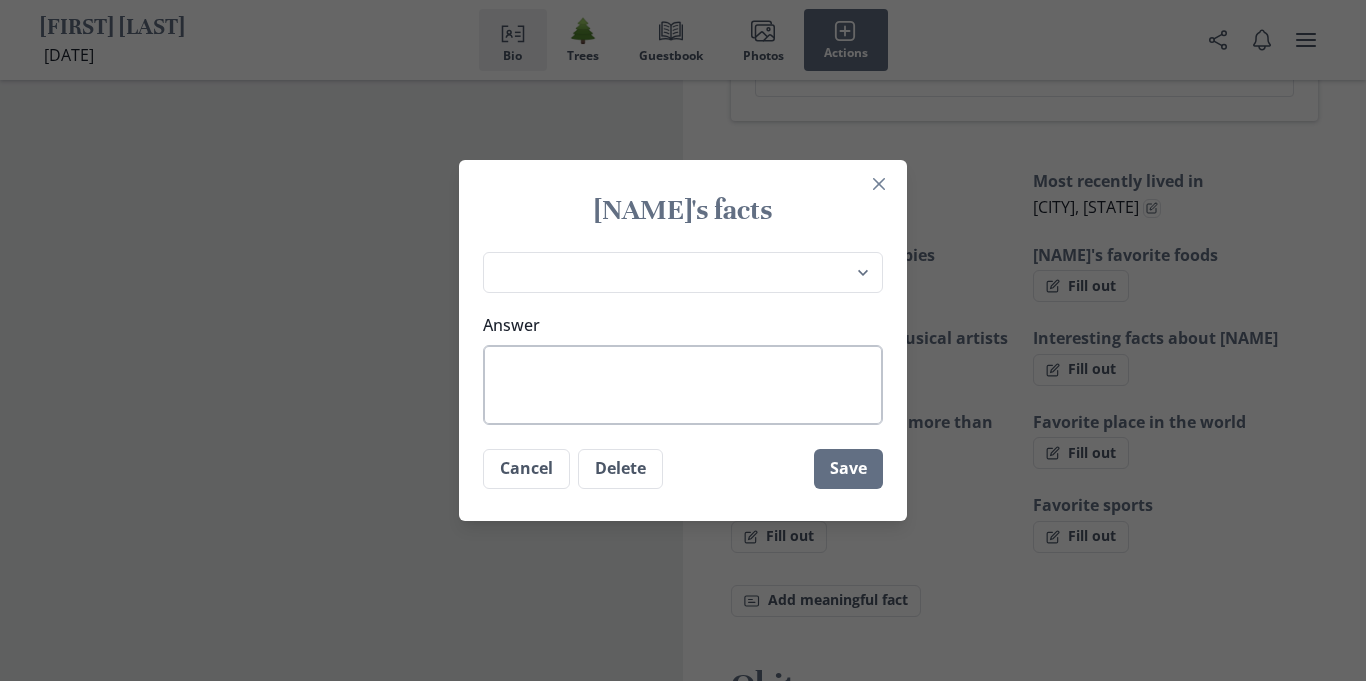 click on "Answer" at bounding box center (683, 385) 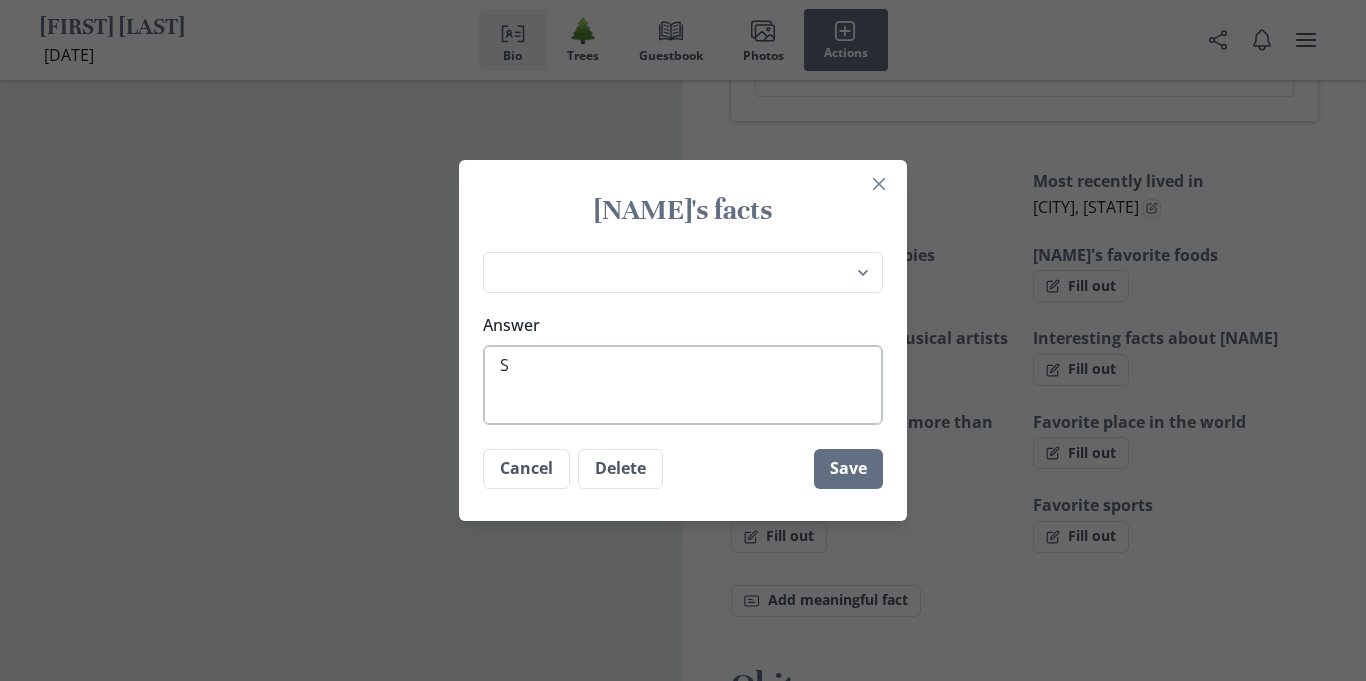 type on "Sp" 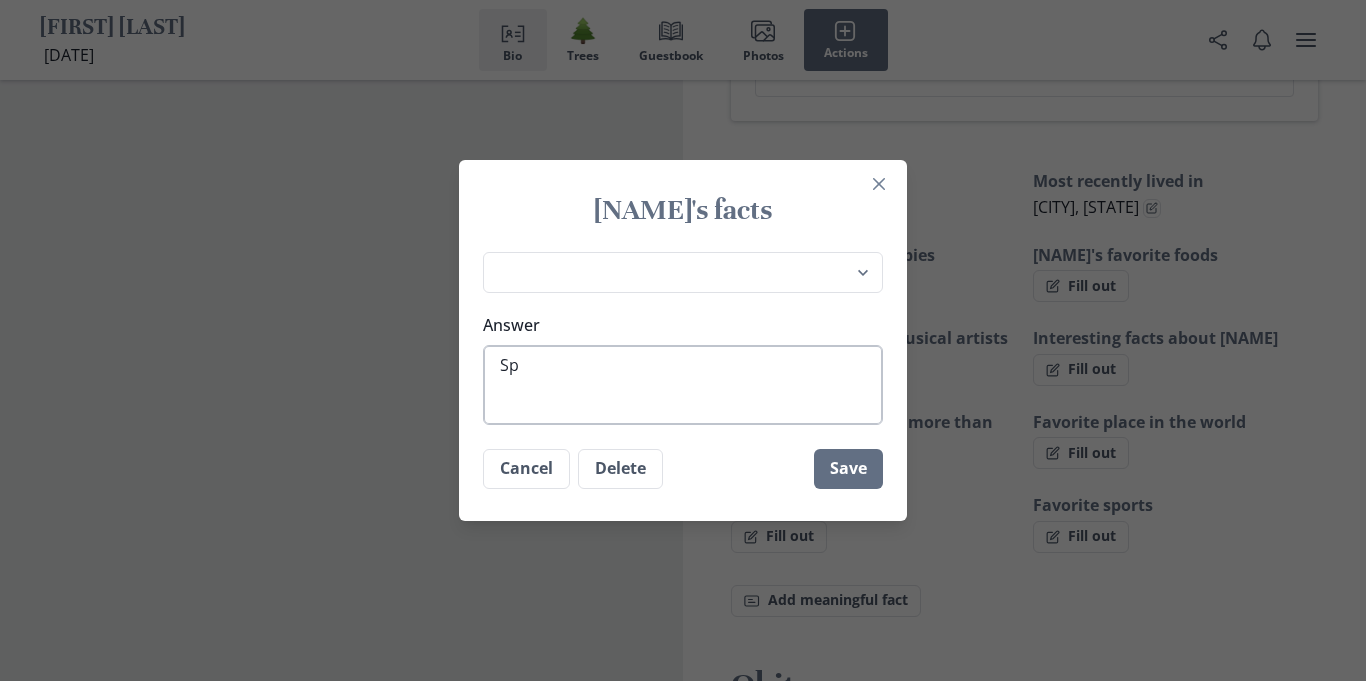 type on "Spo" 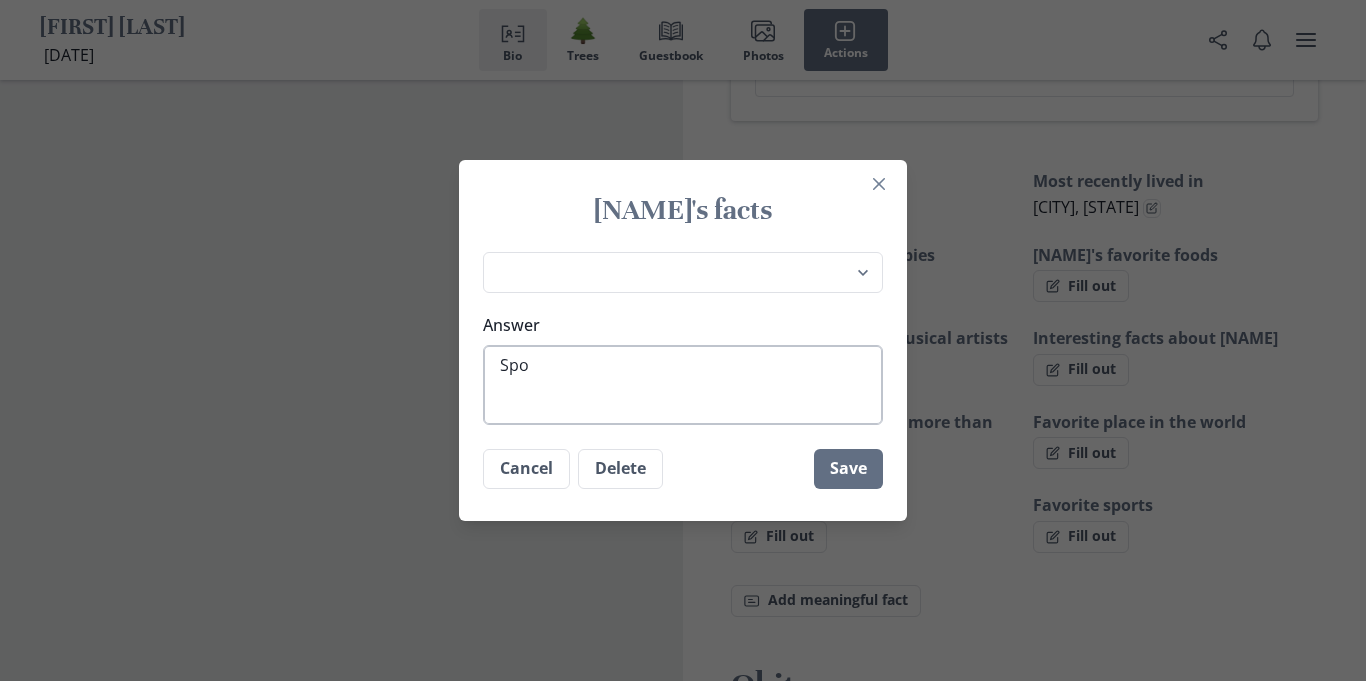 type on "Spor" 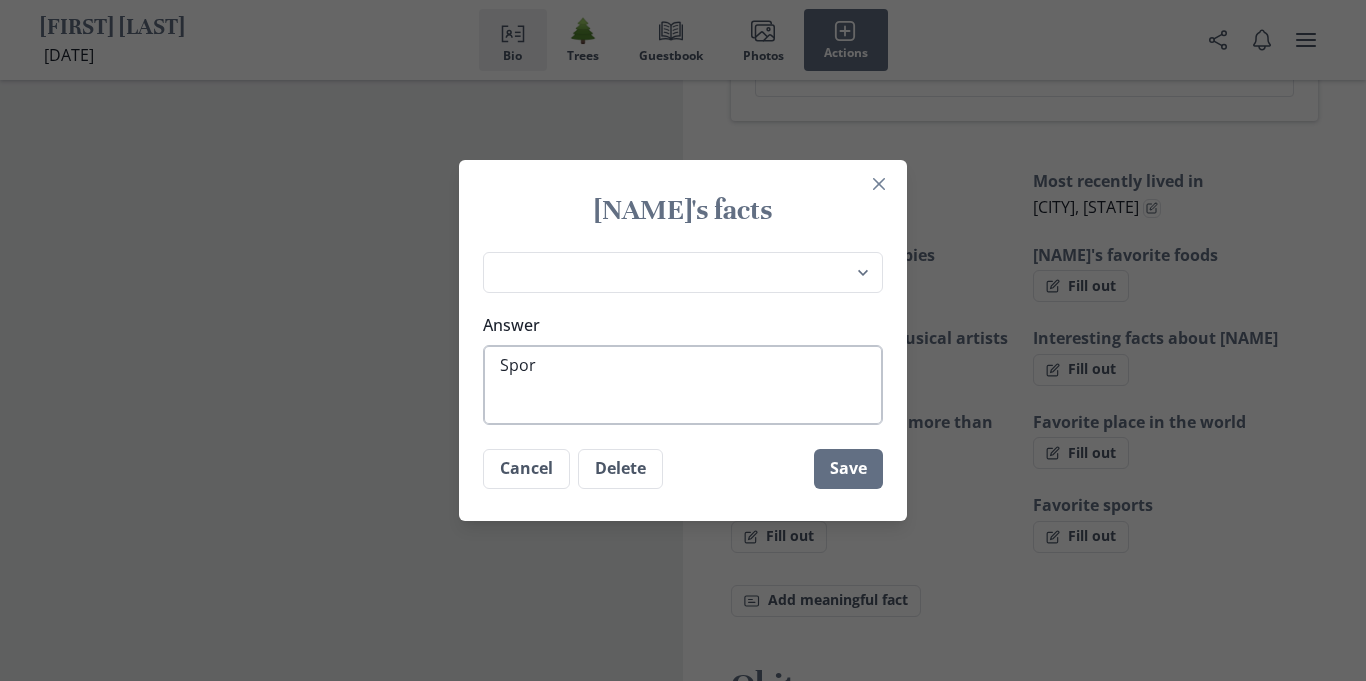 type on "x" 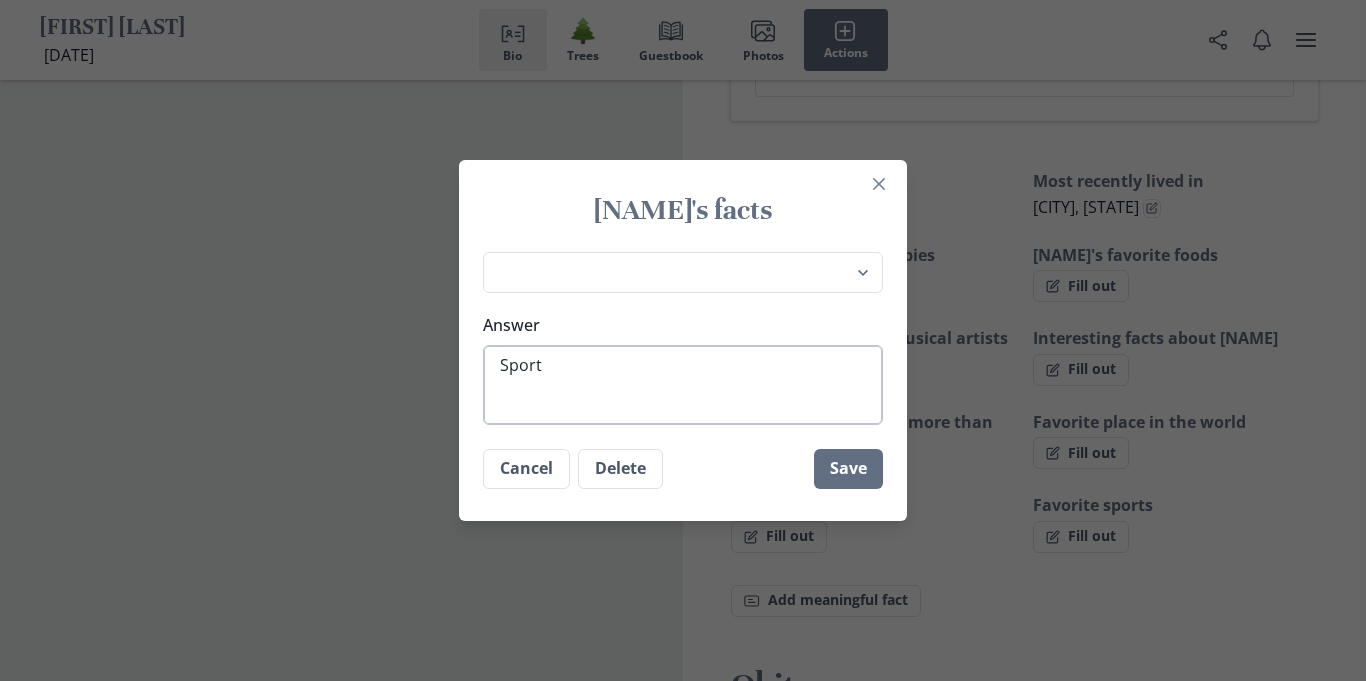type on "Sports" 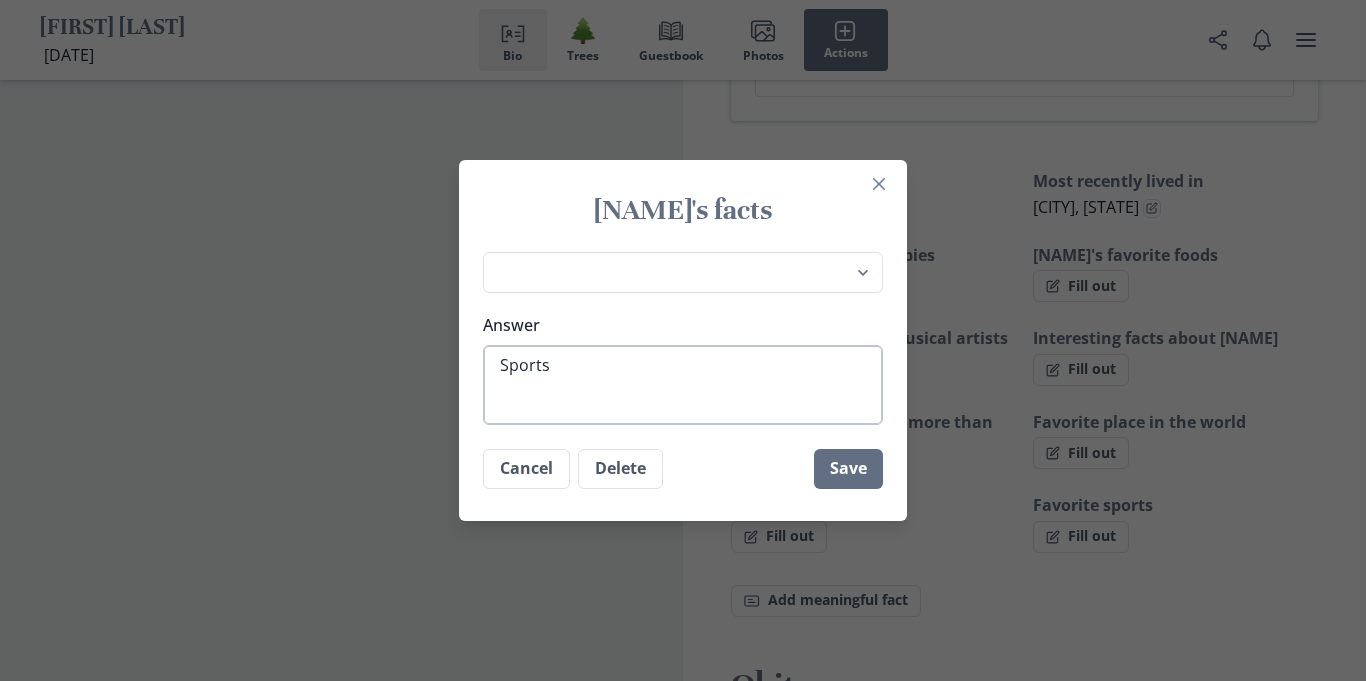 type on "x" 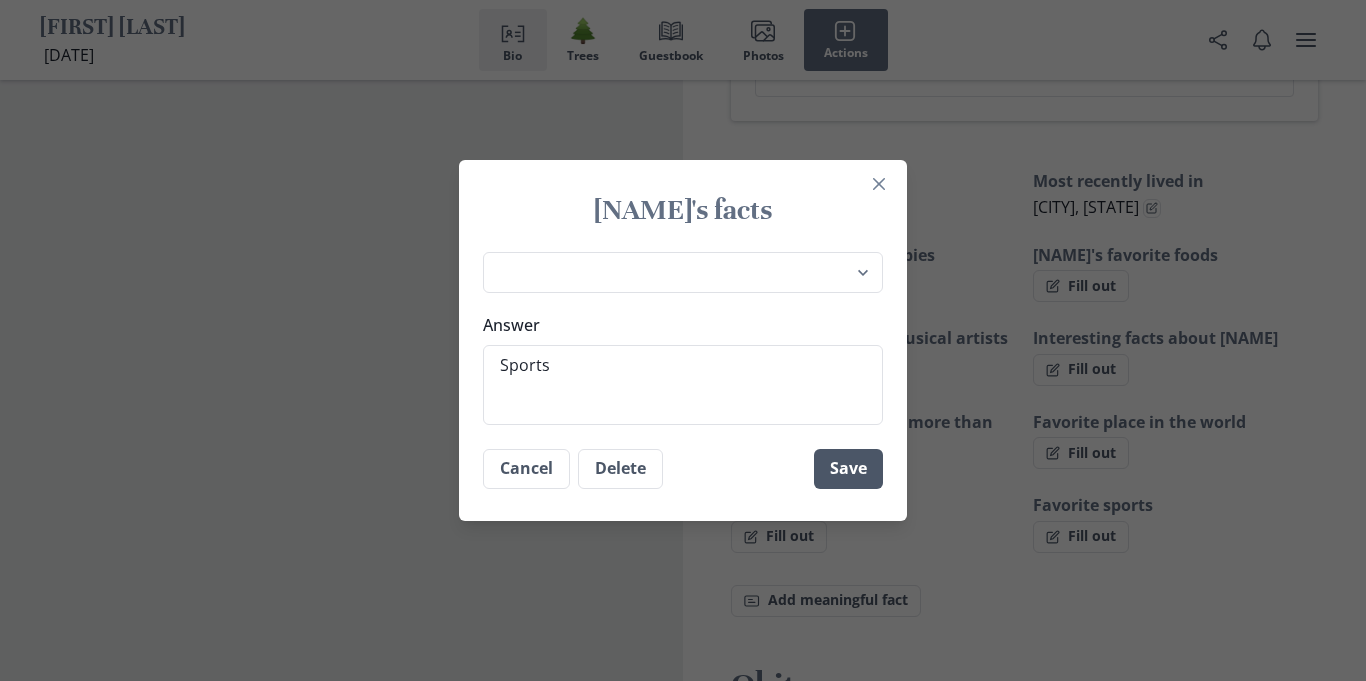 type on "Sports" 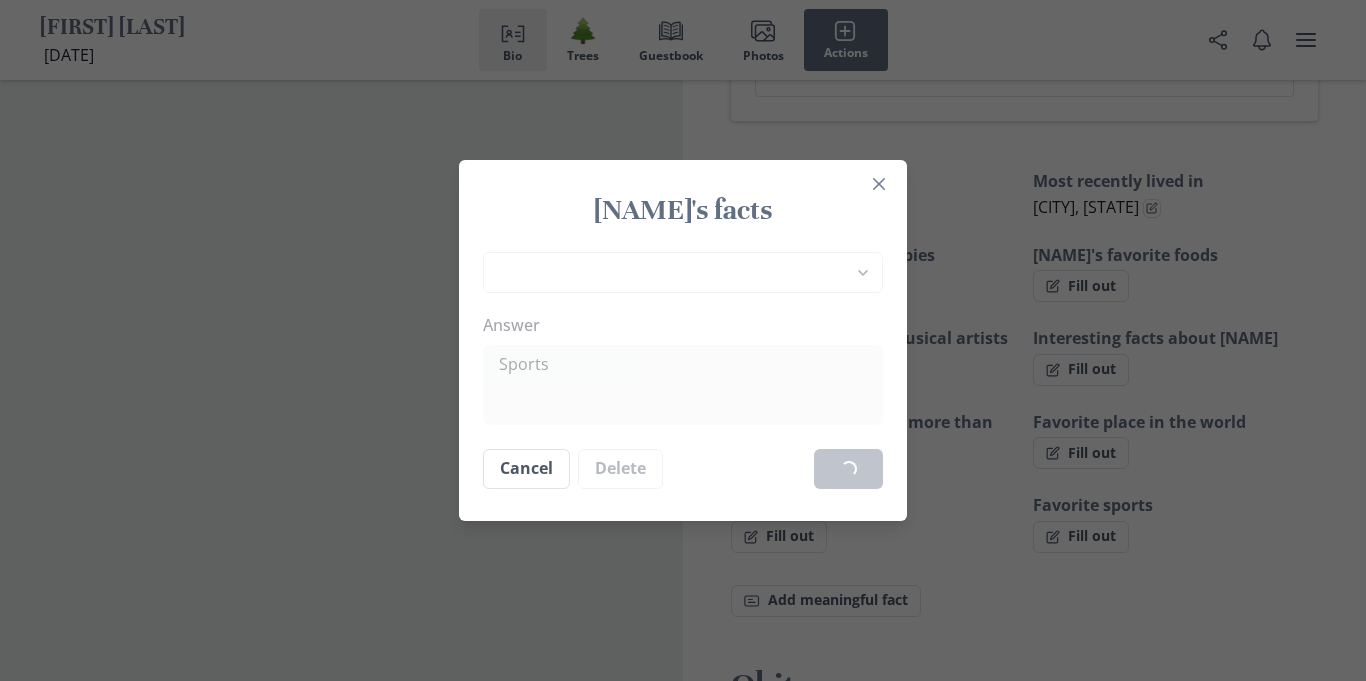 type on "x" 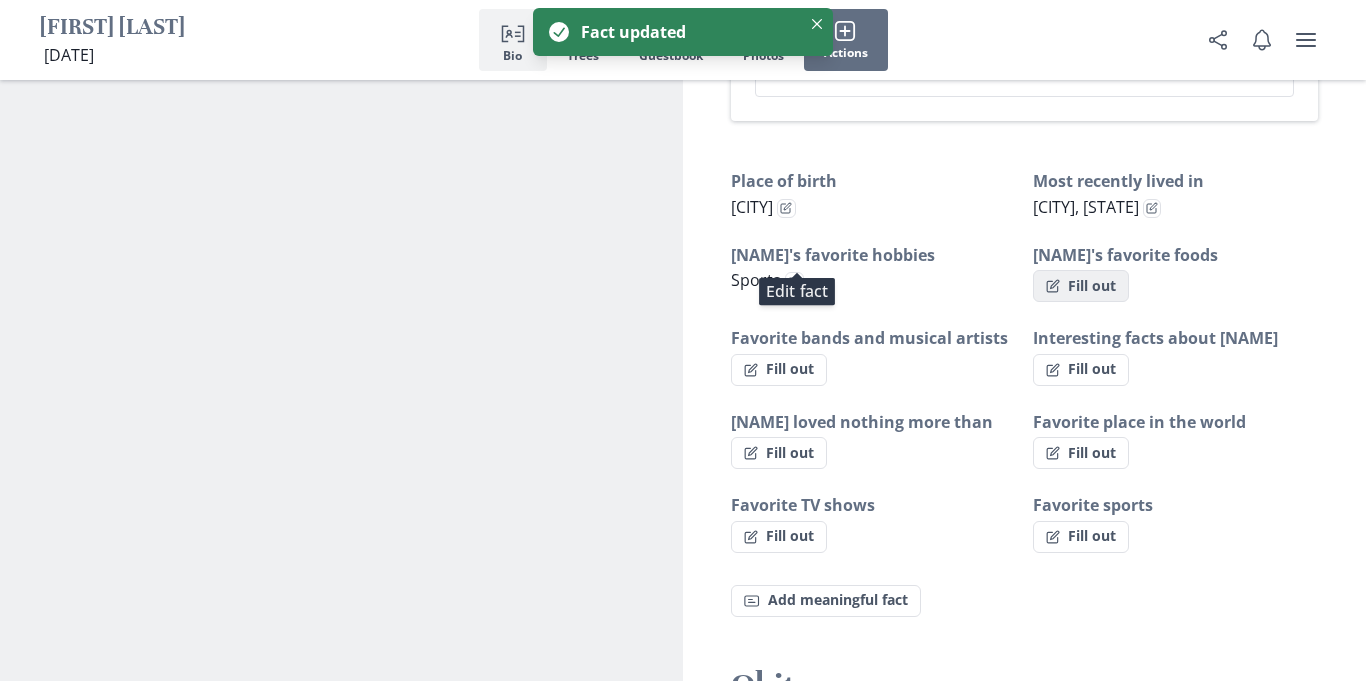 click on "Fill out" at bounding box center [1081, 286] 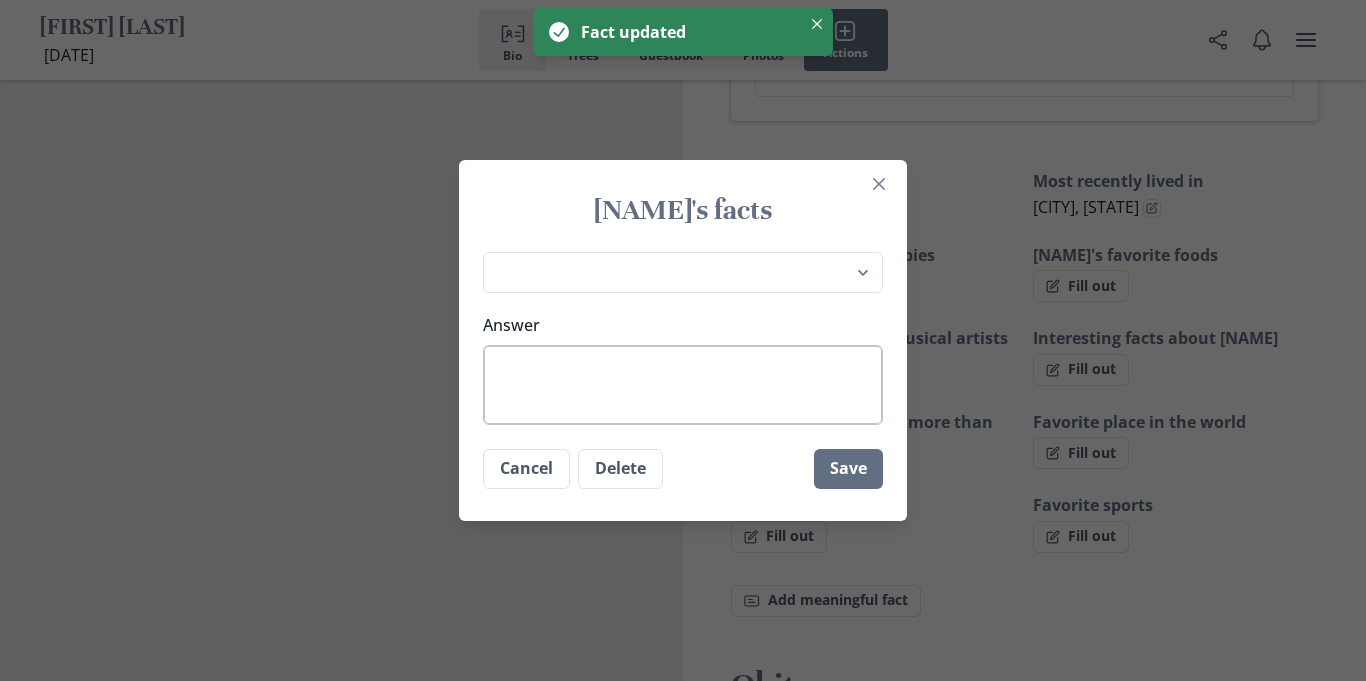 click on "Answer" at bounding box center [683, 385] 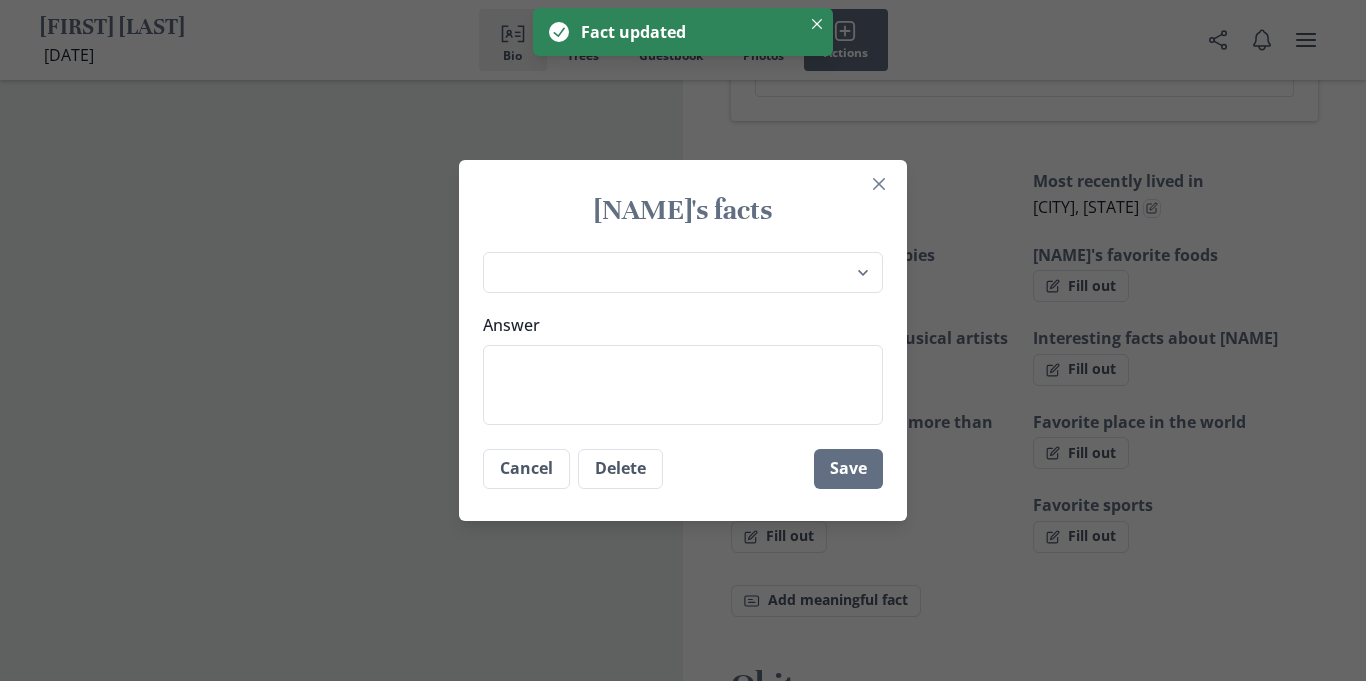 type on "x" 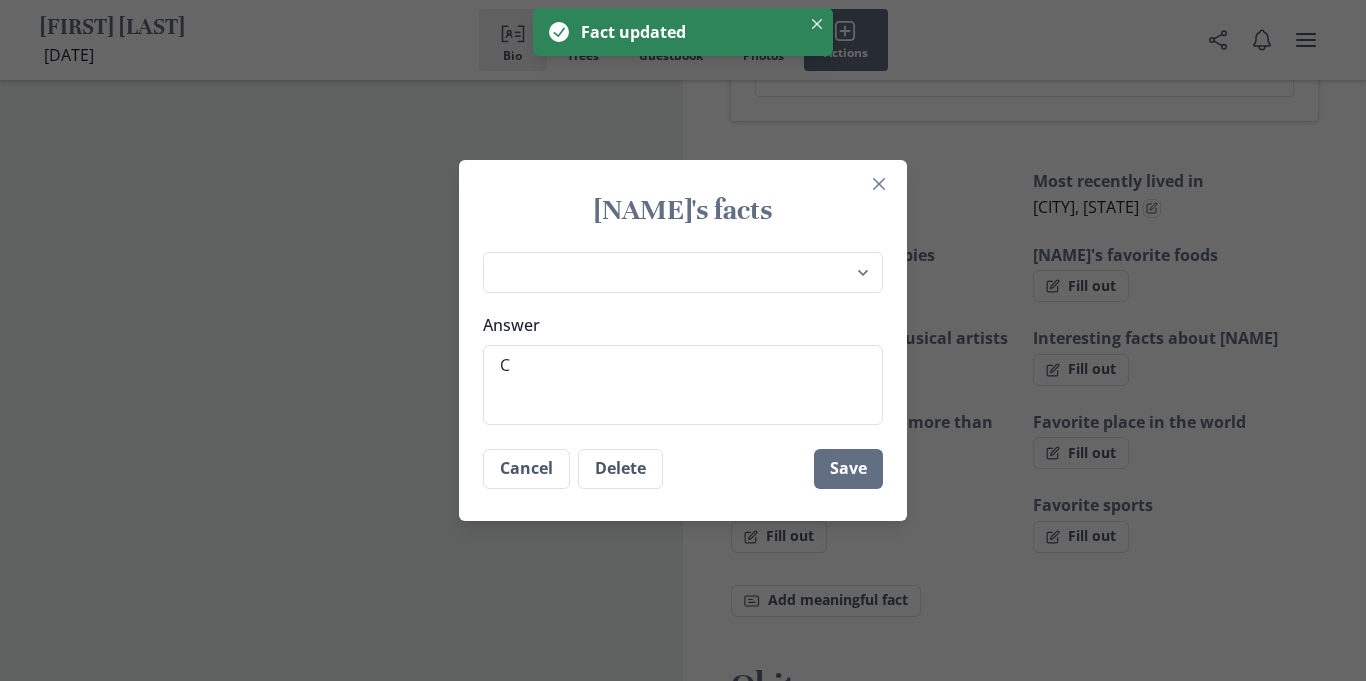 type on "x" 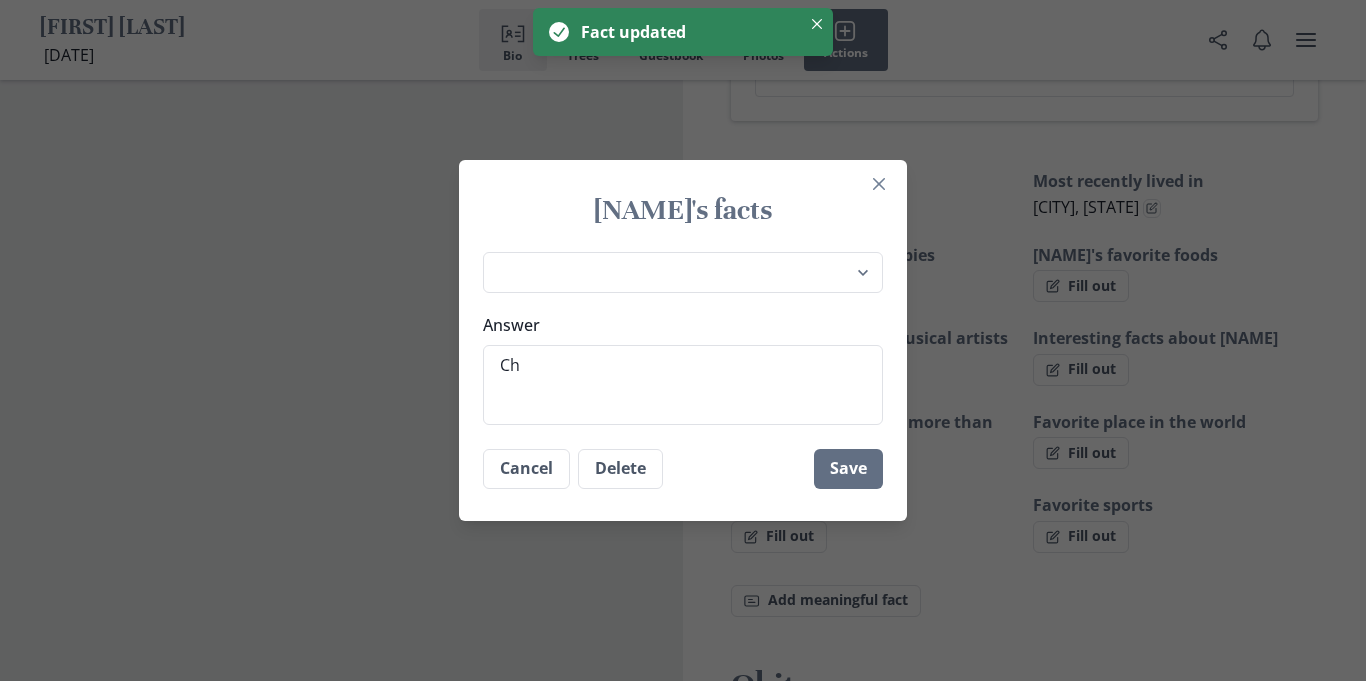 type on "x" 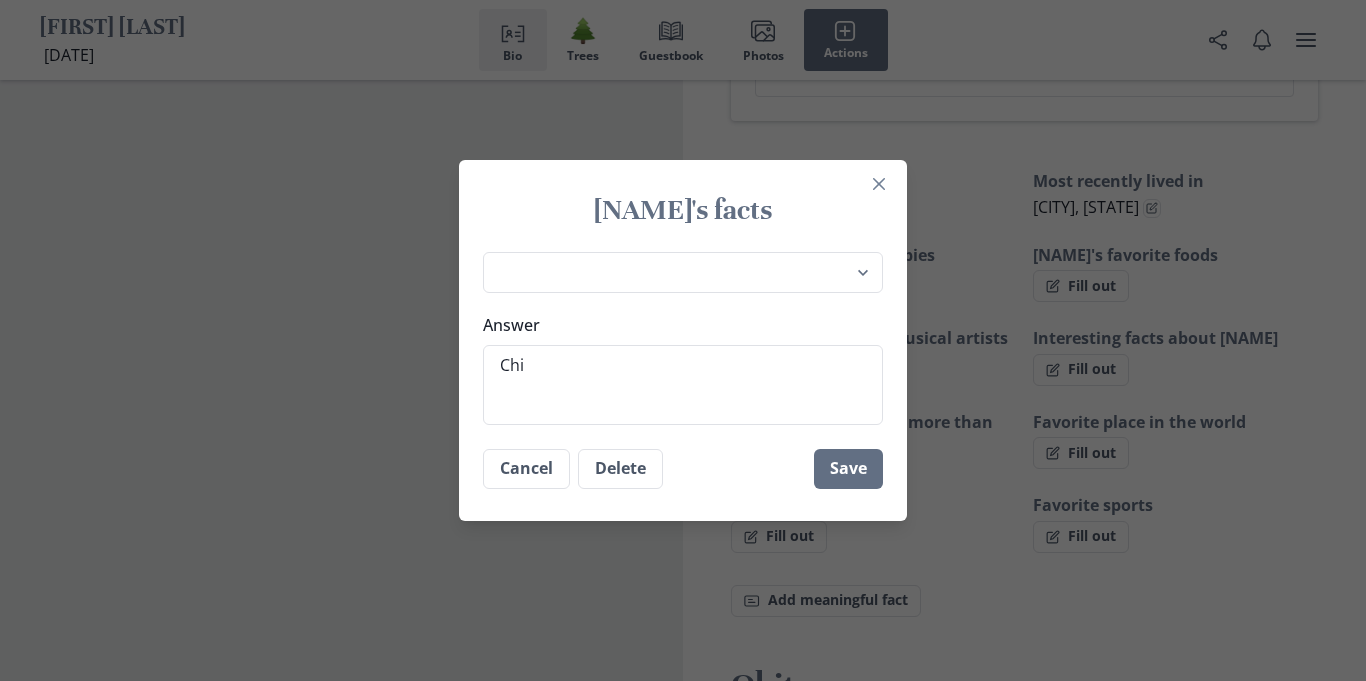 type on "x" 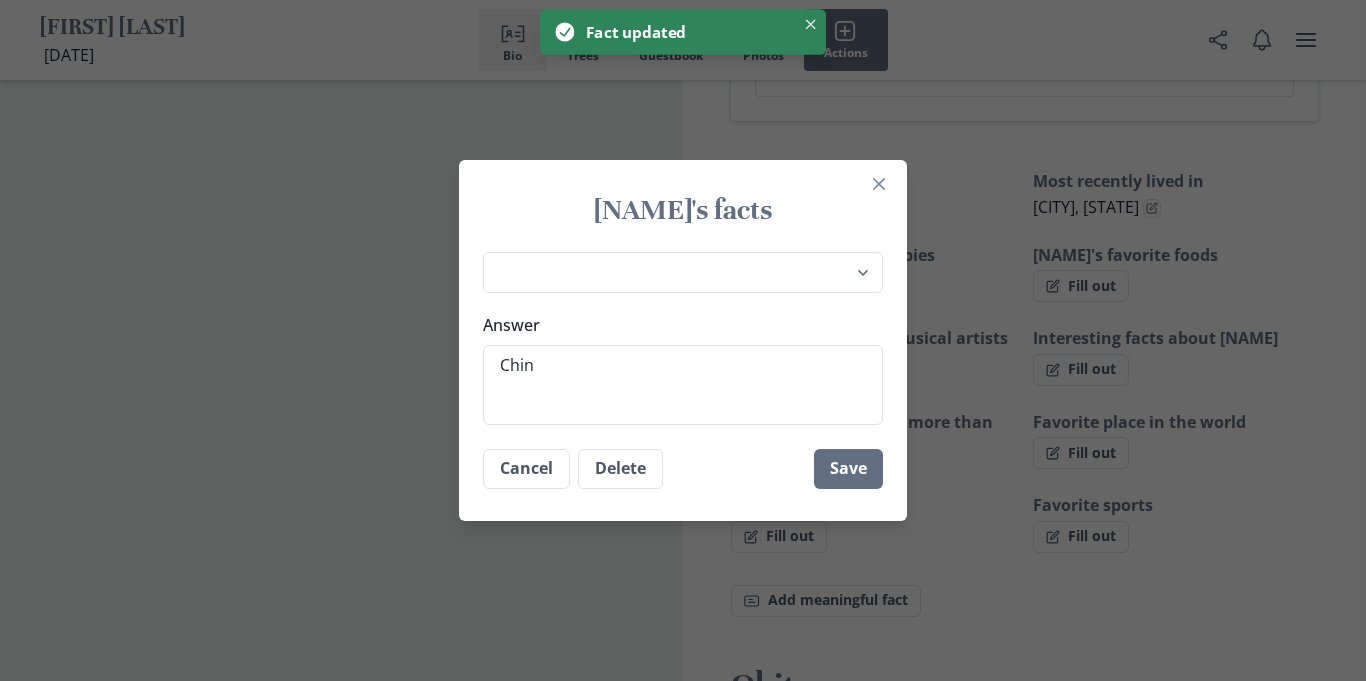 type on "x" 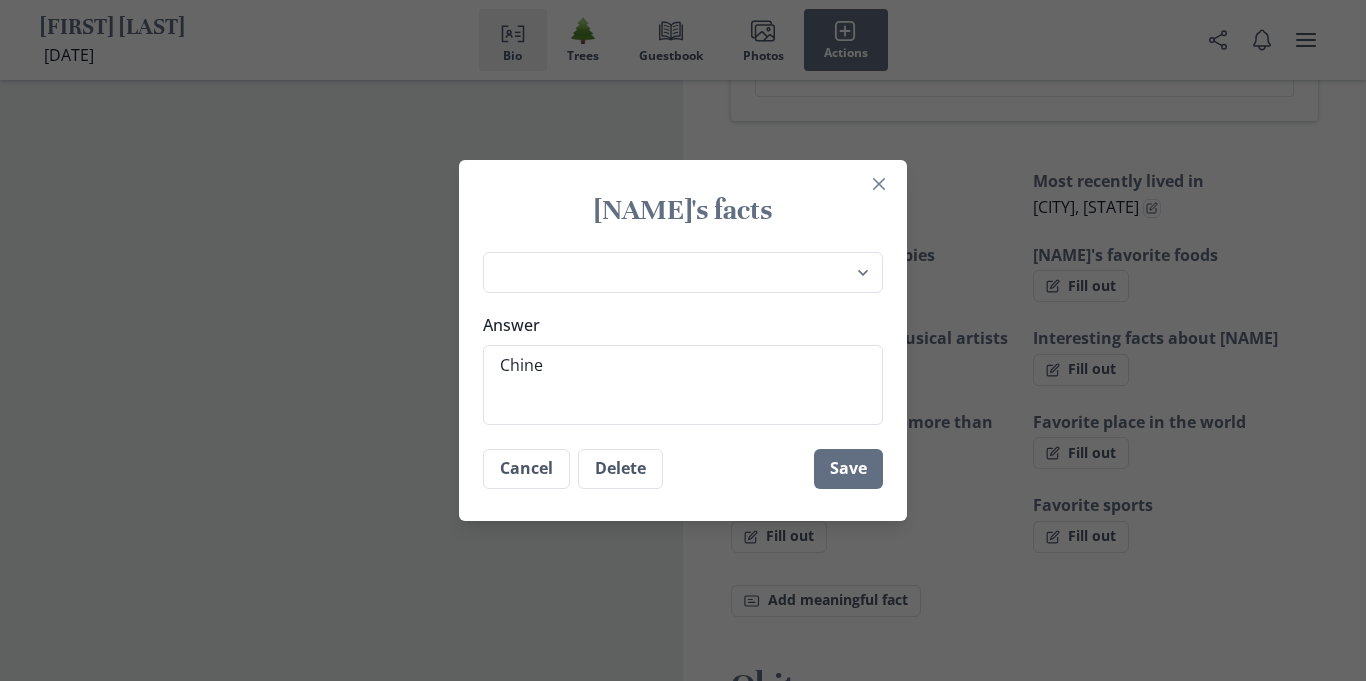 type on "x" 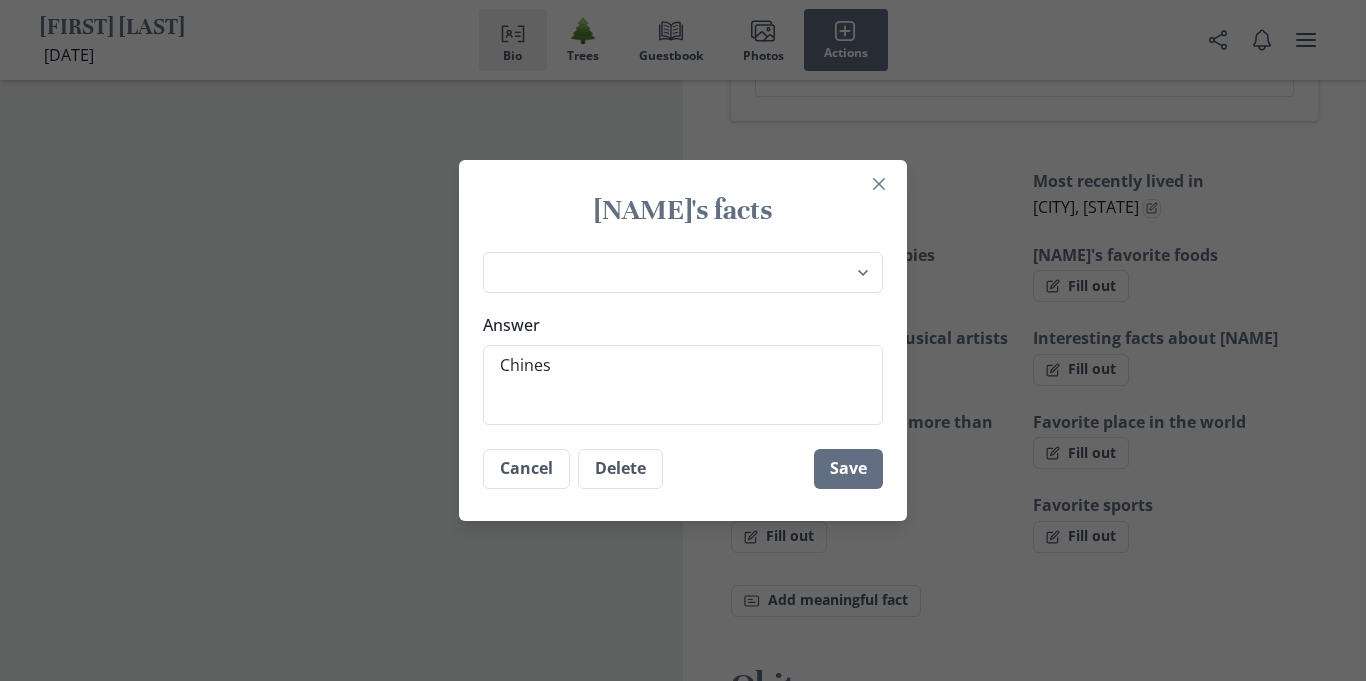 type on "x" 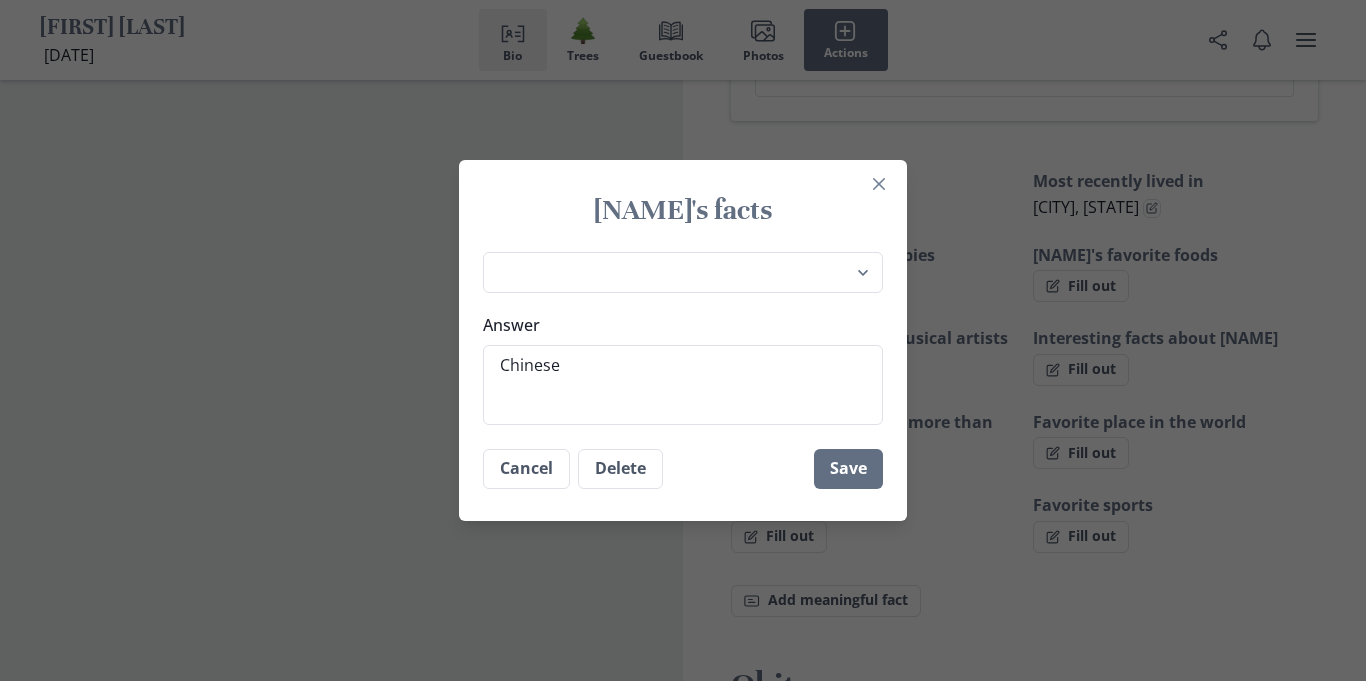 type on "x" 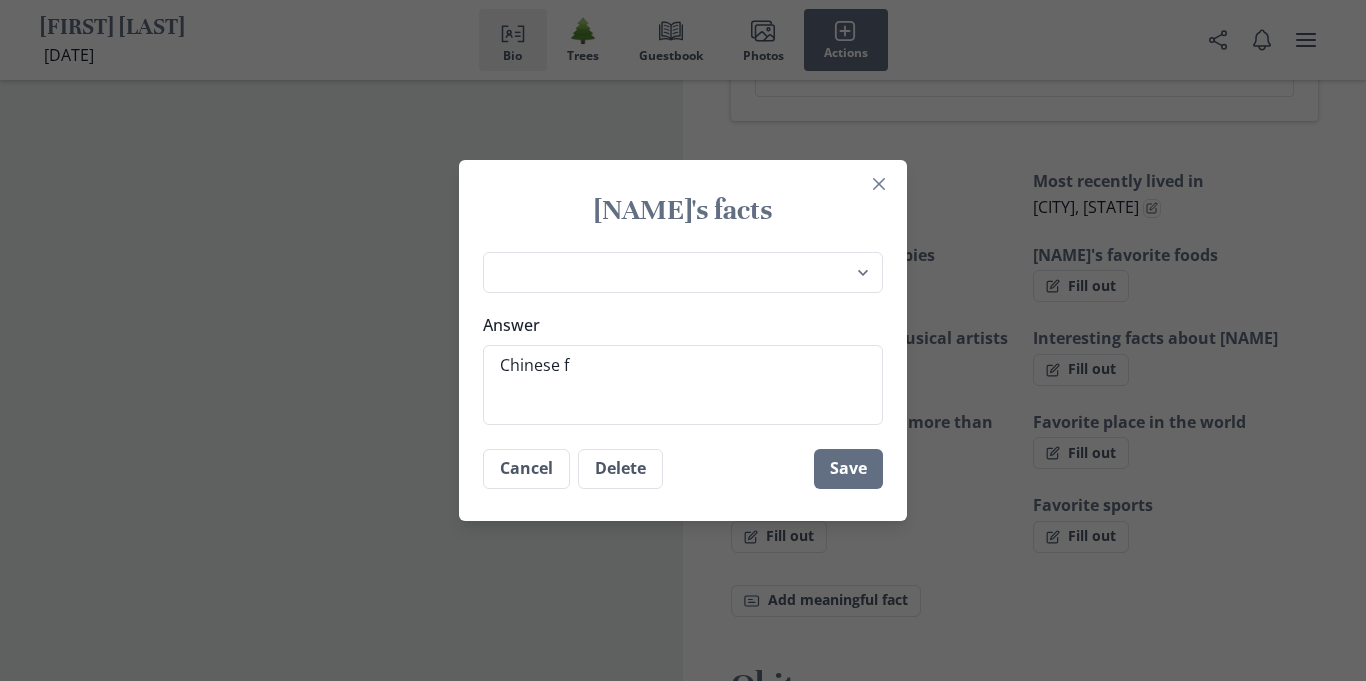 type on "x" 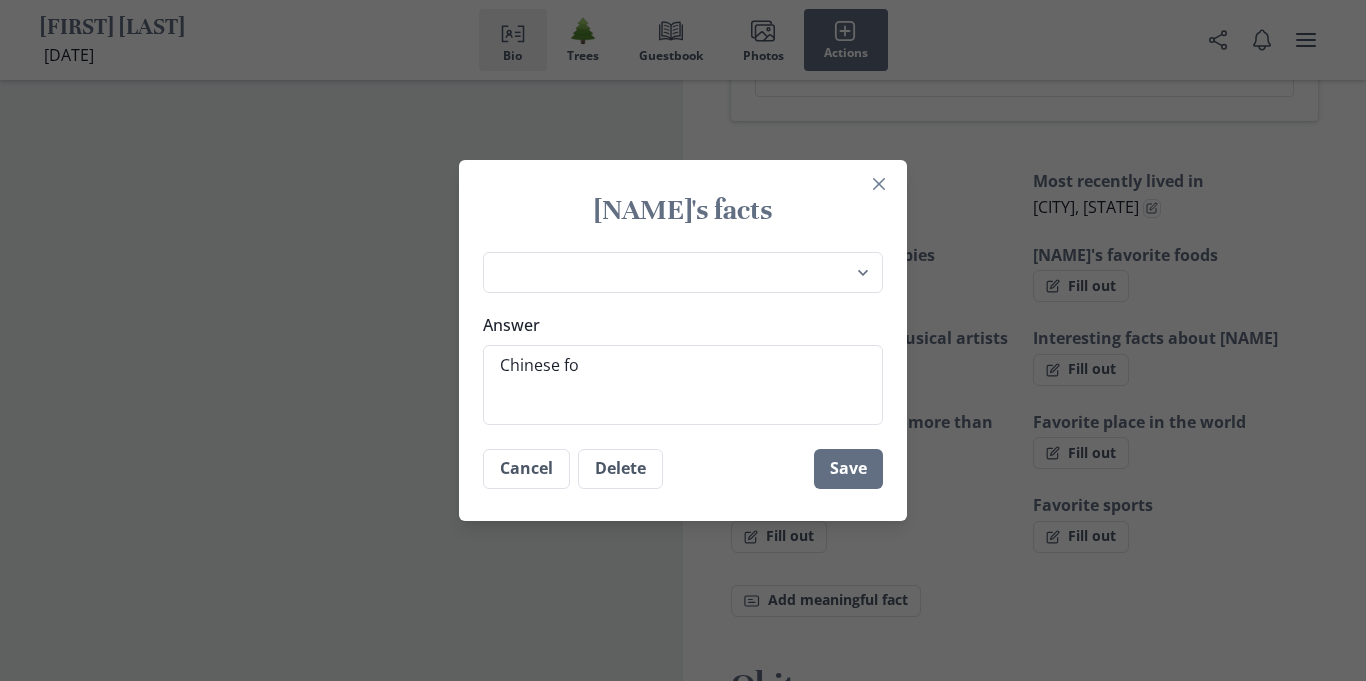 type on "x" 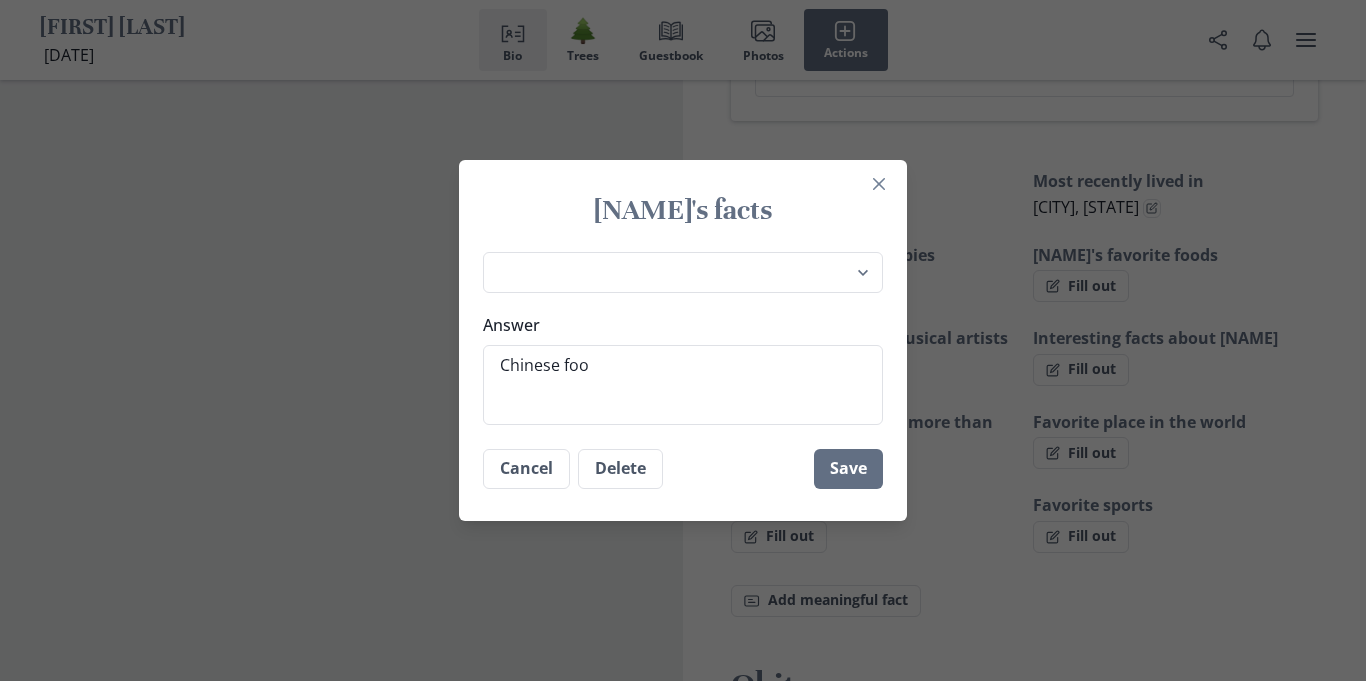type on "x" 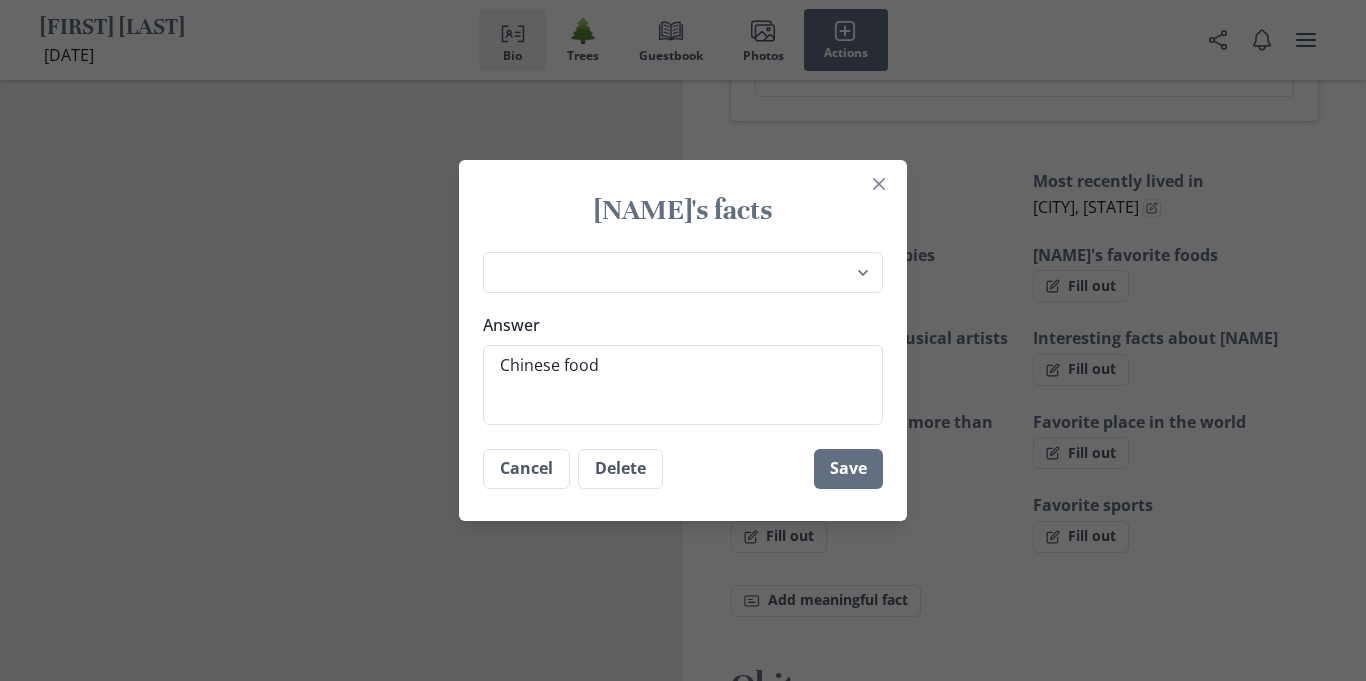 type on "x" 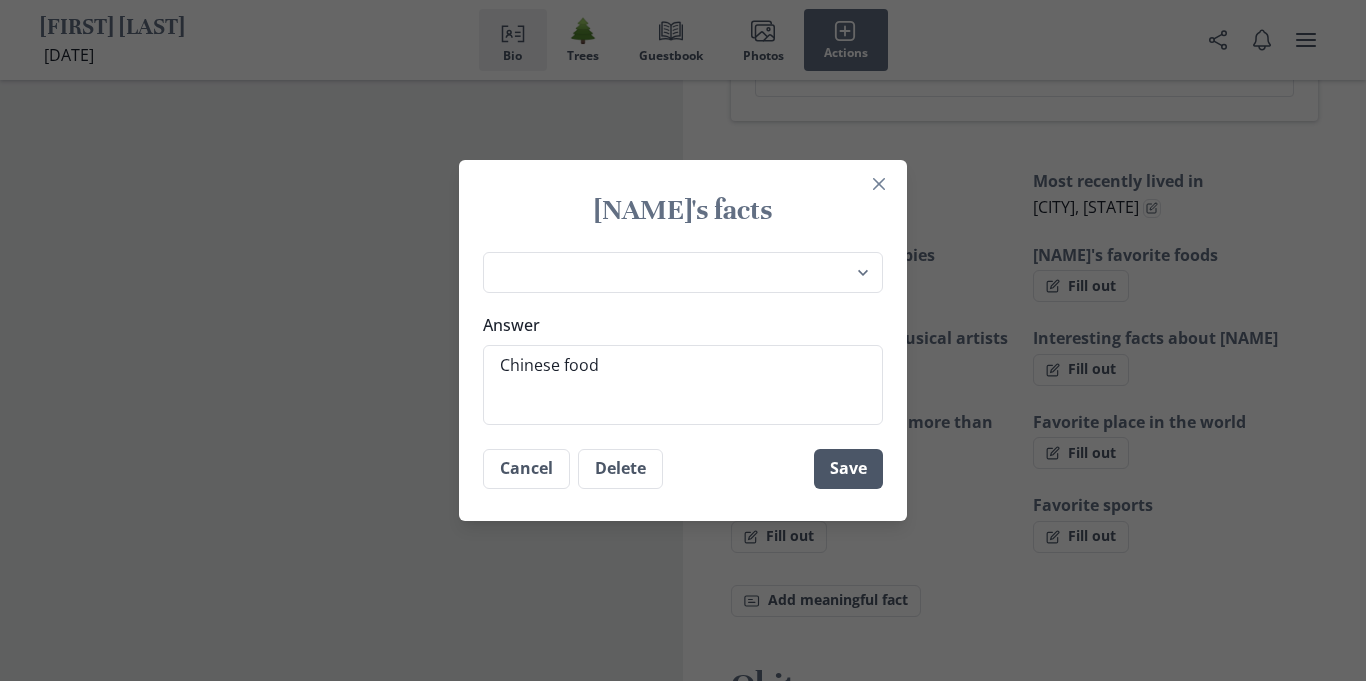 type on "Chinese food" 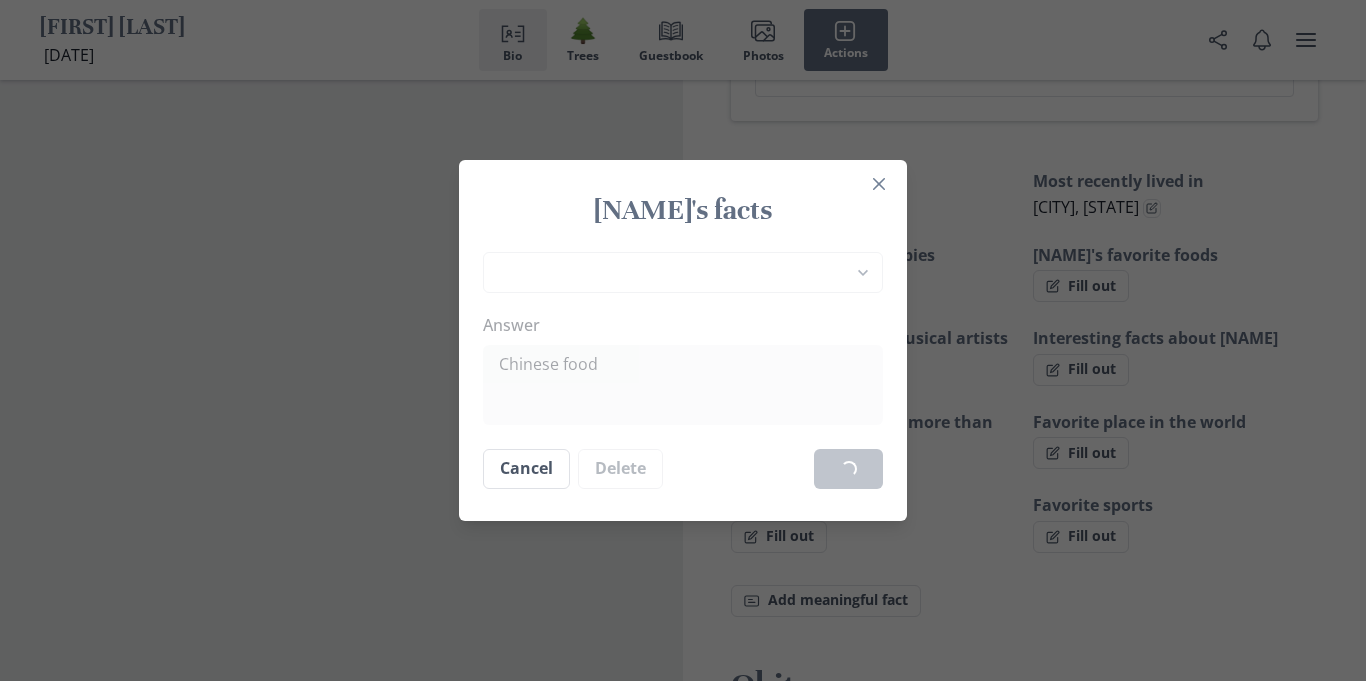 type on "x" 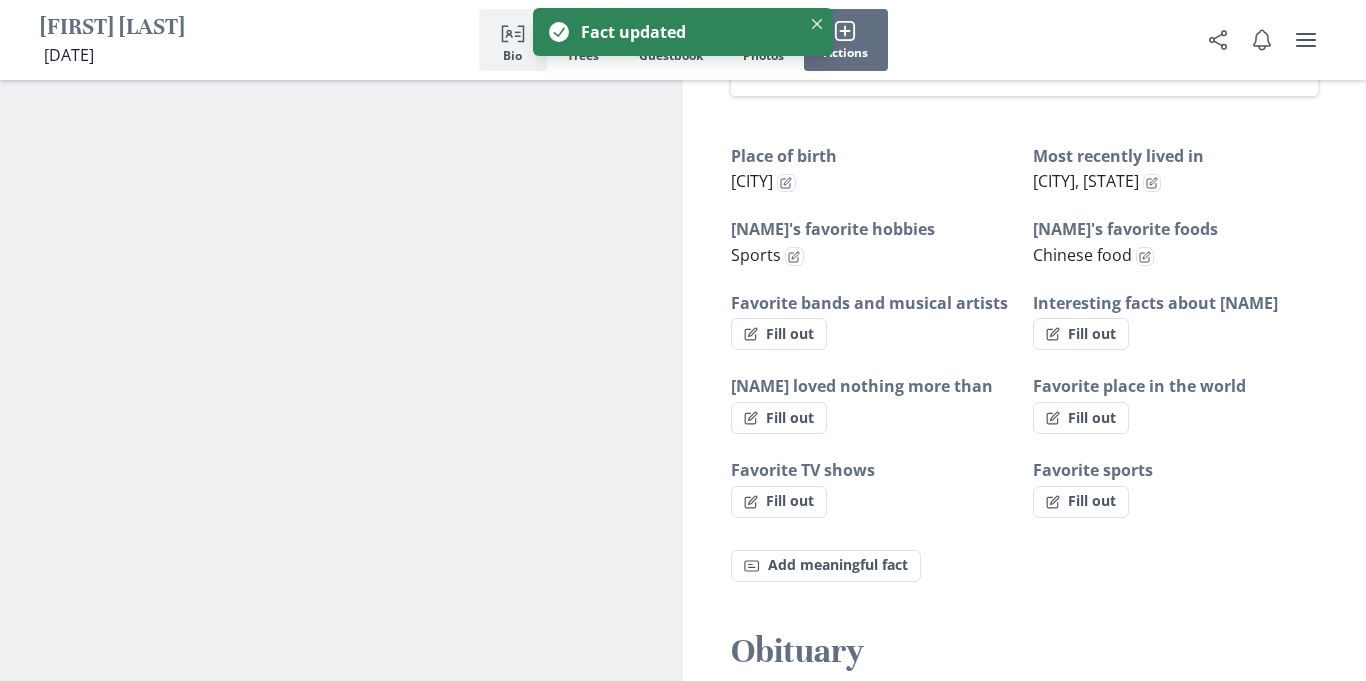 click on "Interesting facts about [NAME]" at bounding box center [1176, 303] 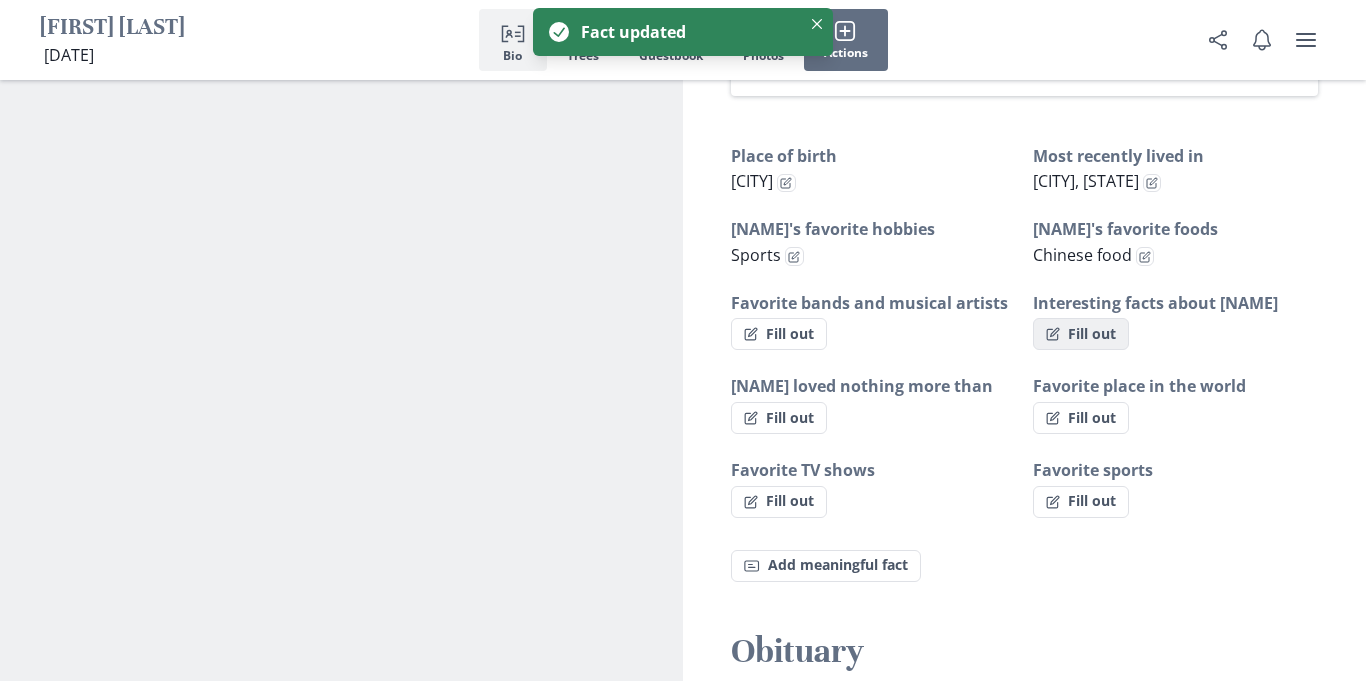 click on "Fill out" at bounding box center (1081, 334) 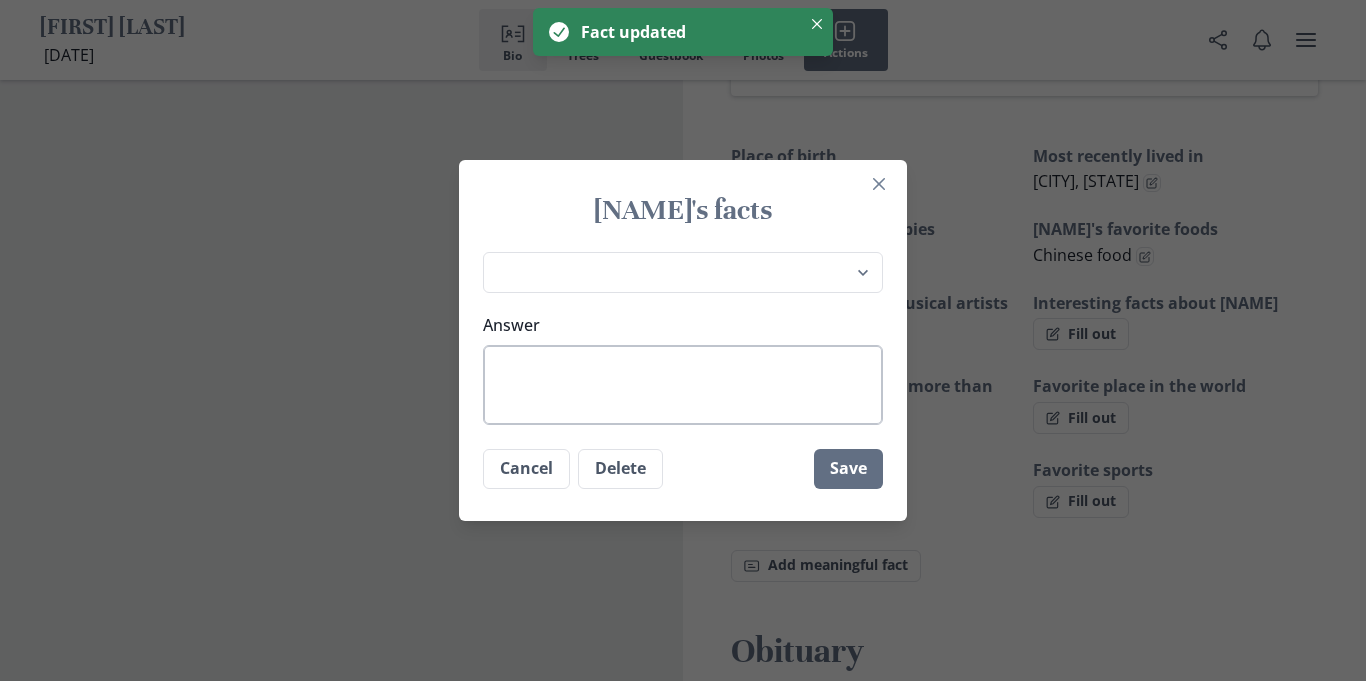 click on "Answer" at bounding box center [683, 385] 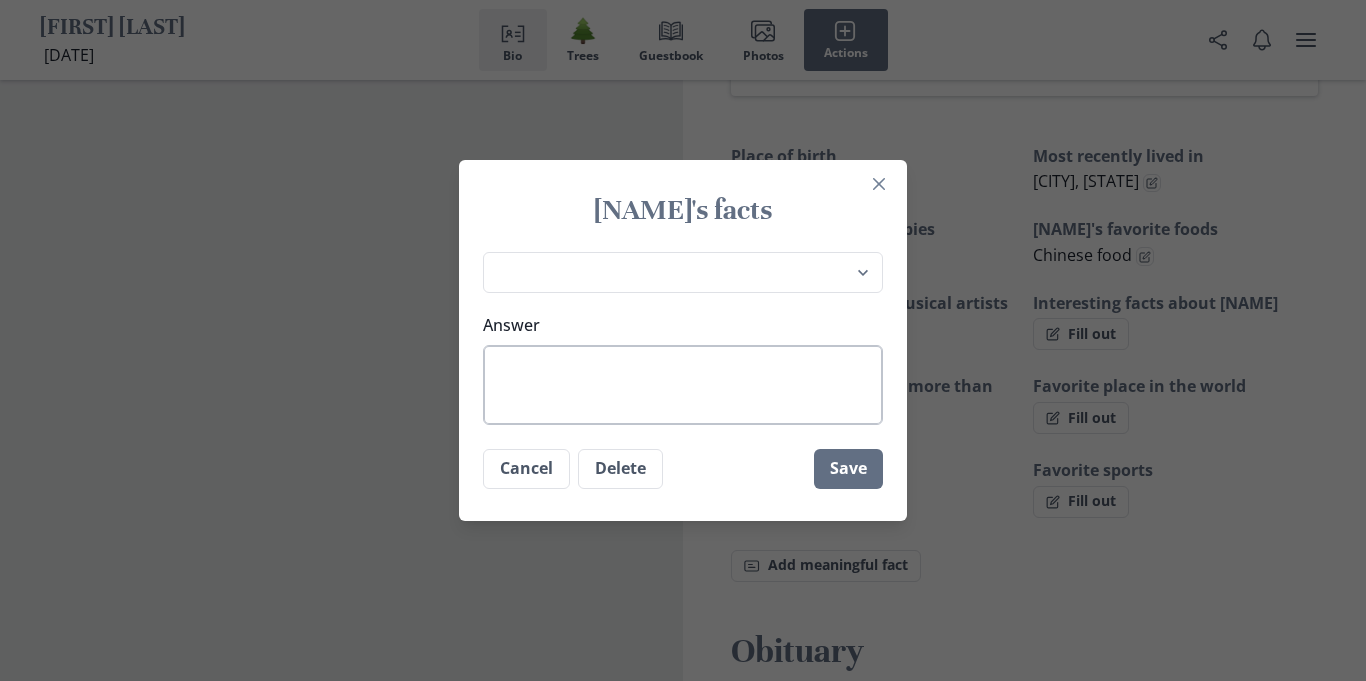 type on "x" 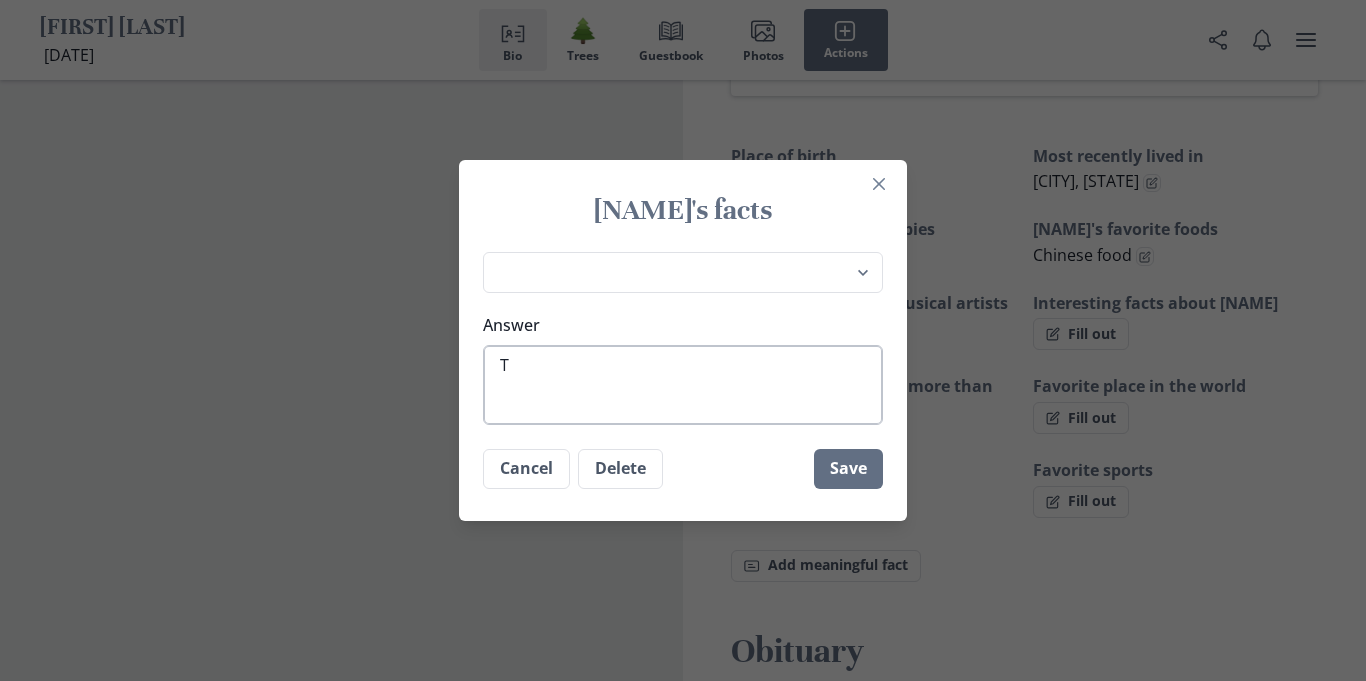 type on "x" 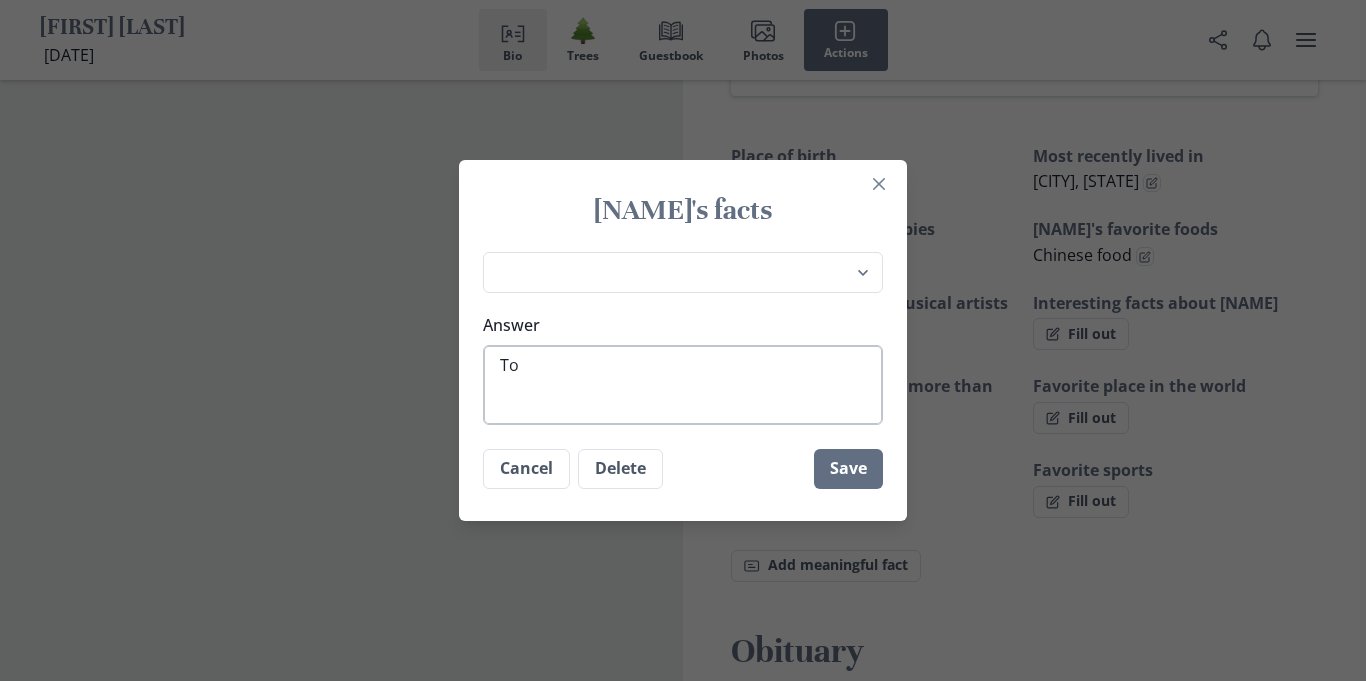 type on "[NAME]" 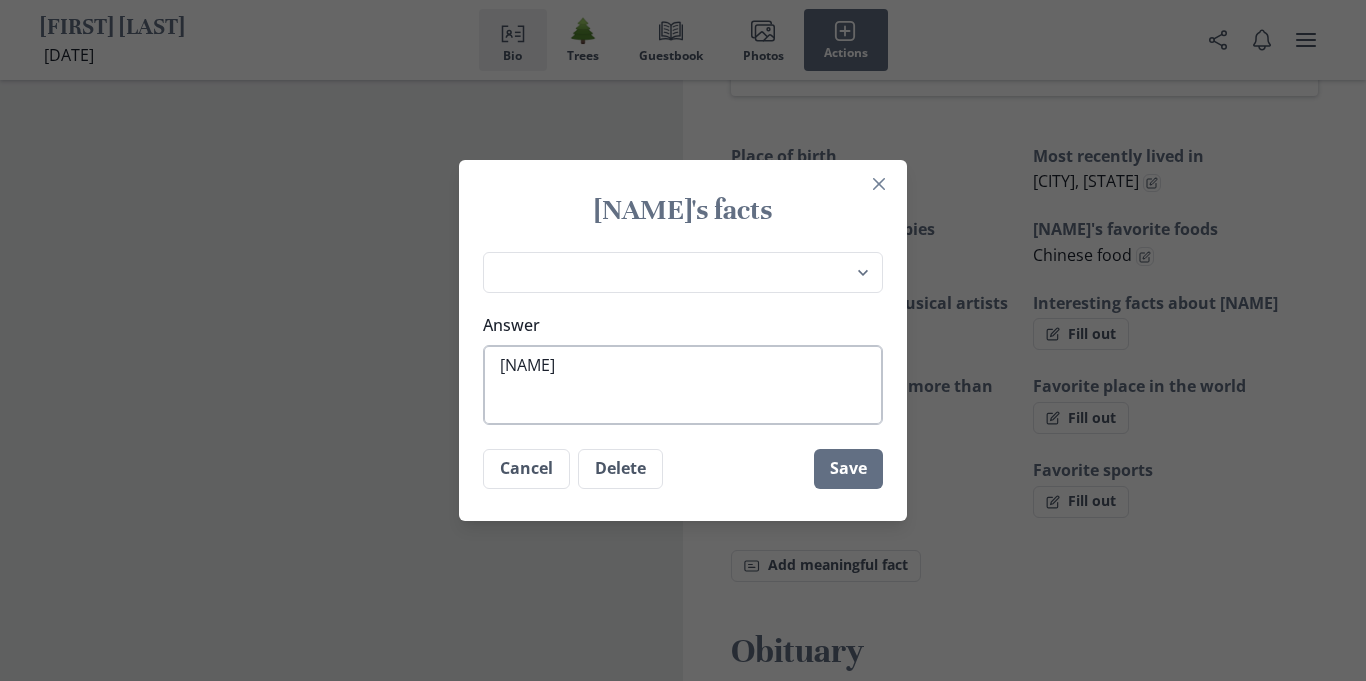 type on "x" 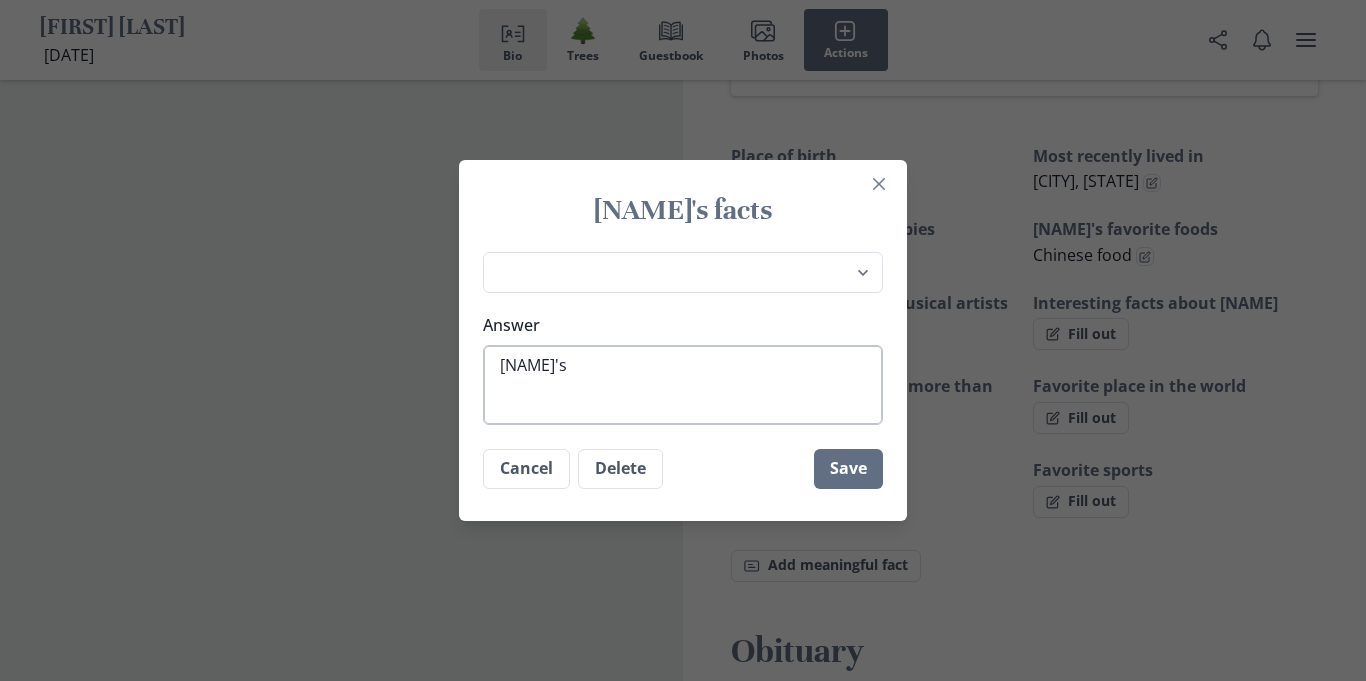 type on "[NAME]'s" 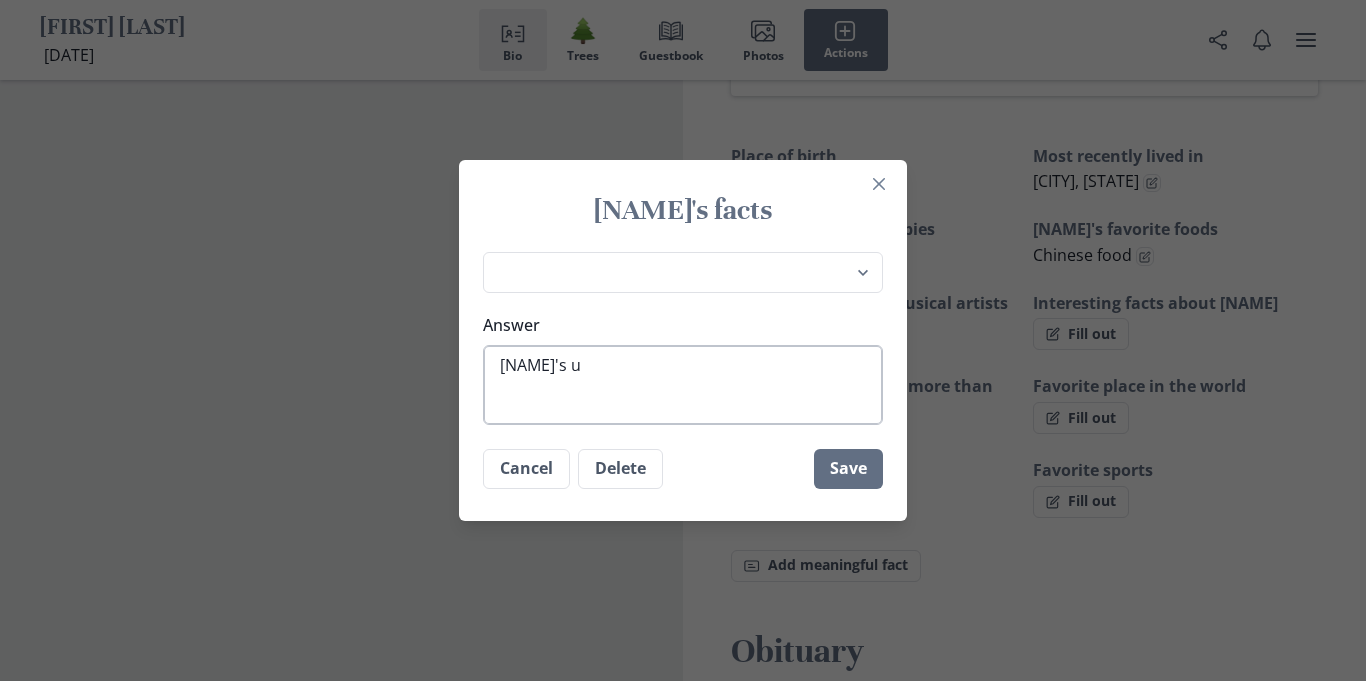 type on "x" 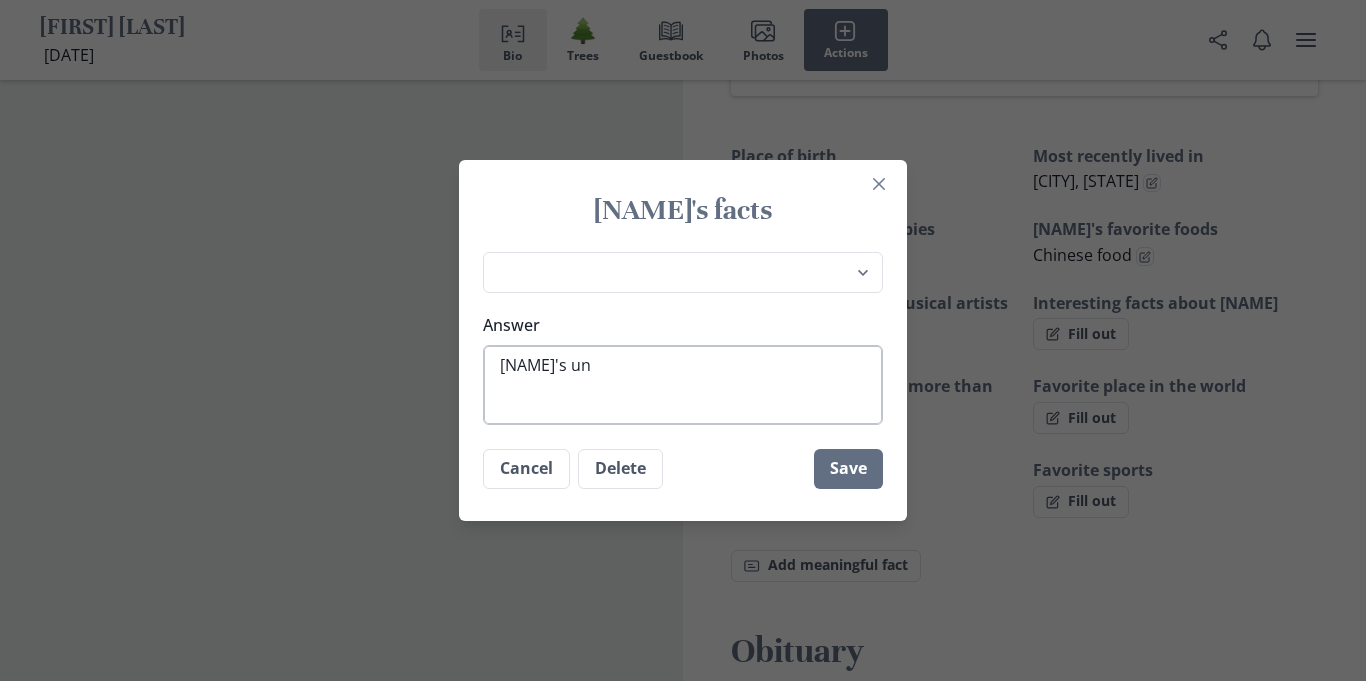 type on "x" 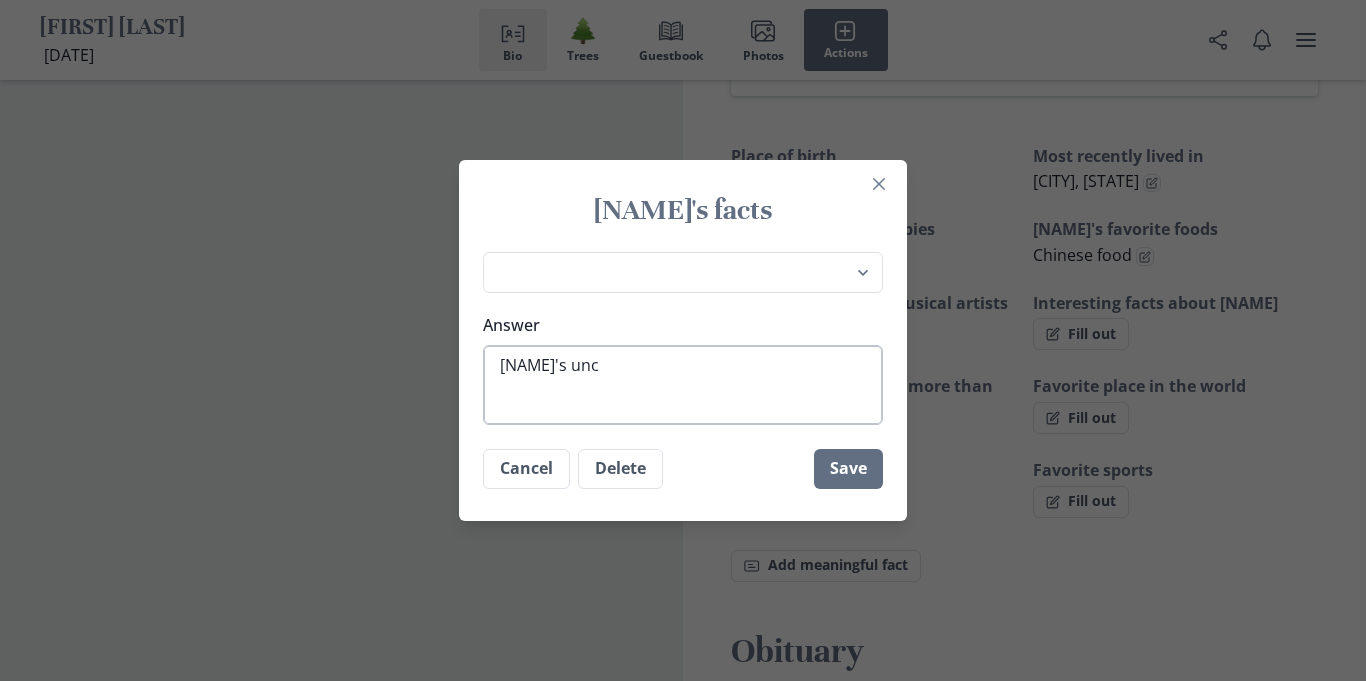 type on "[NAME]'s uncl" 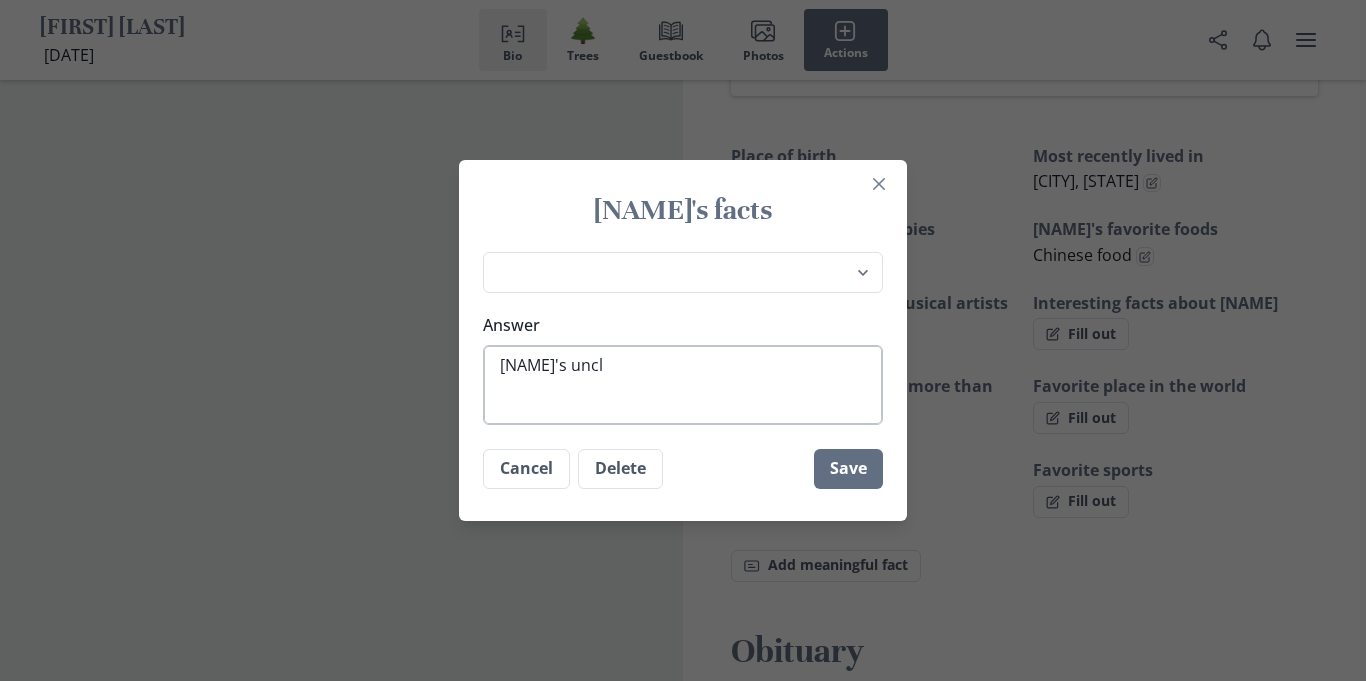 type on "x" 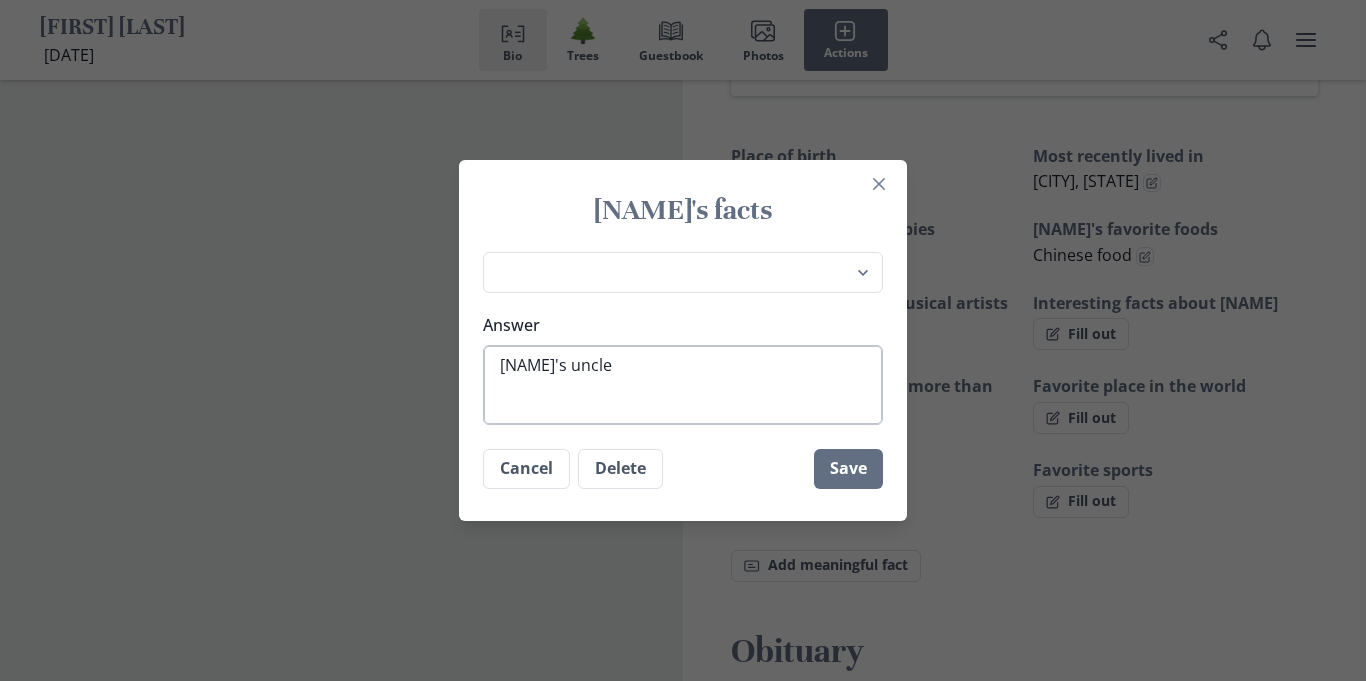type on "x" 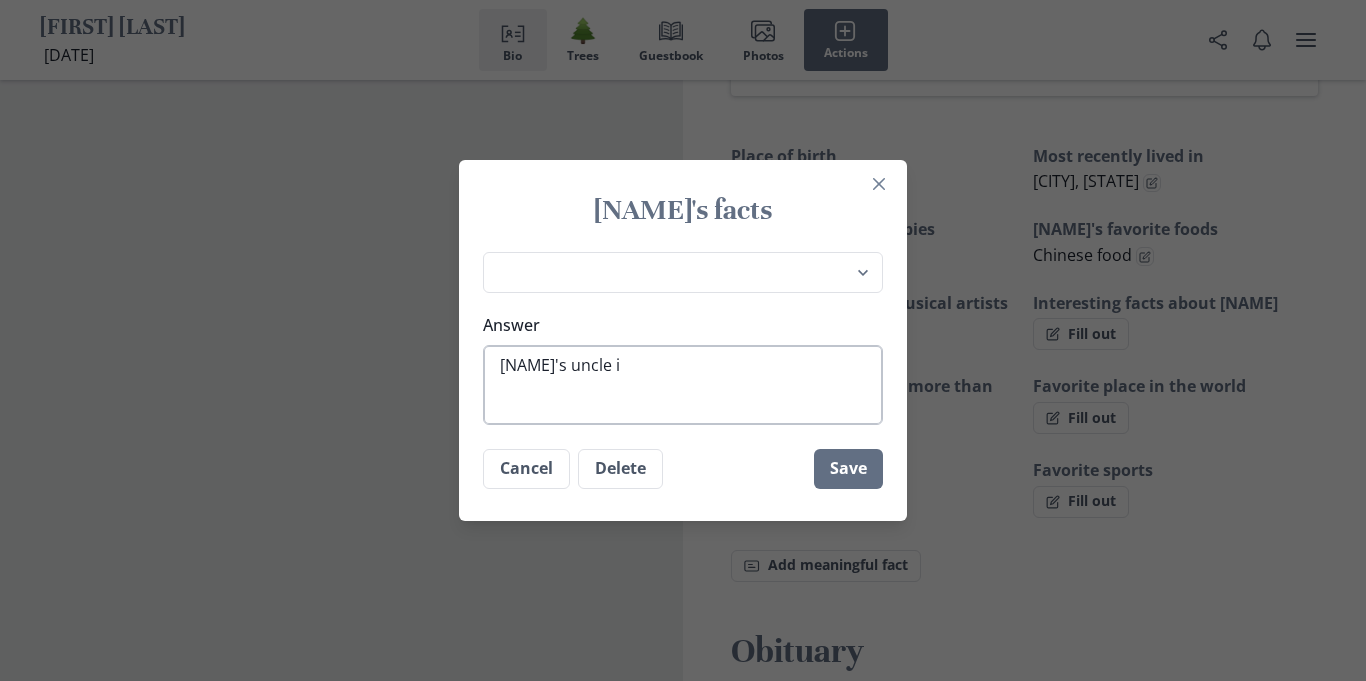 type on "x" 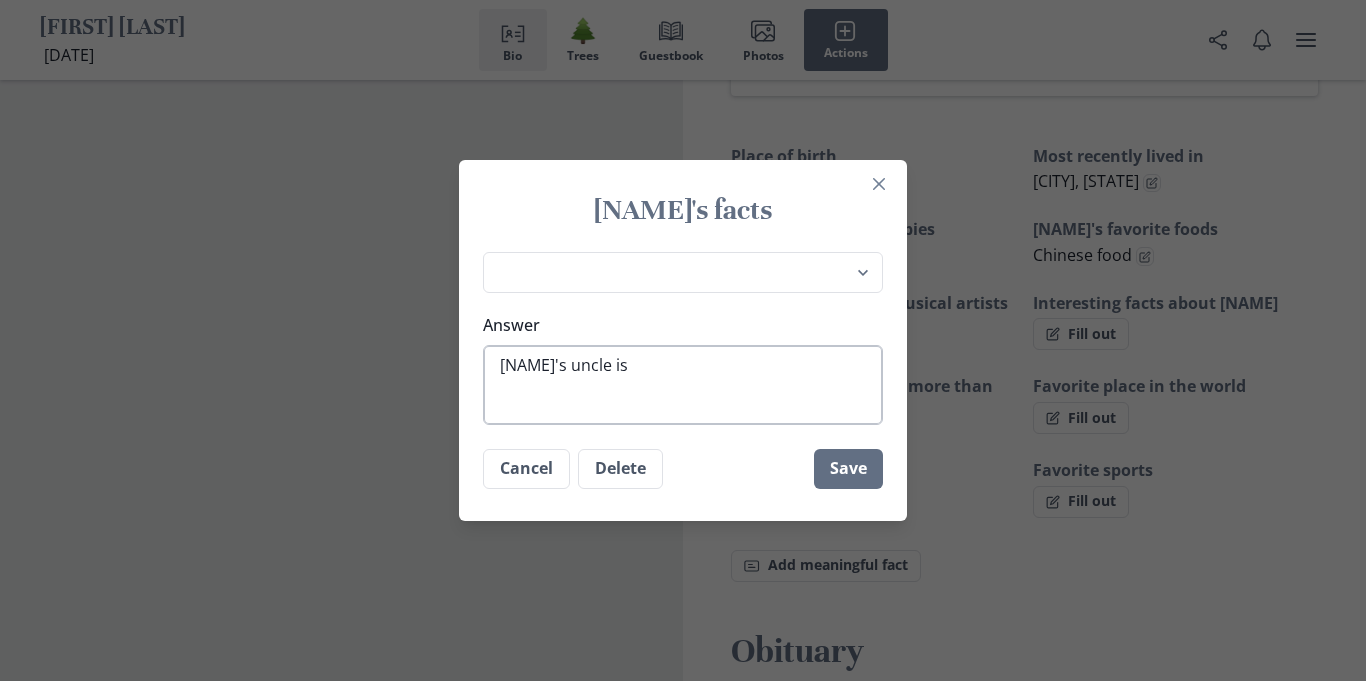 type on "[NAME]'s uncle is" 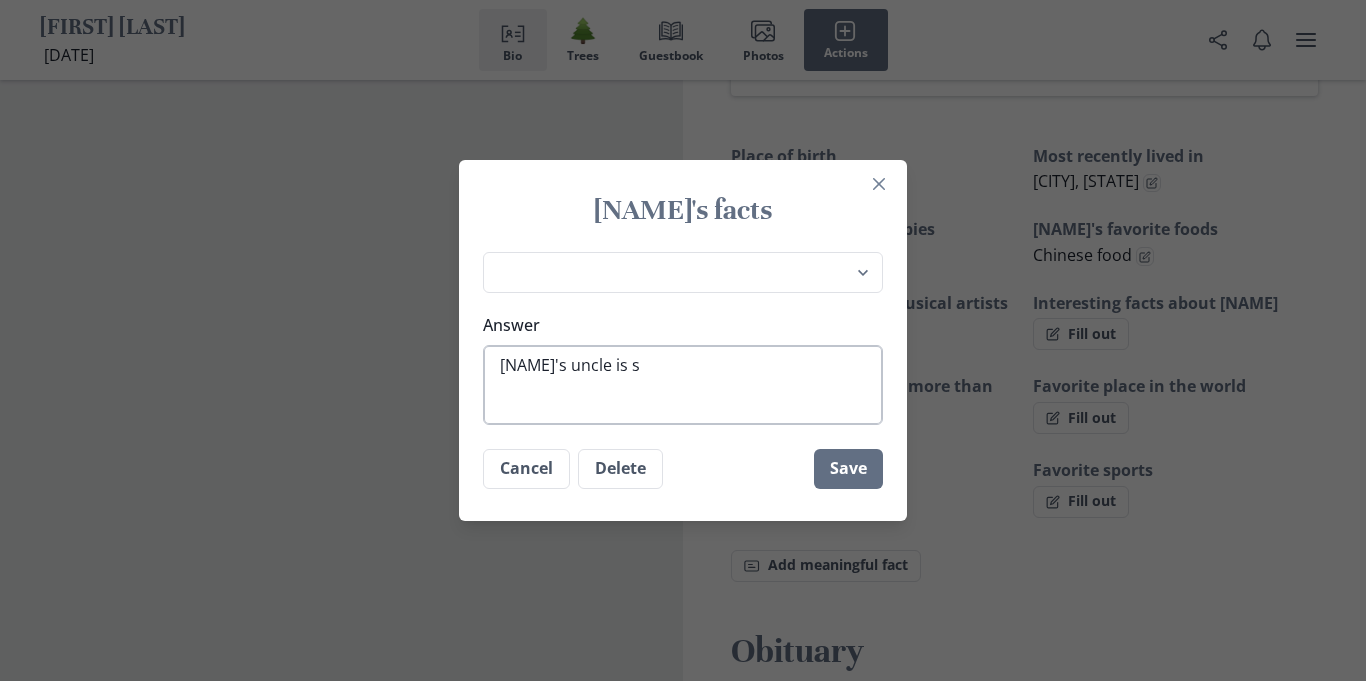 type on "x" 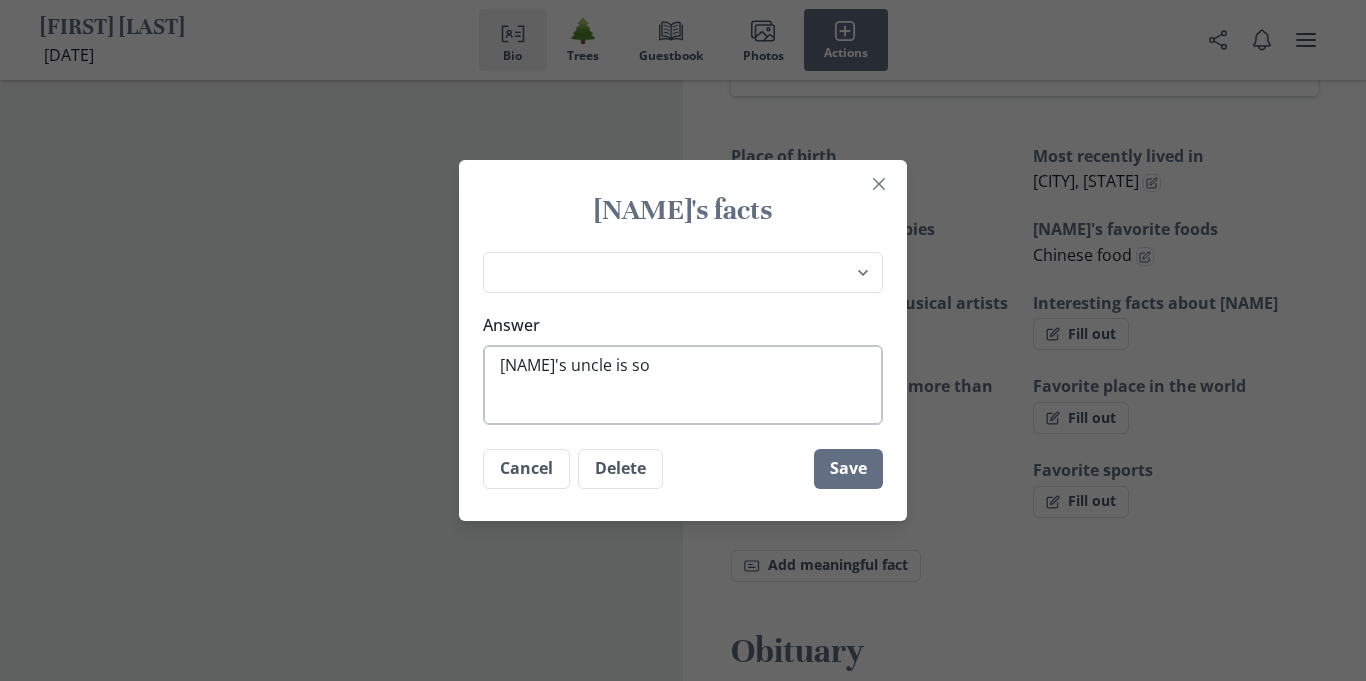 type on "x" 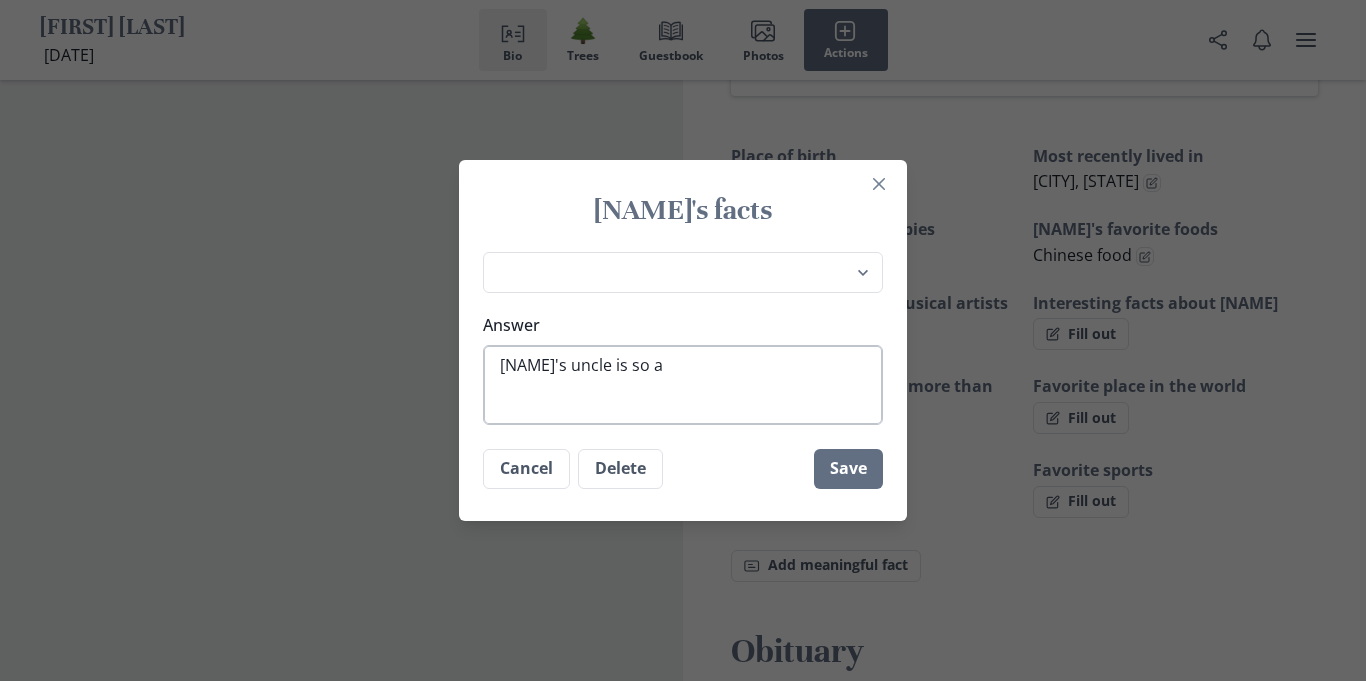 type on "[NAME]'s uncle is so am" 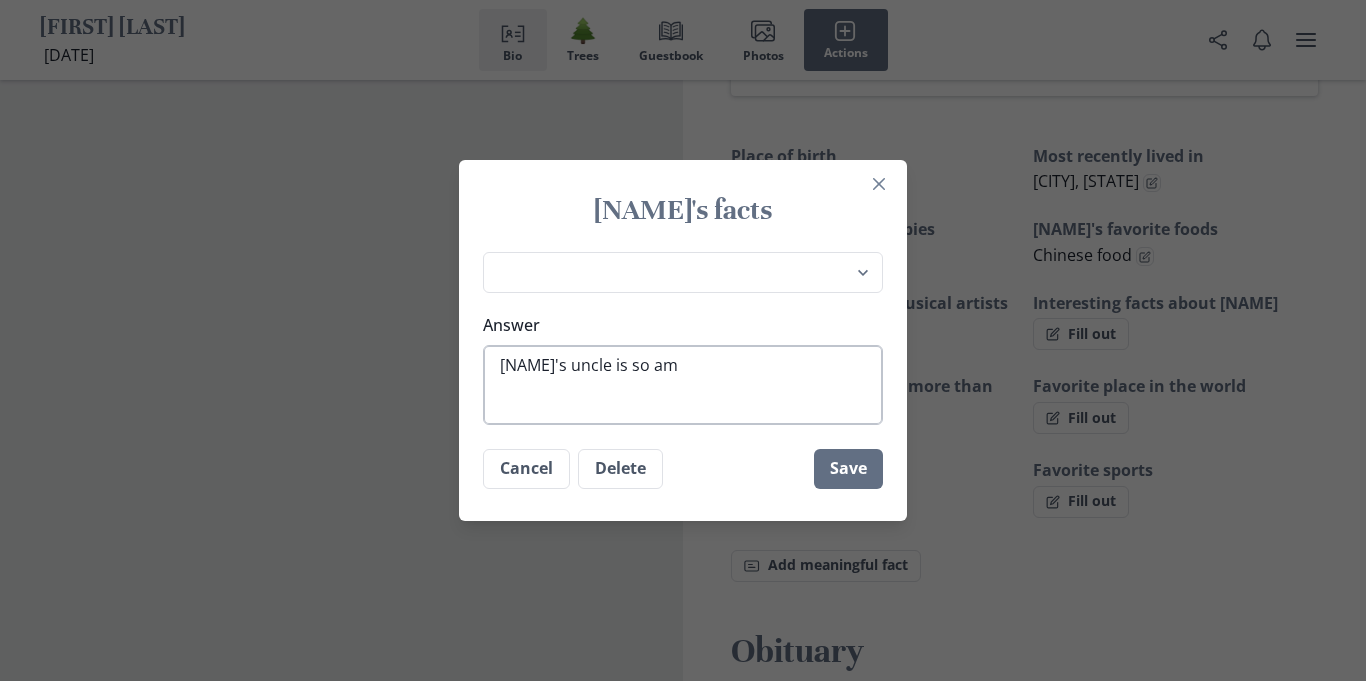 type on "x" 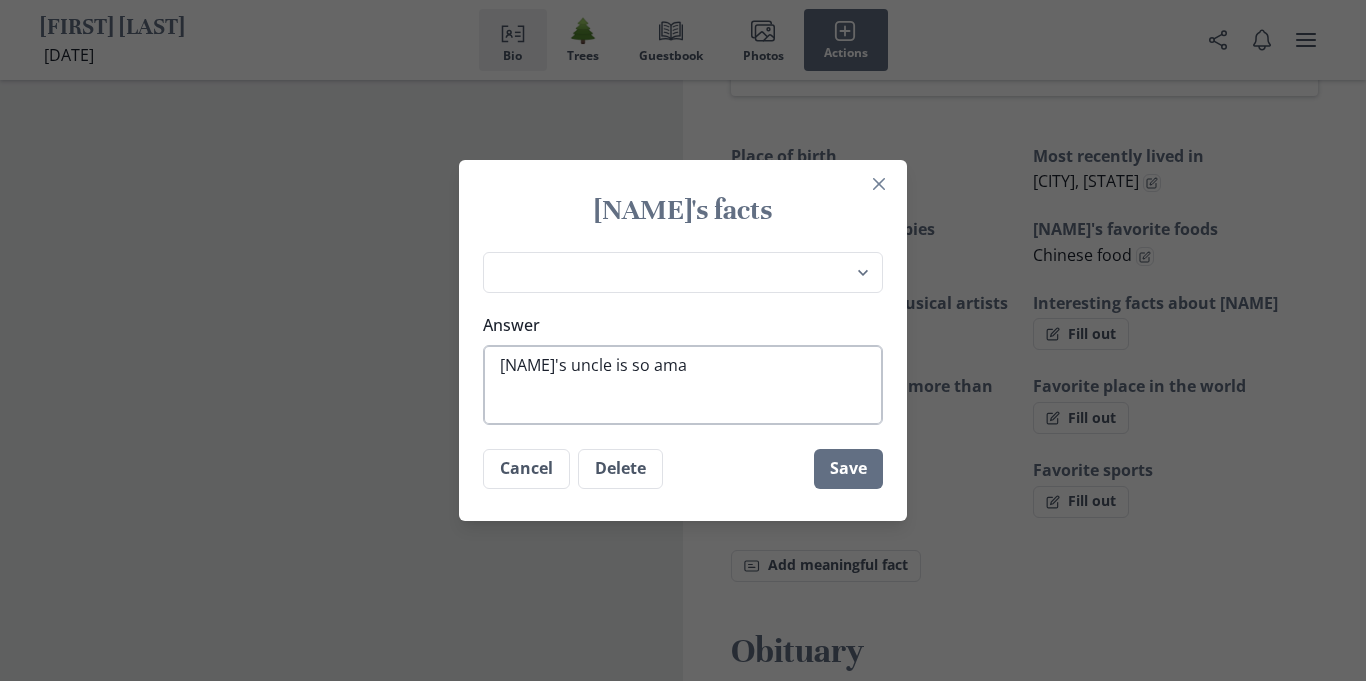 type on "x" 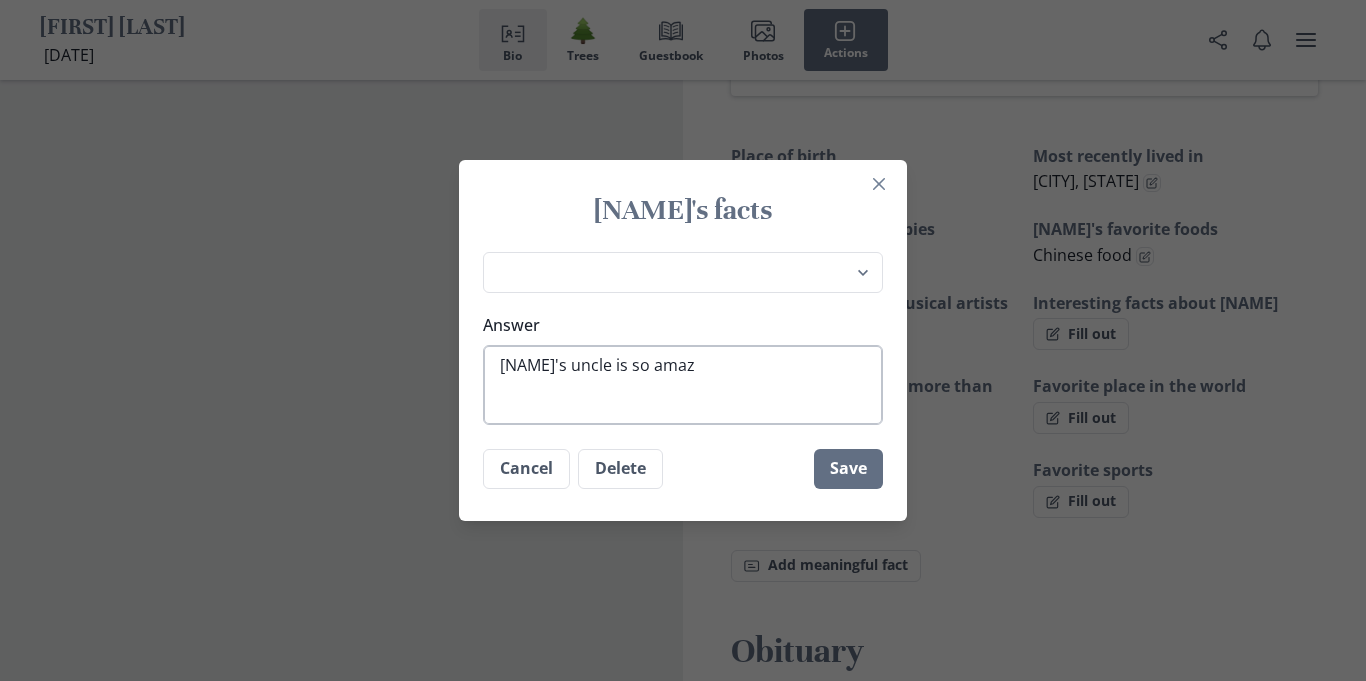 type on "x" 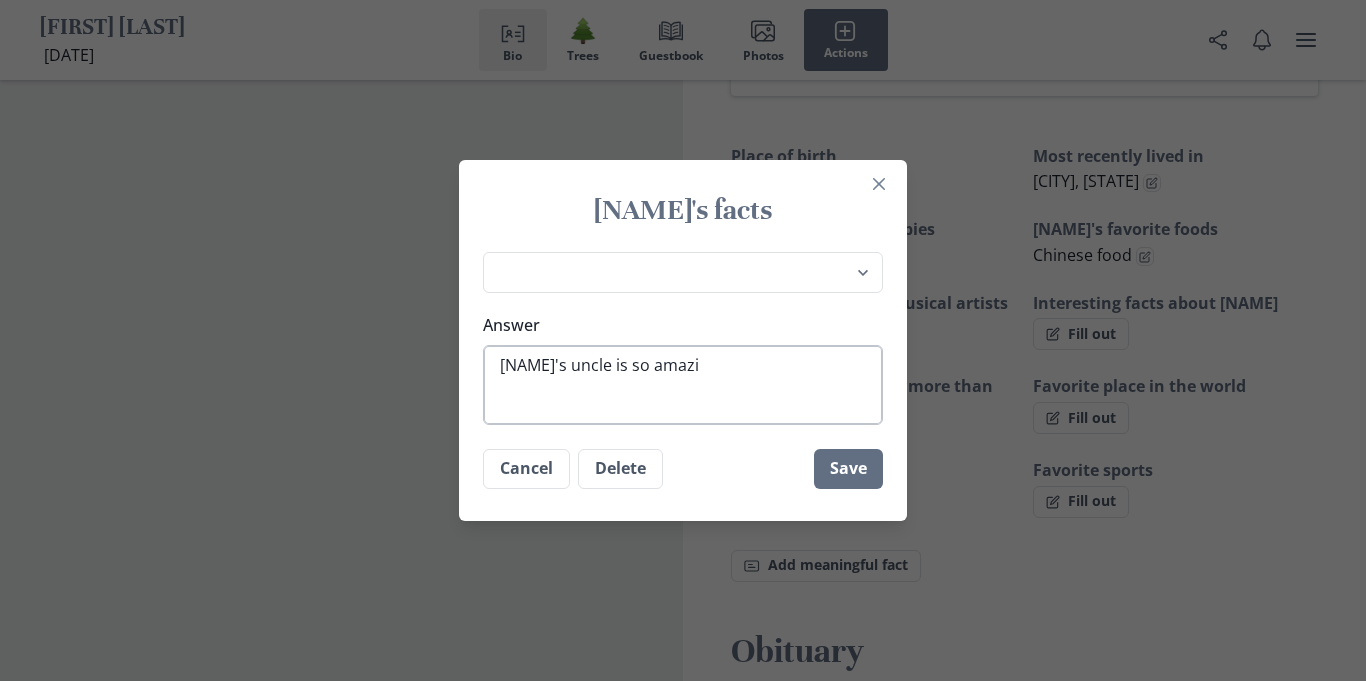 type on "x" 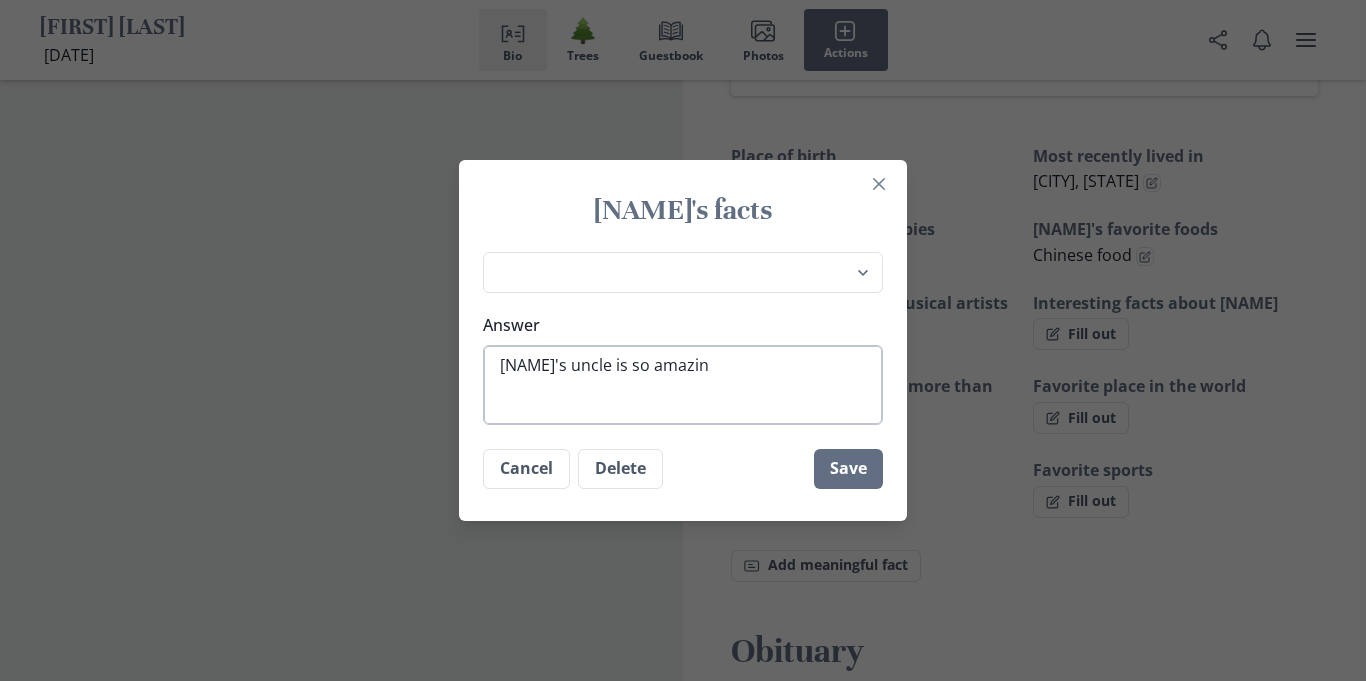 type on "x" 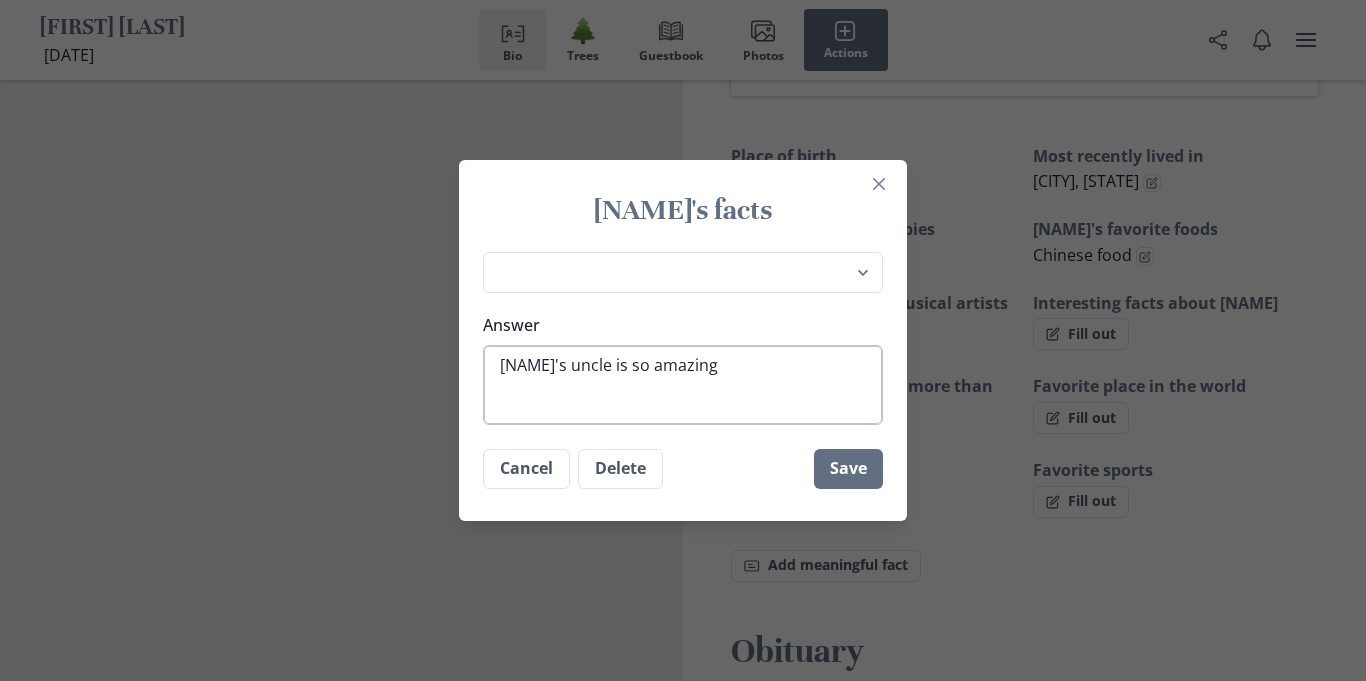 type on "x" 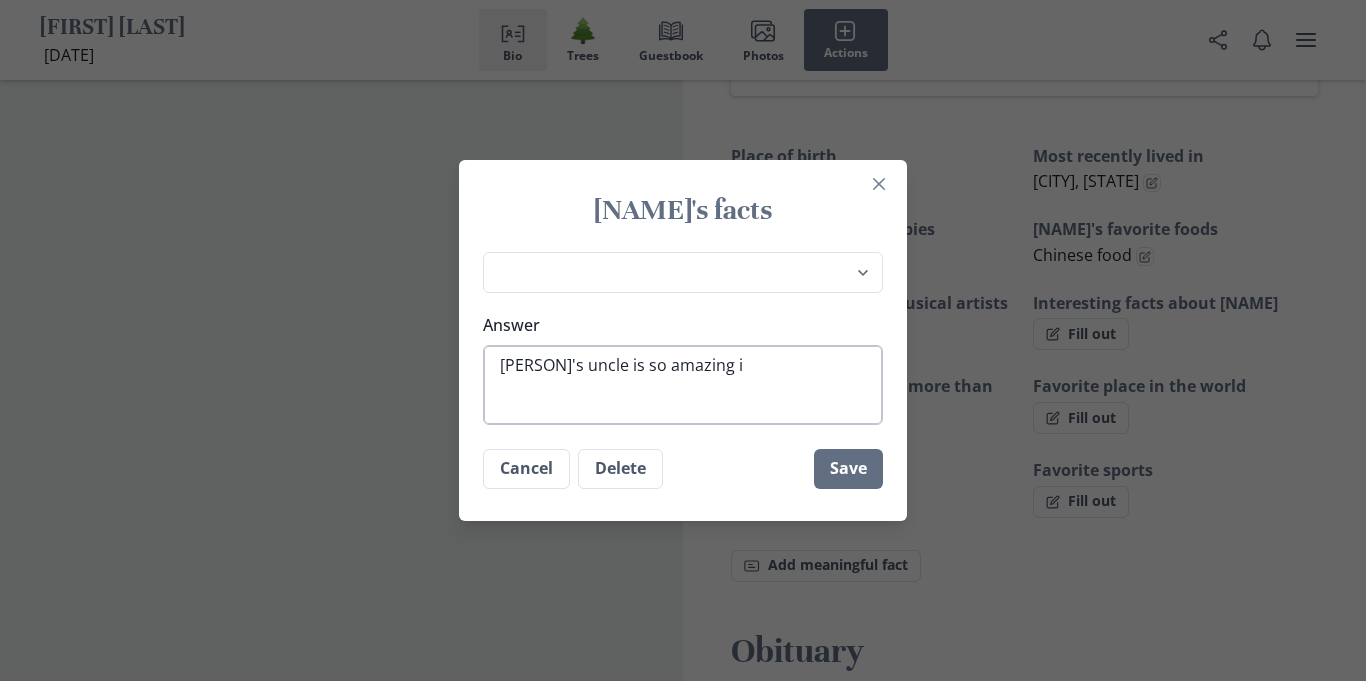 type on "x" 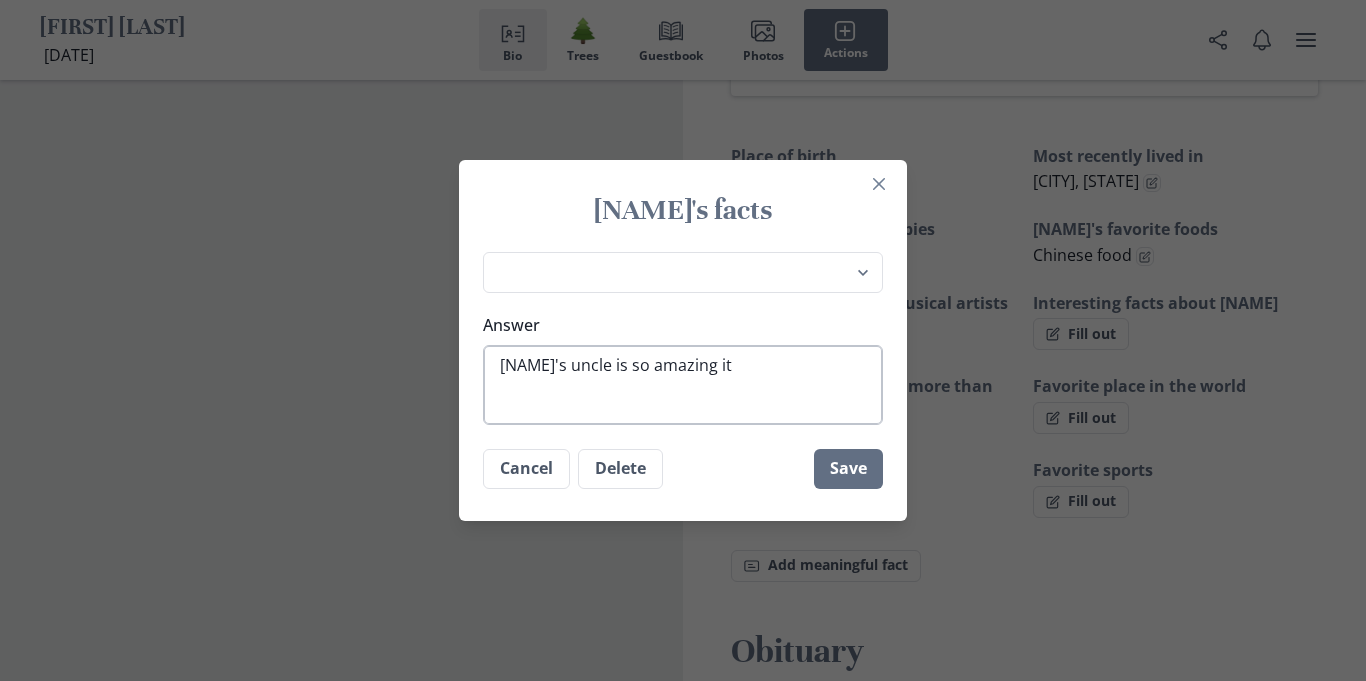 type on "x" 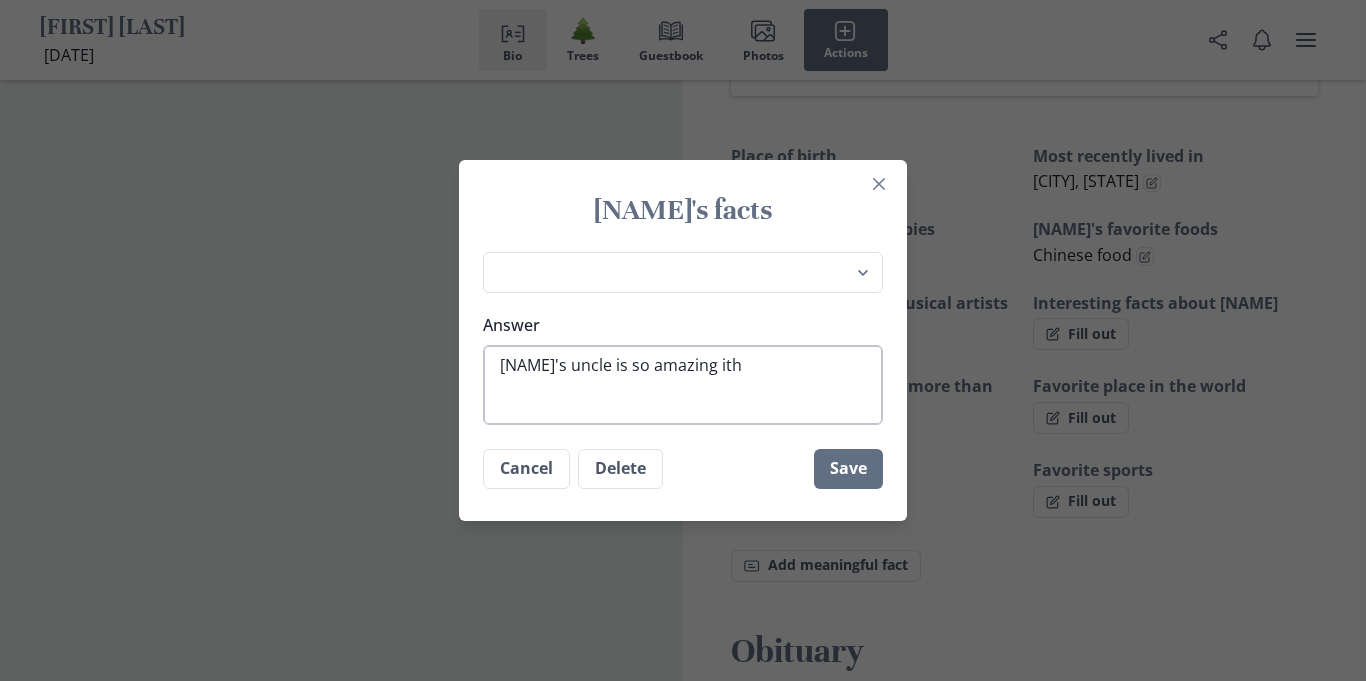 type on "x" 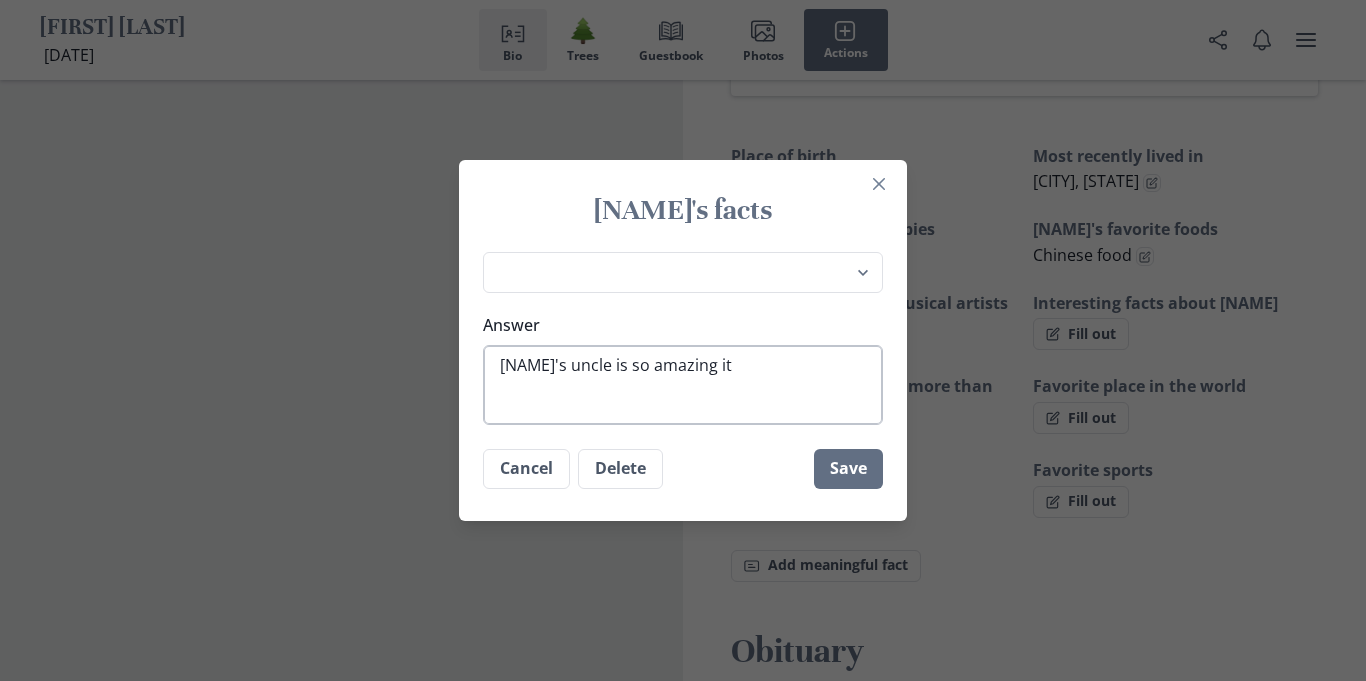 type on "x" 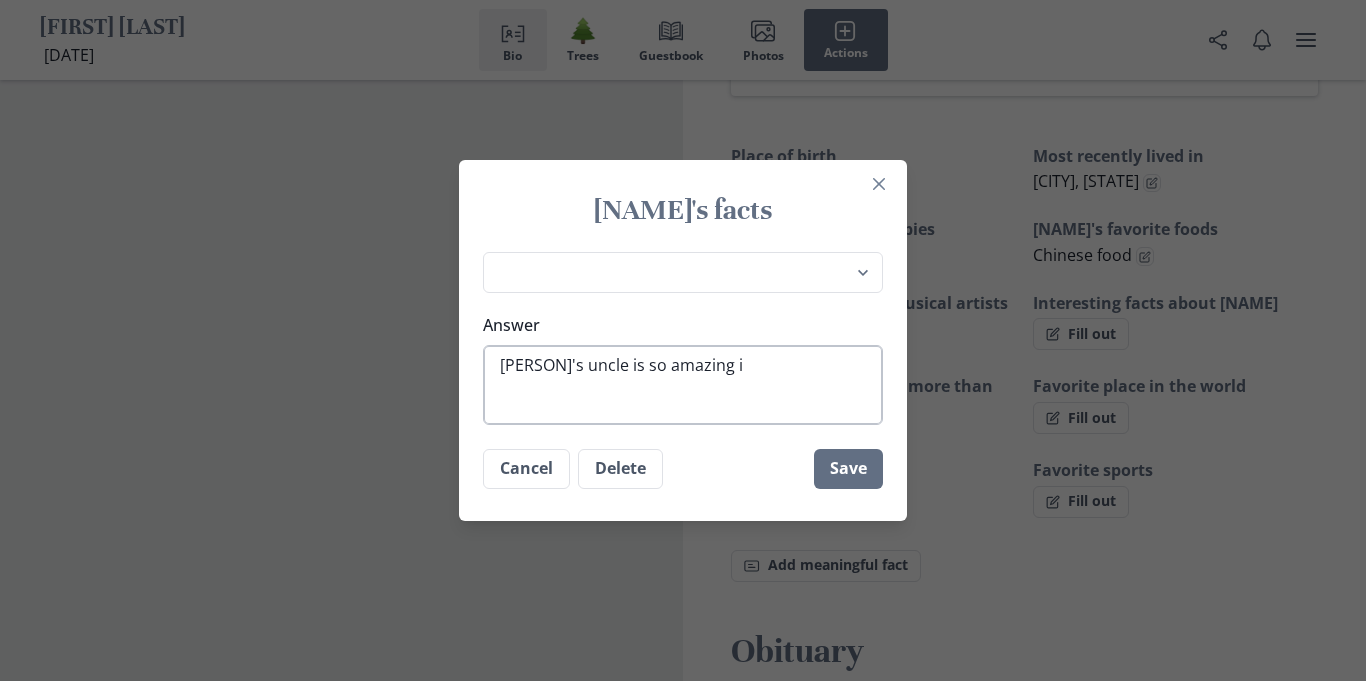 type on "x" 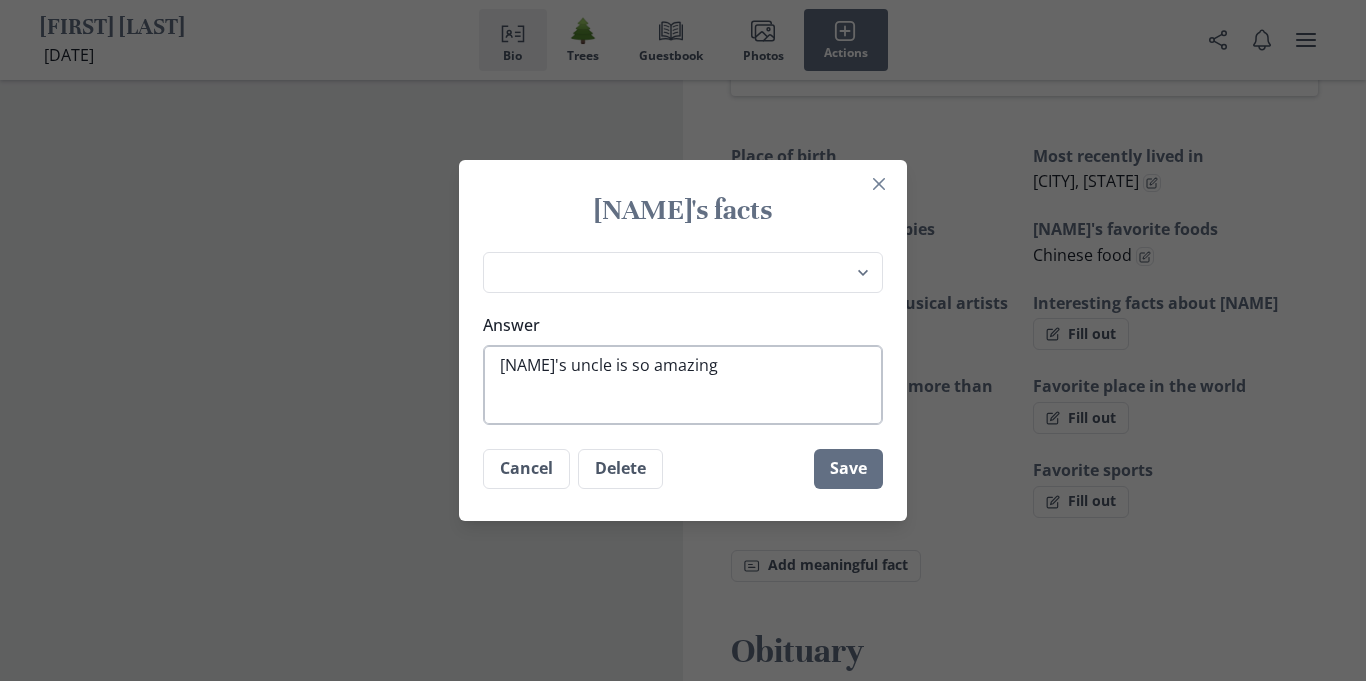 type on "x" 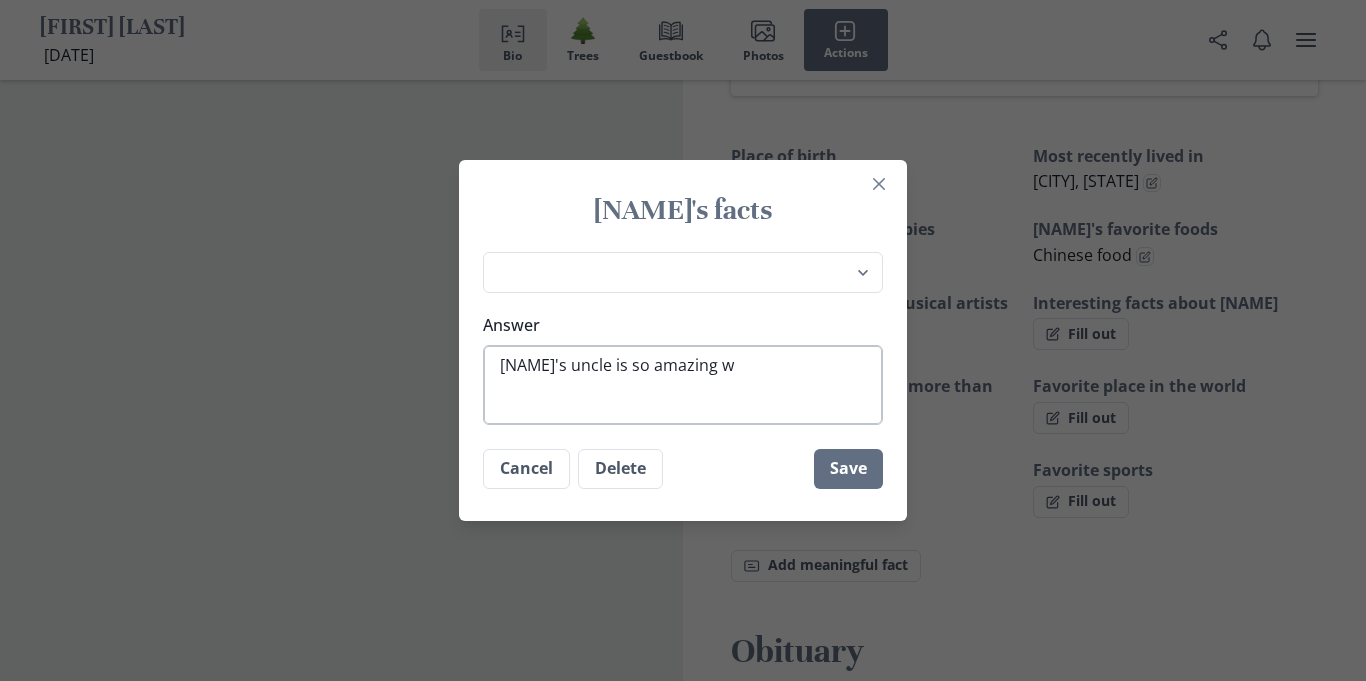 type on "[NAME]'s uncle is so amazing wi" 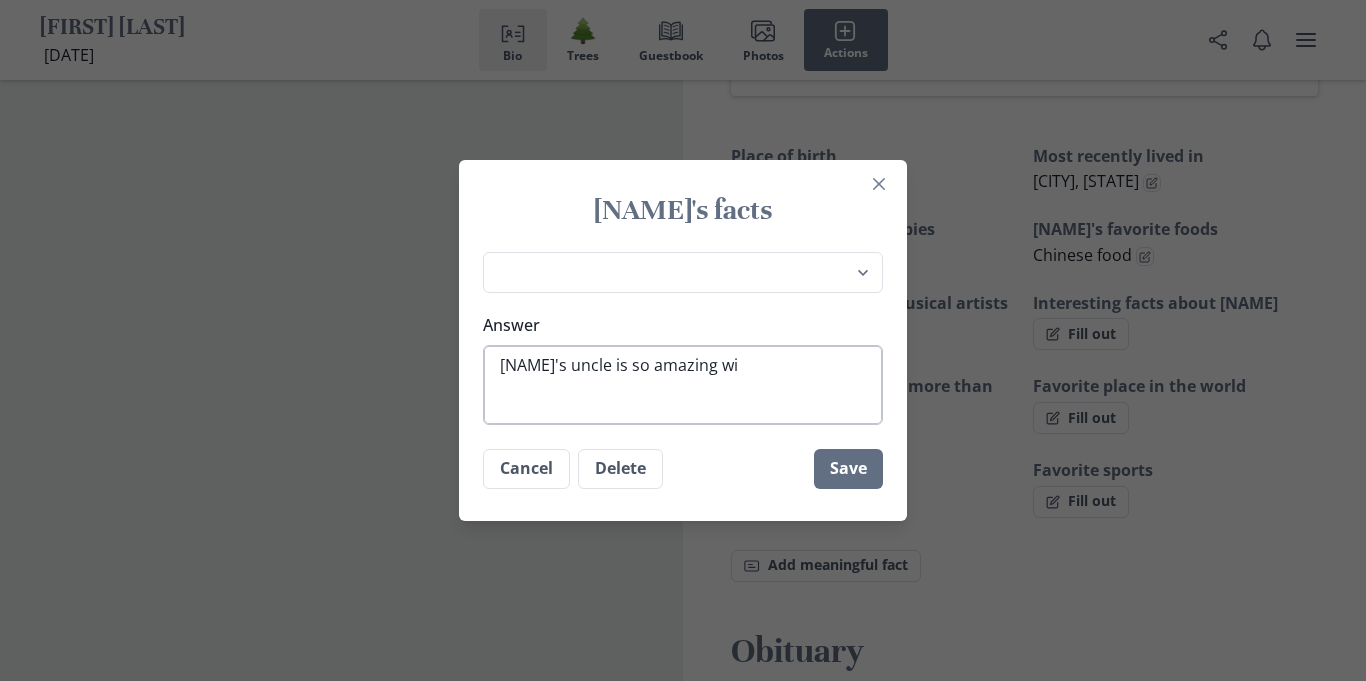 type on "x" 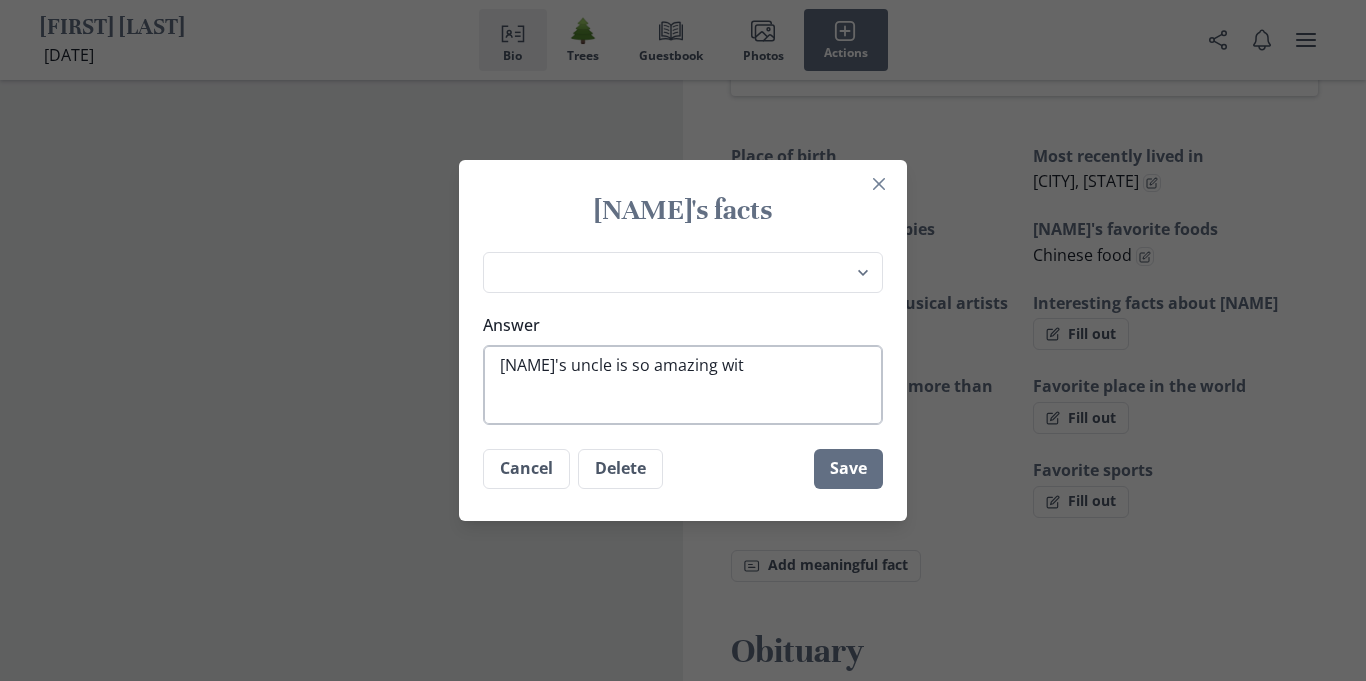 type on "x" 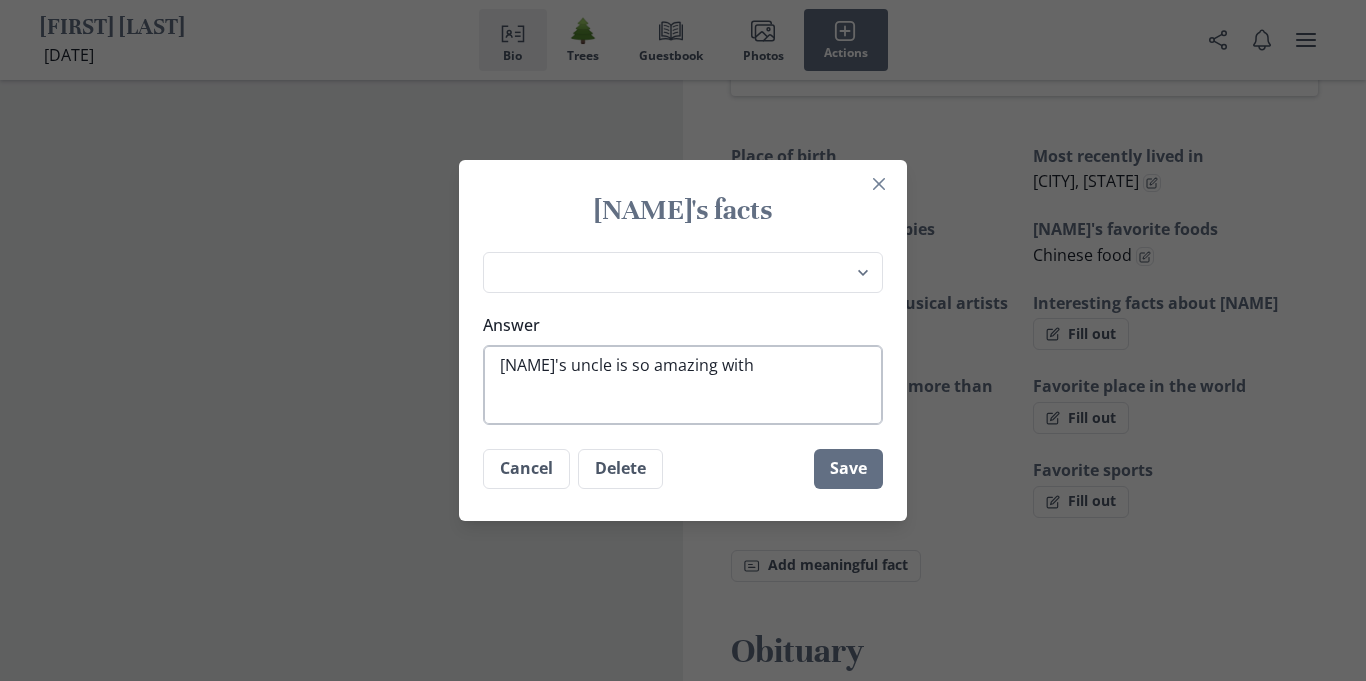 type on "x" 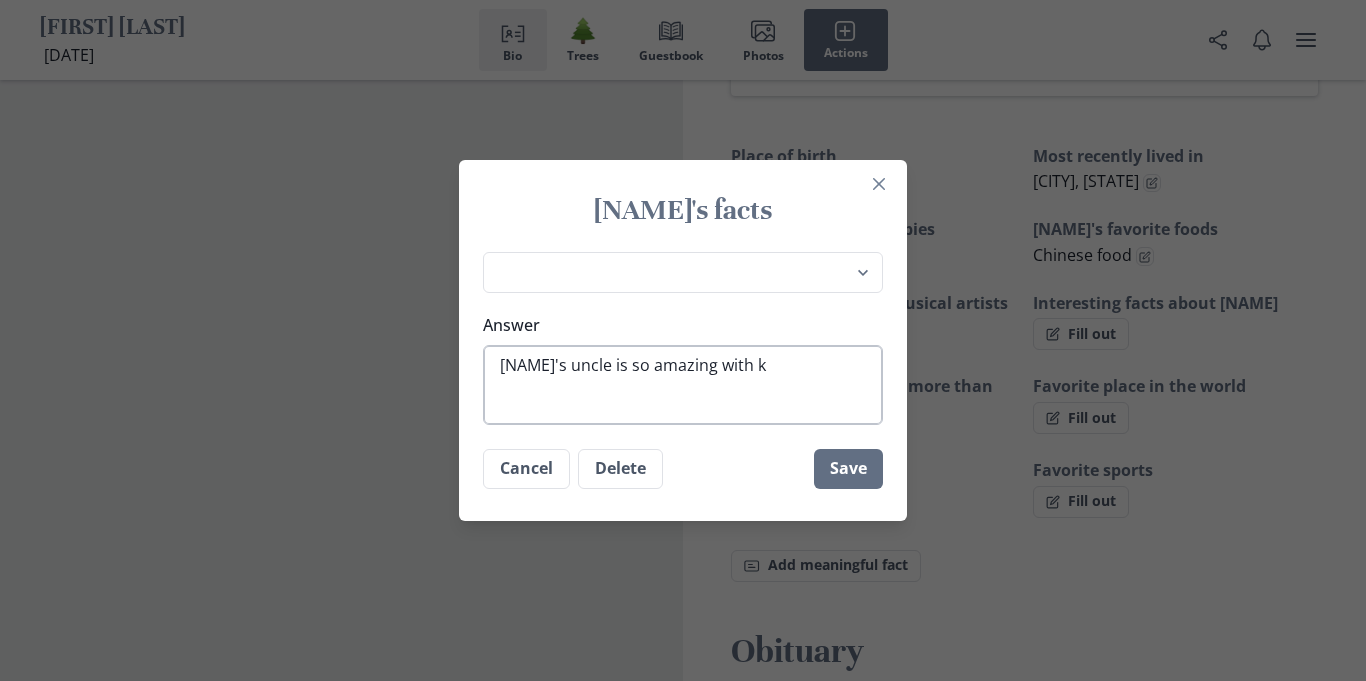type on "x" 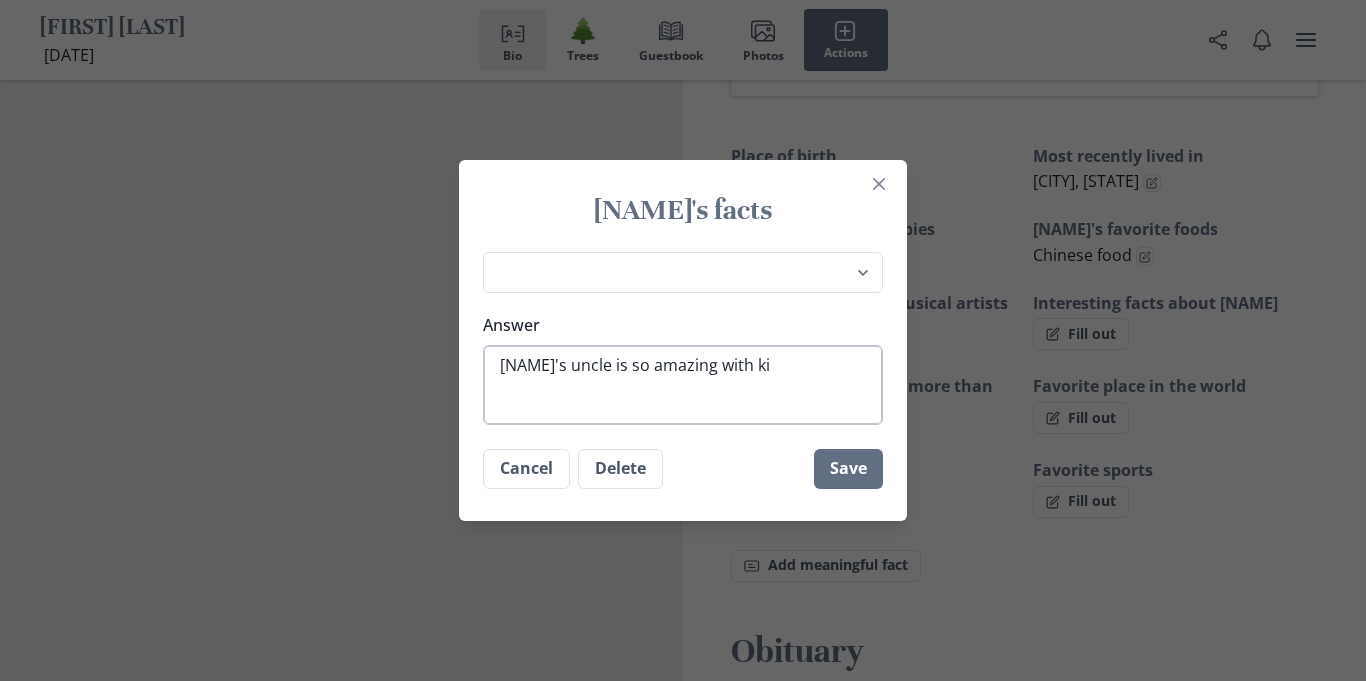 type on "x" 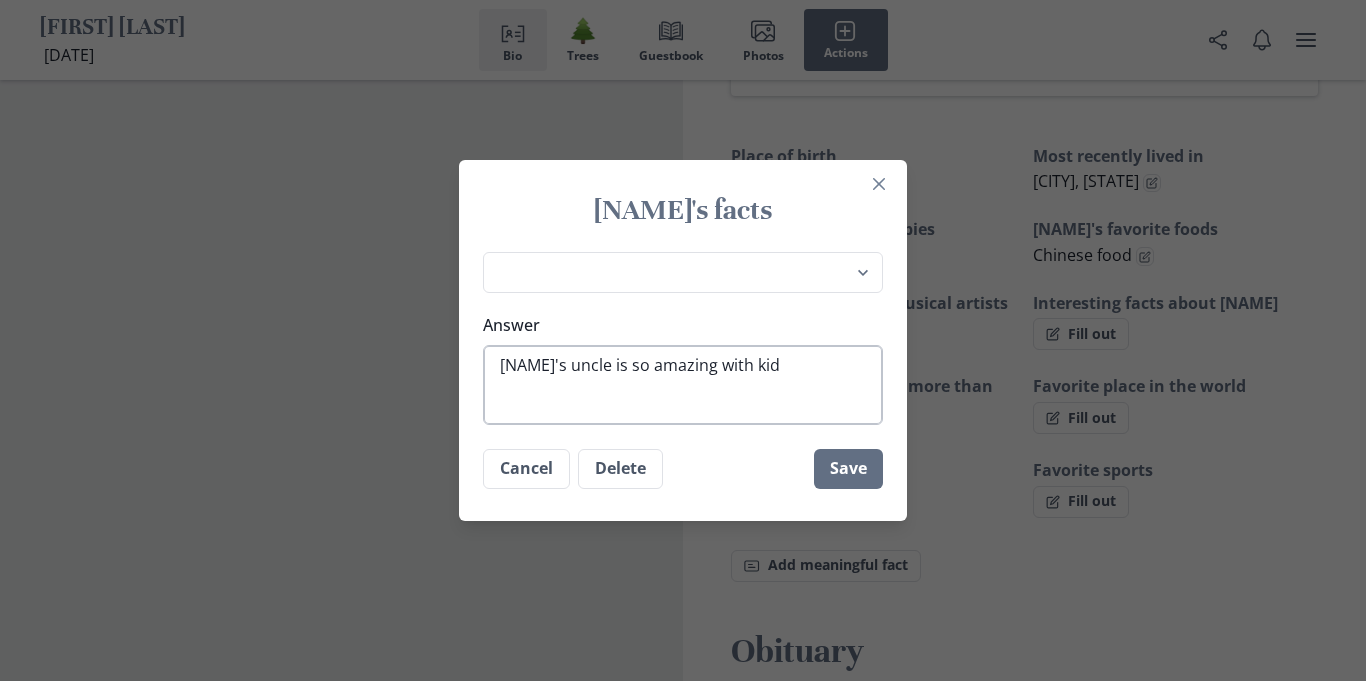 type on "x" 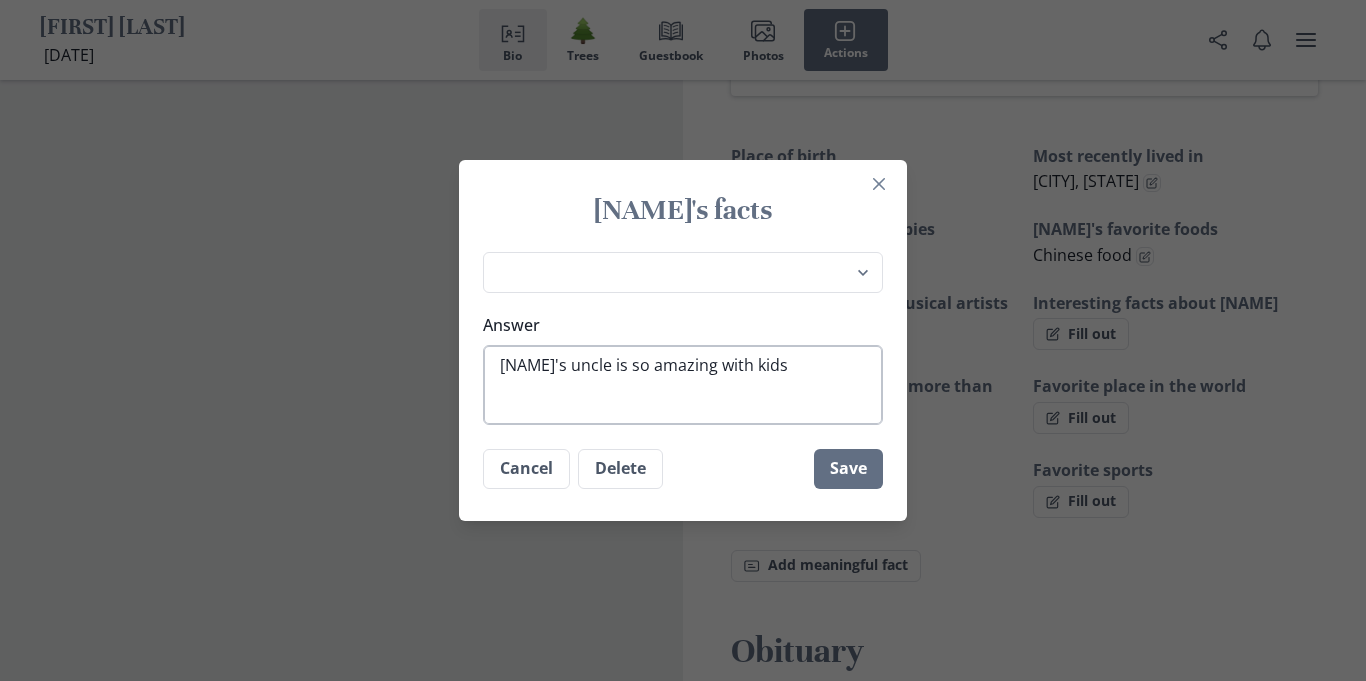 type on "x" 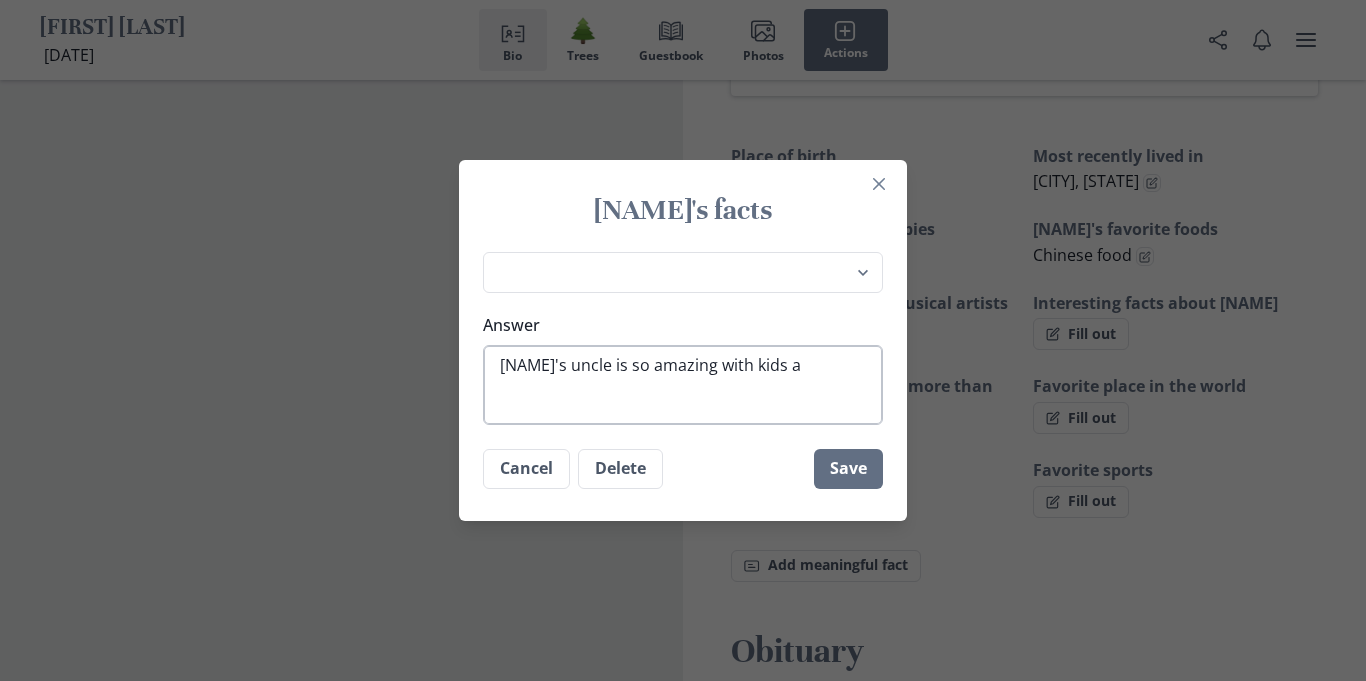 type on "[NAME]'s uncle is so amazing with kids an" 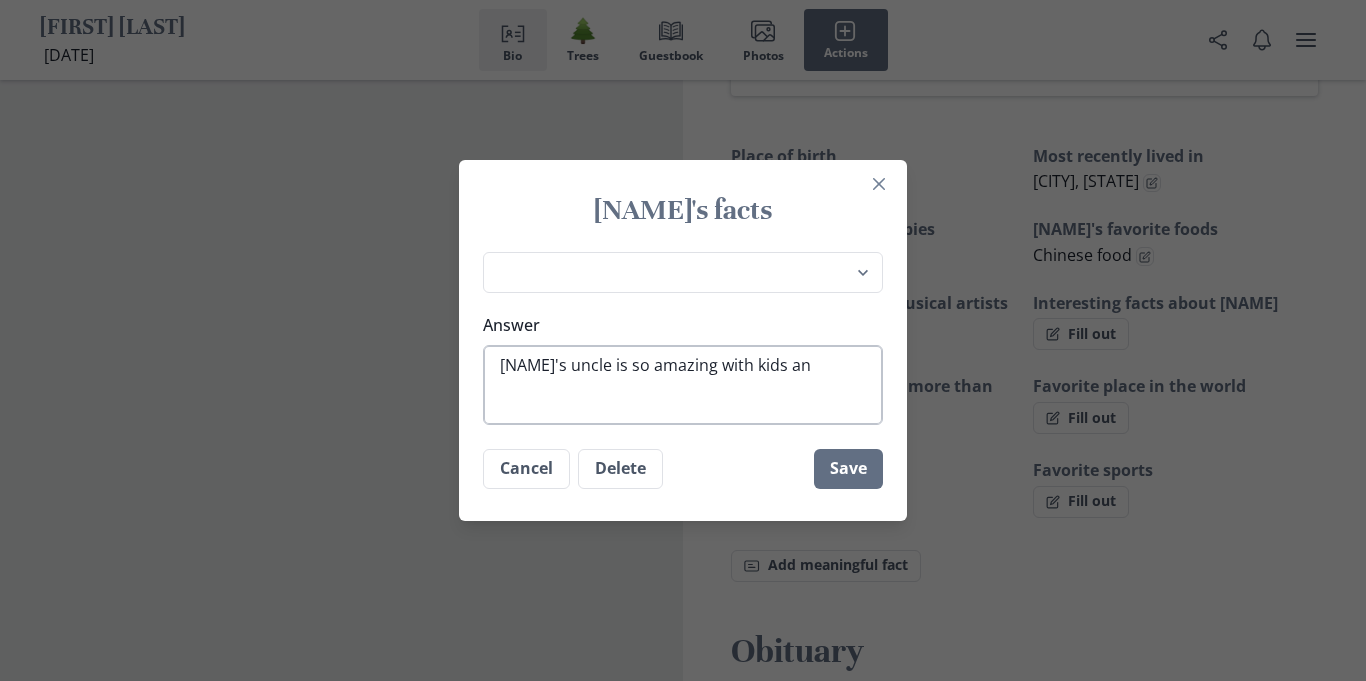 type on "x" 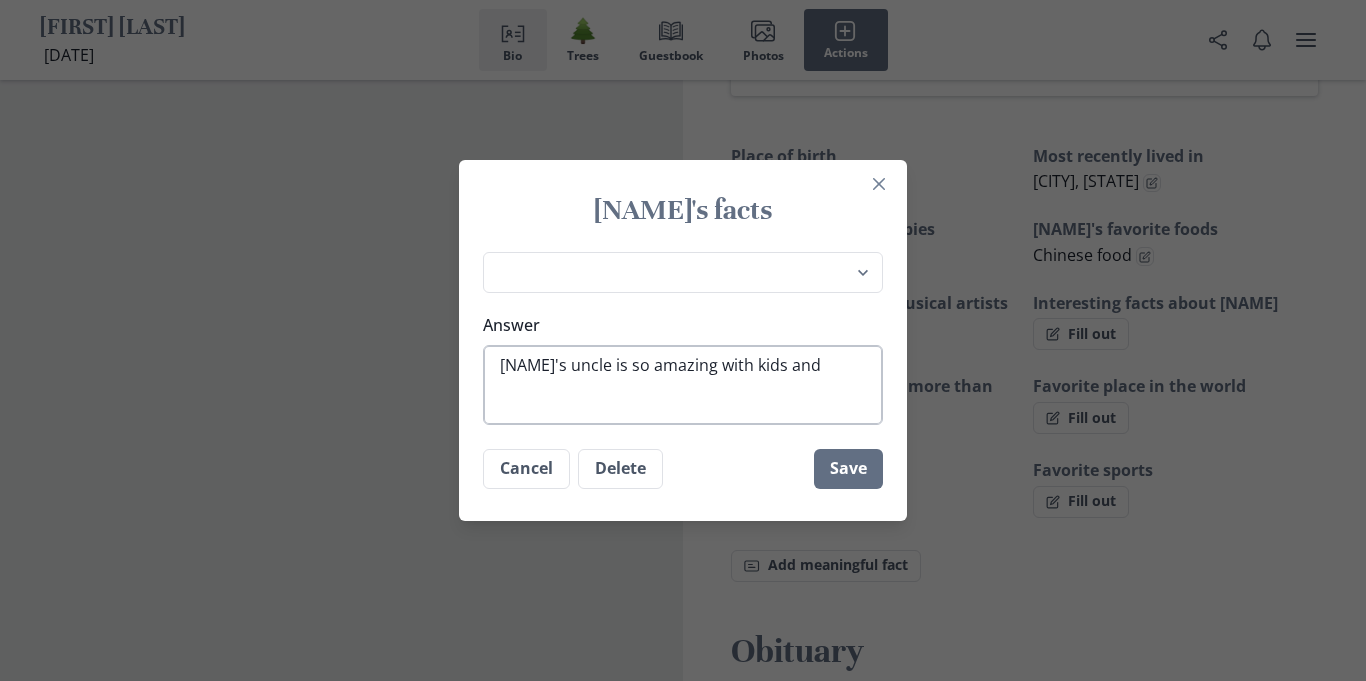 type on "x" 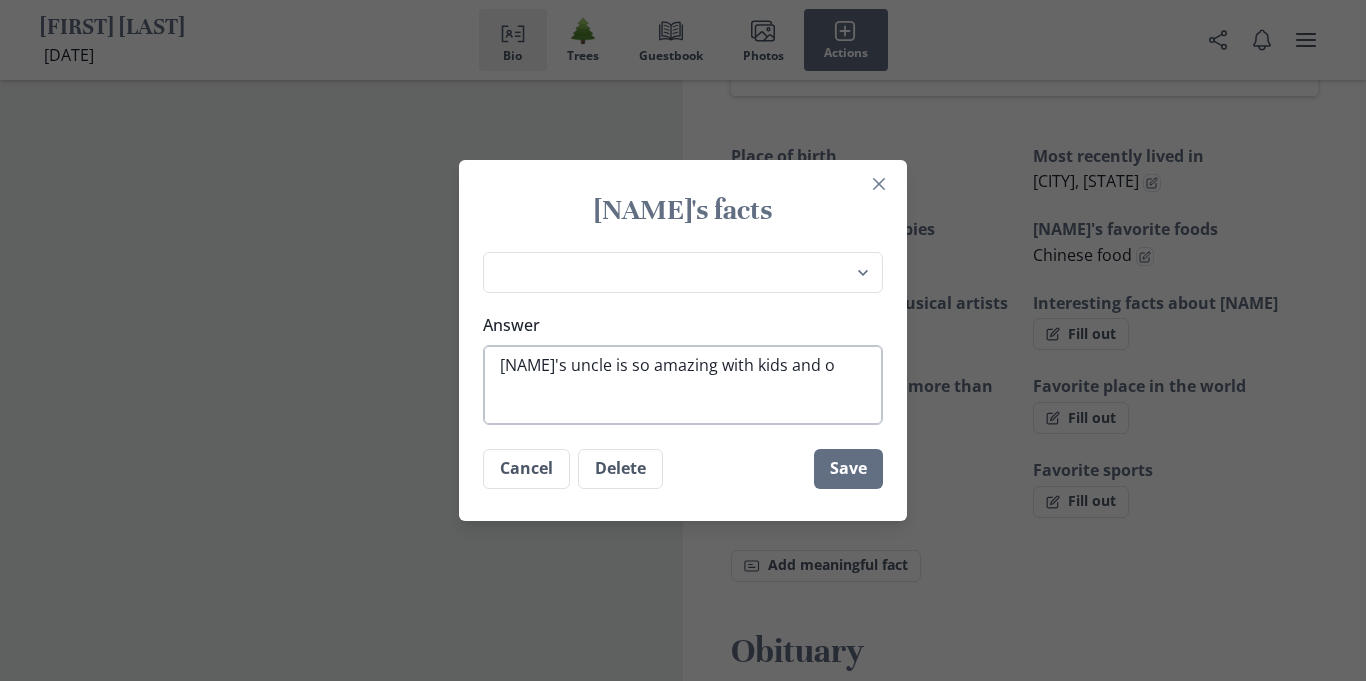 type on "x" 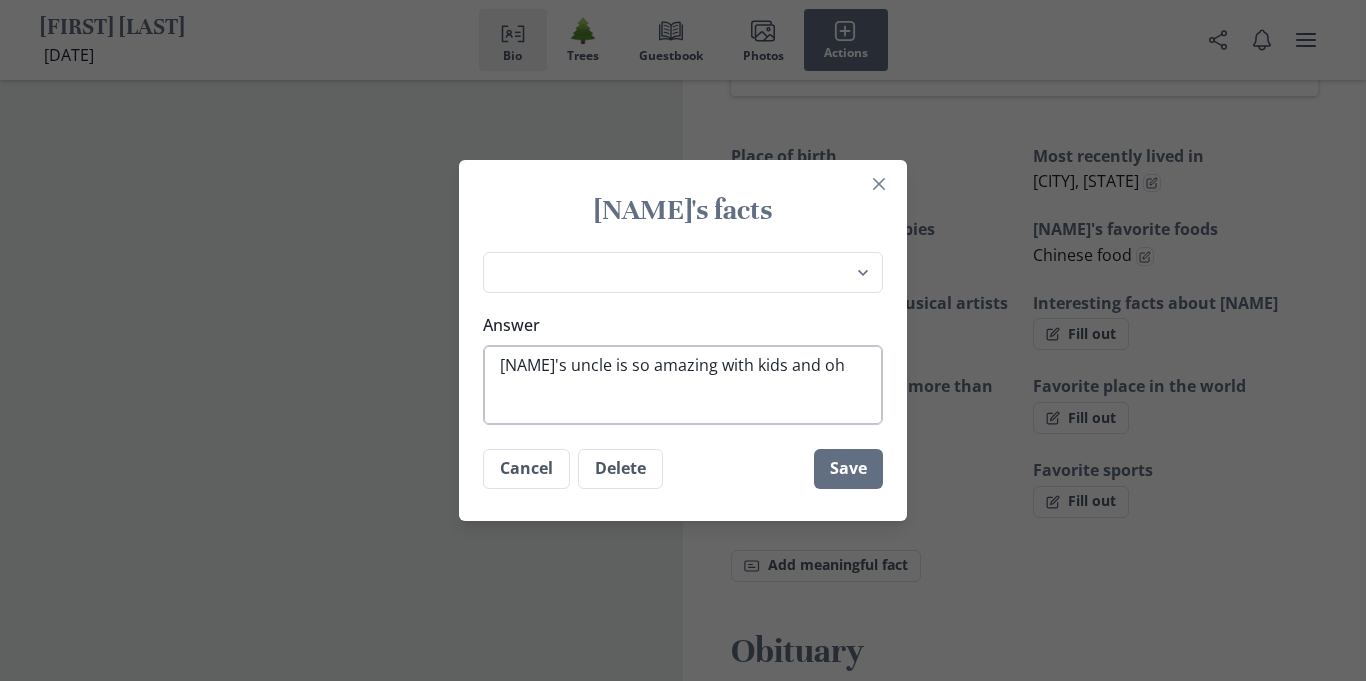 type on "x" 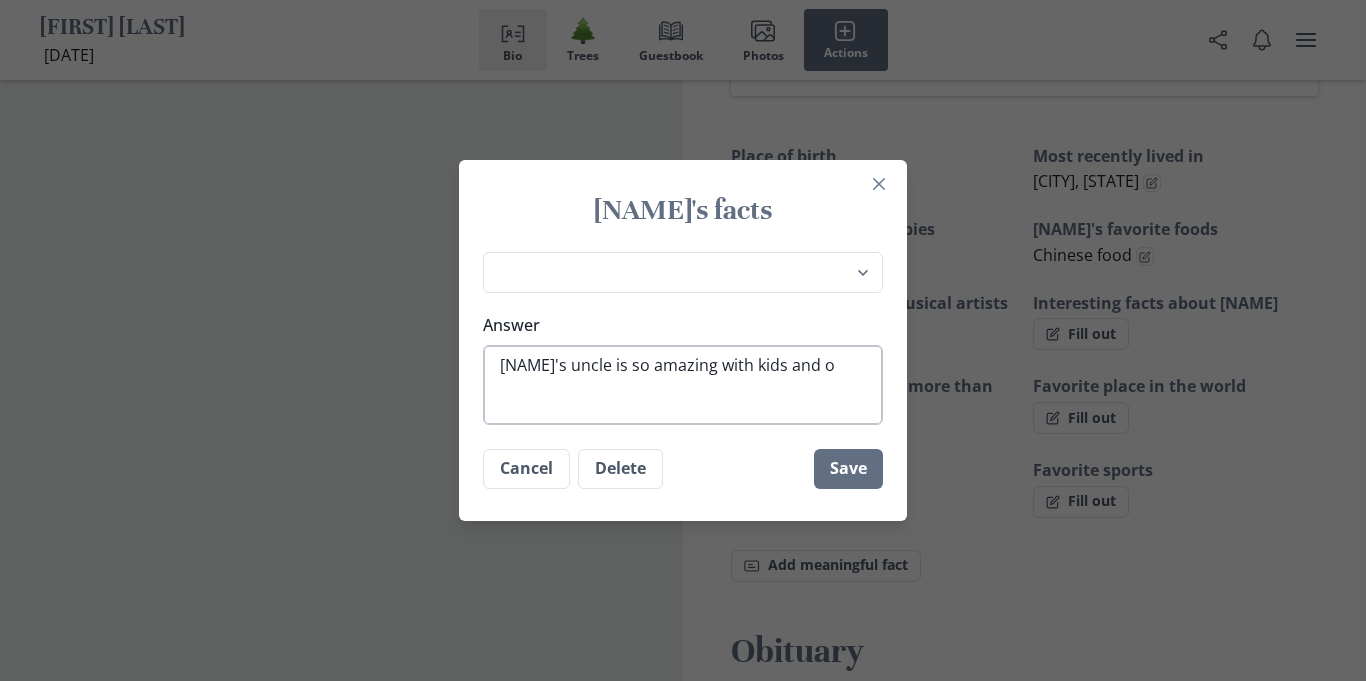 type on "x" 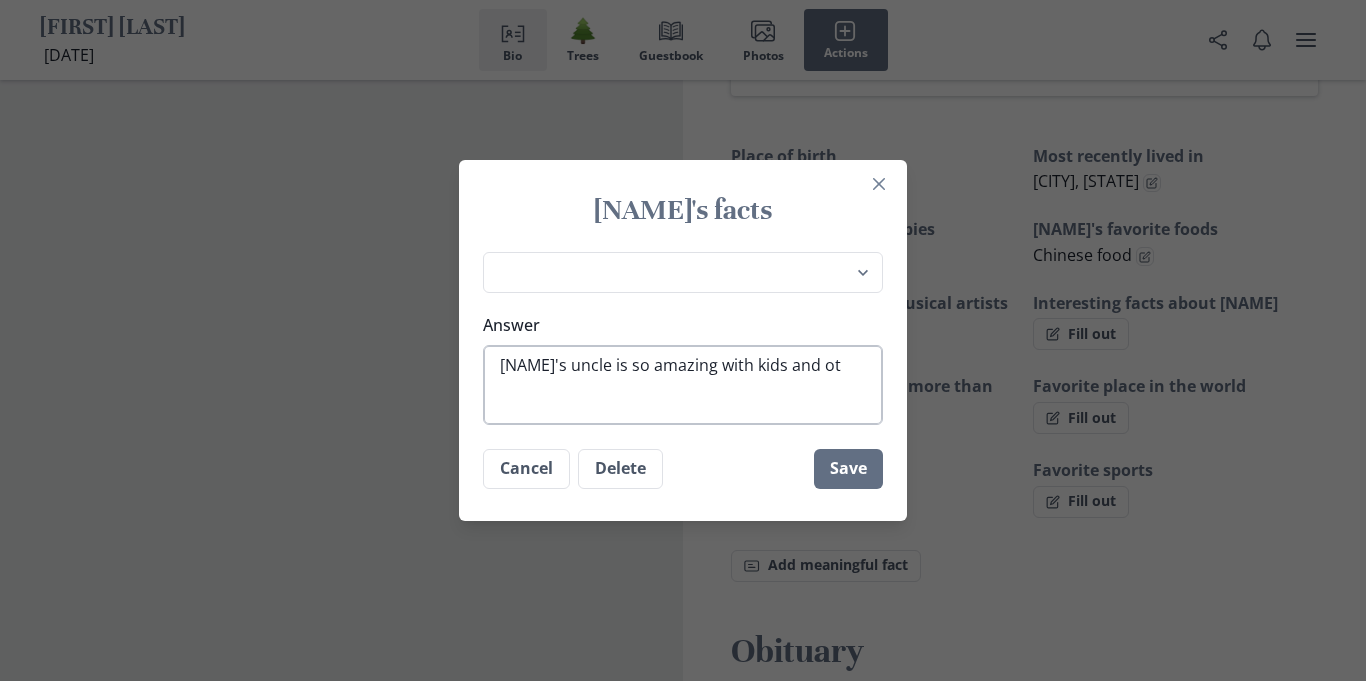 type on "x" 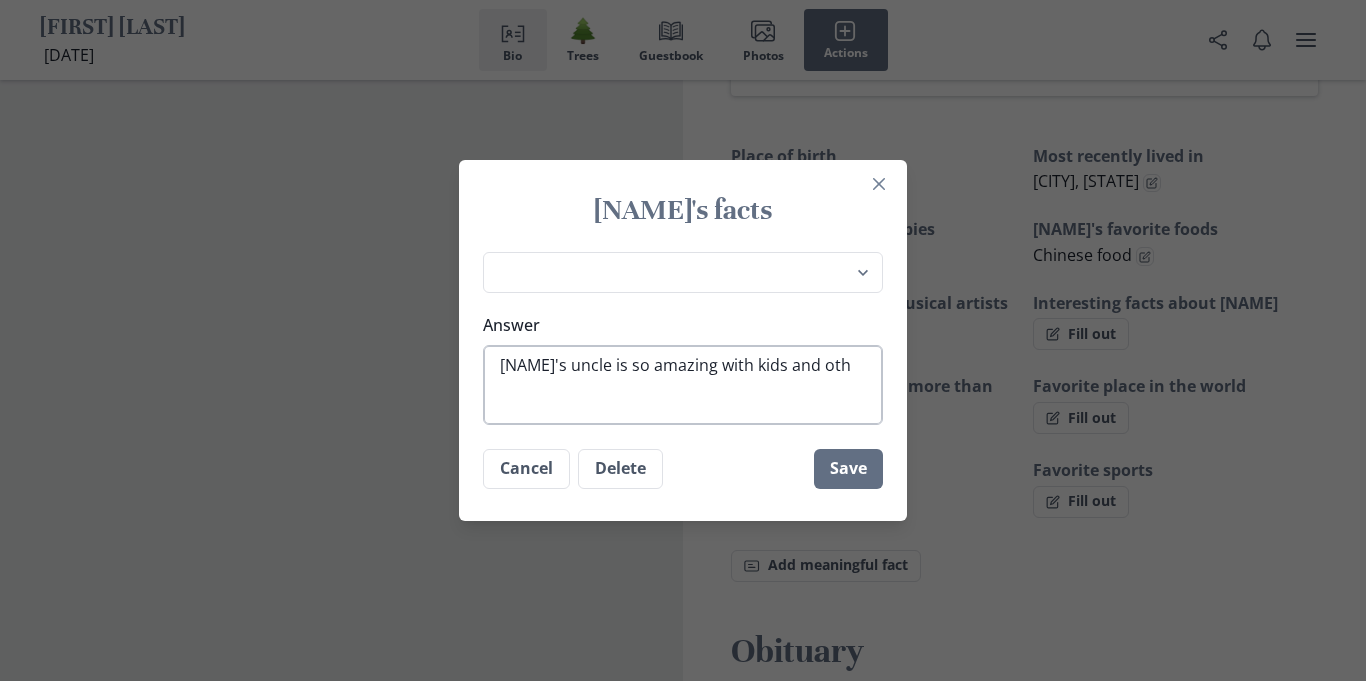 type on "x" 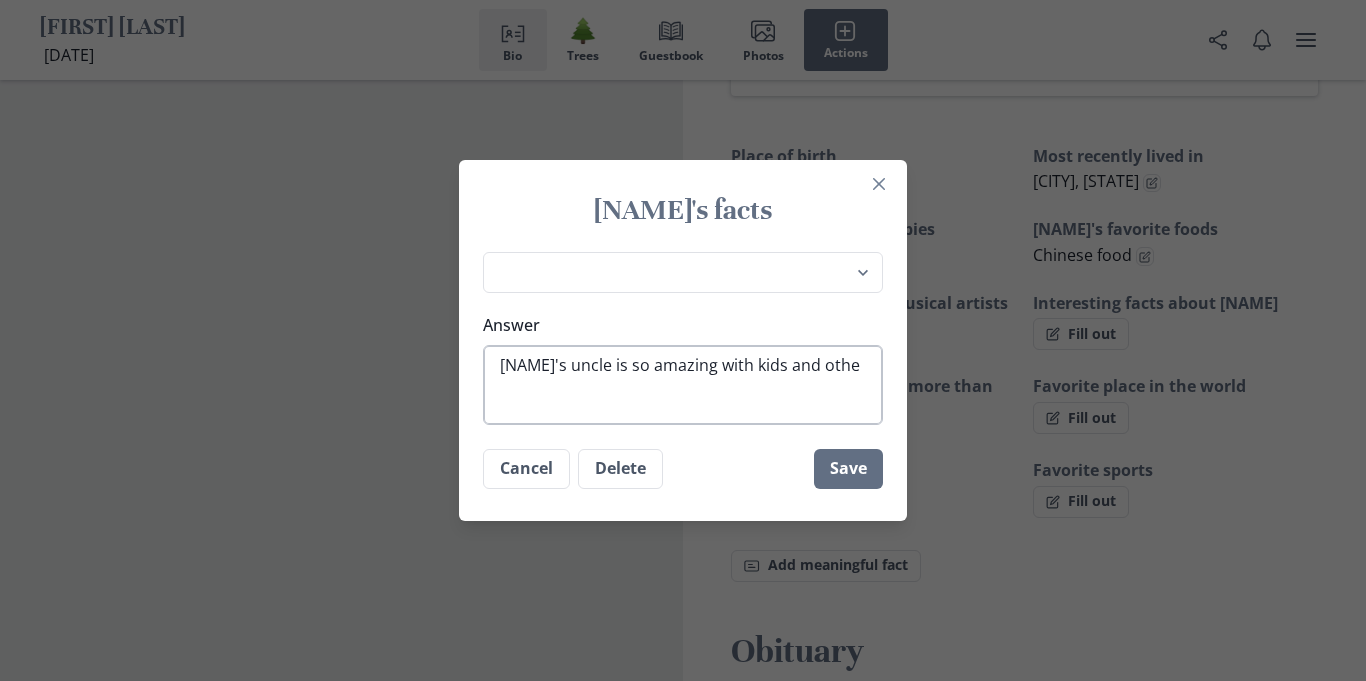 type on "x" 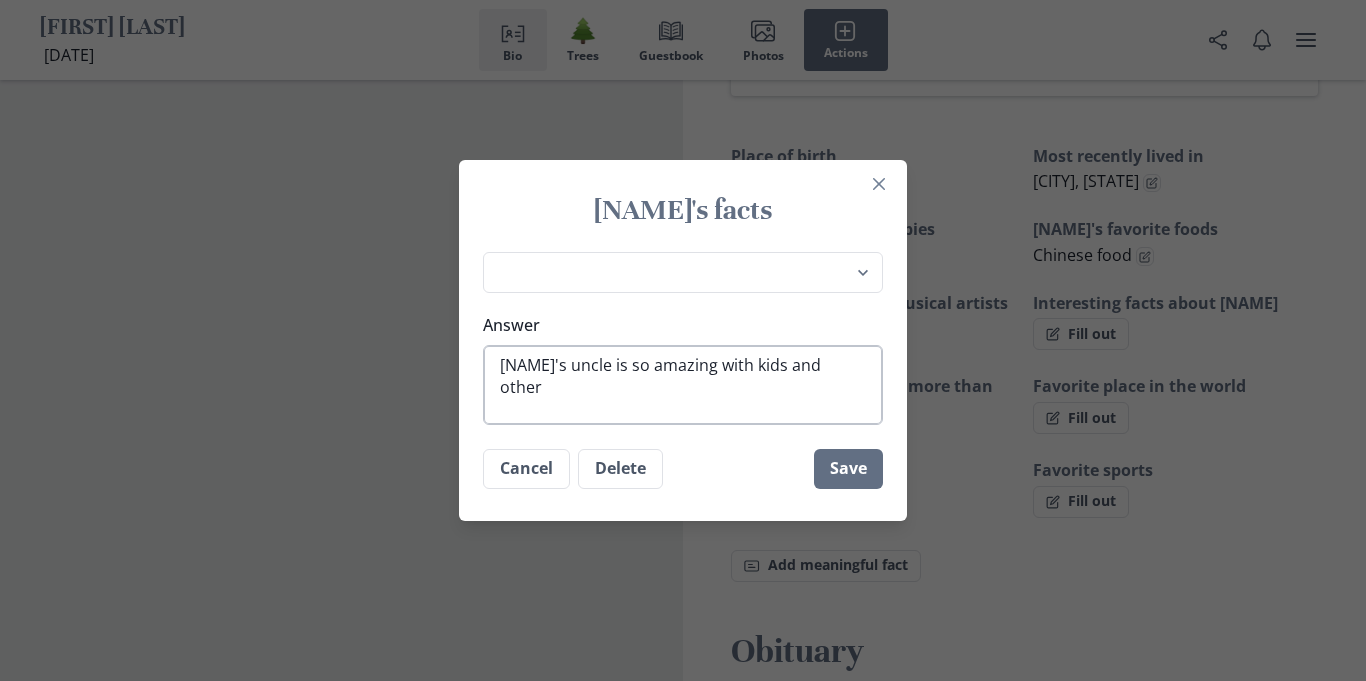 type on "x" 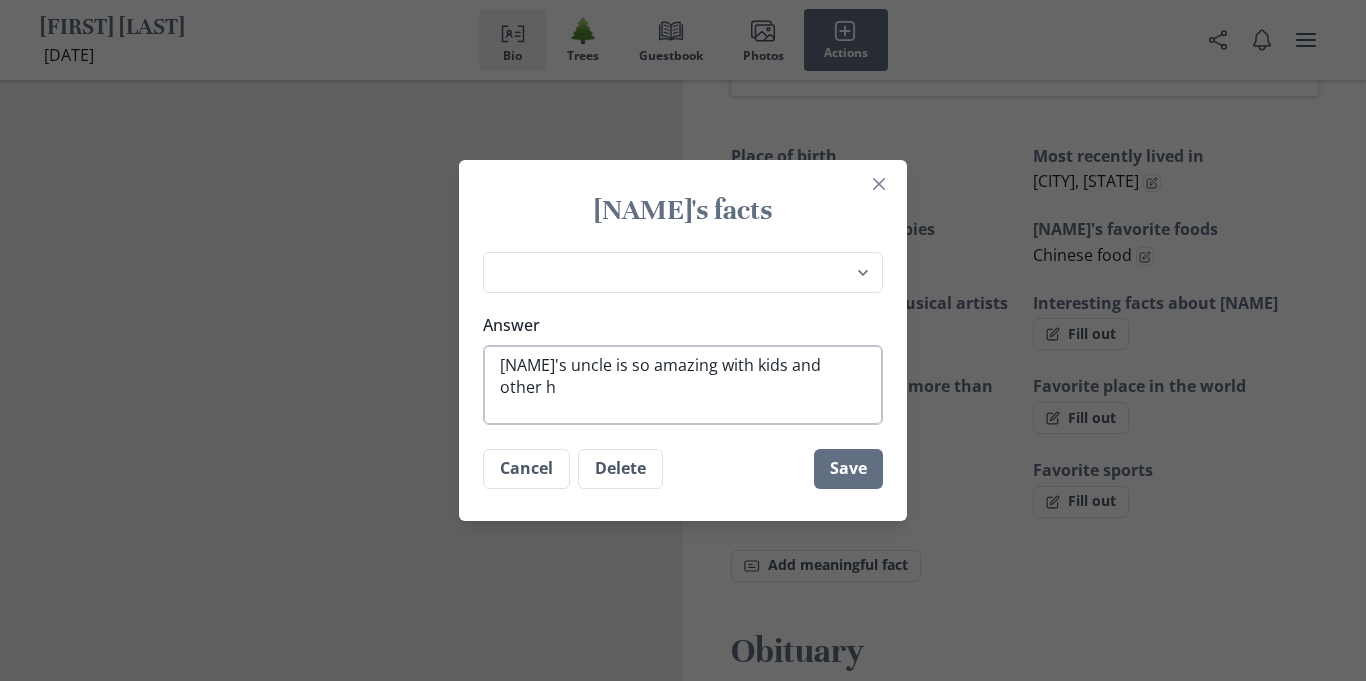 type on "x" 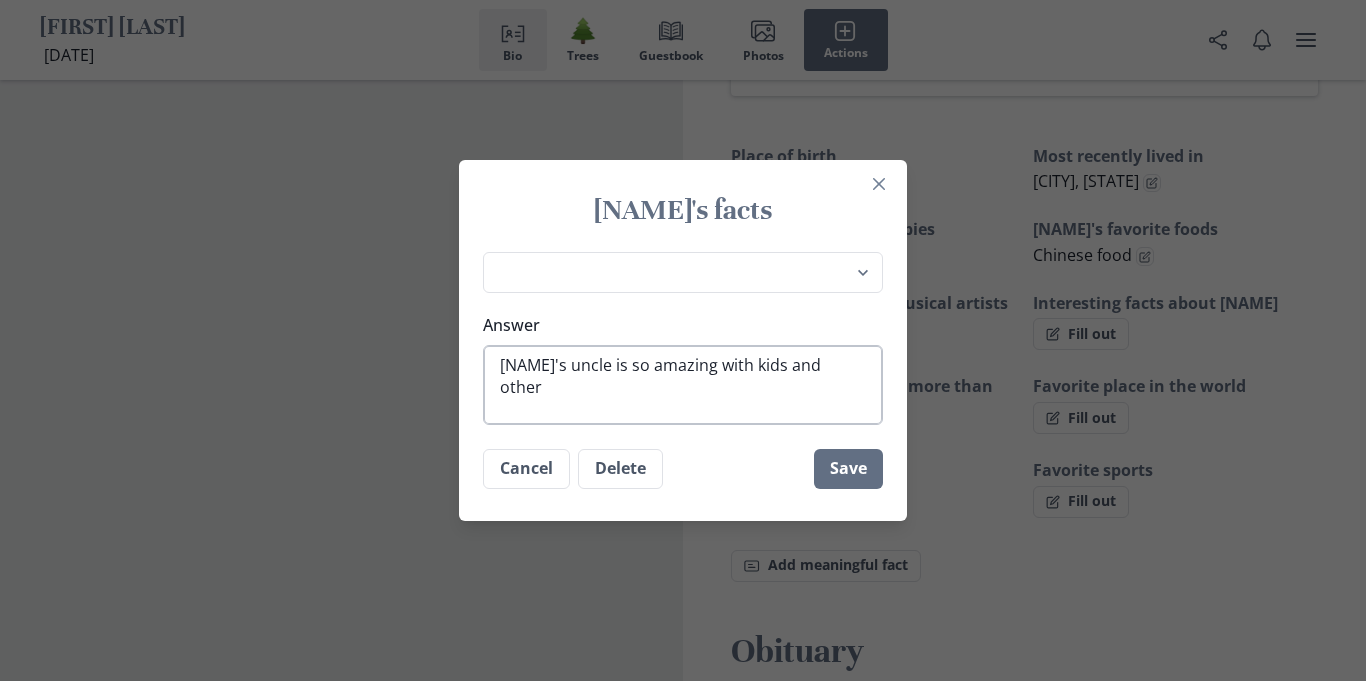 type on "x" 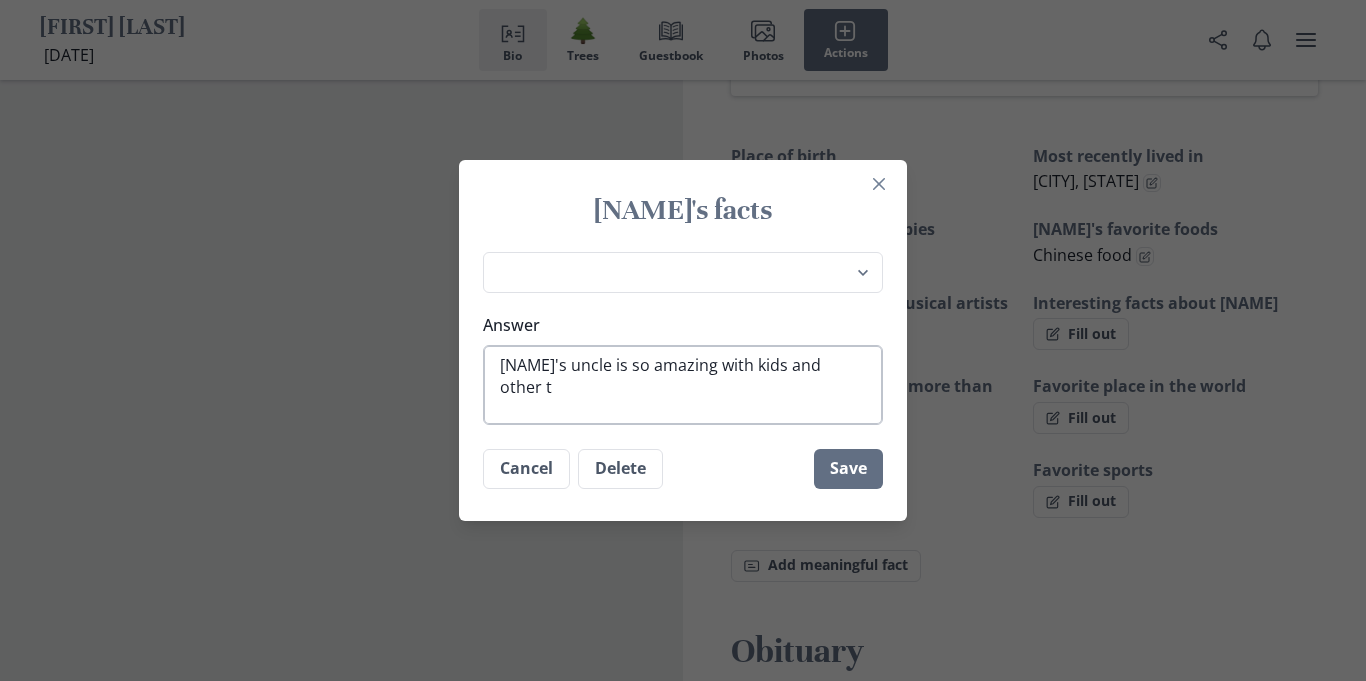 type on "x" 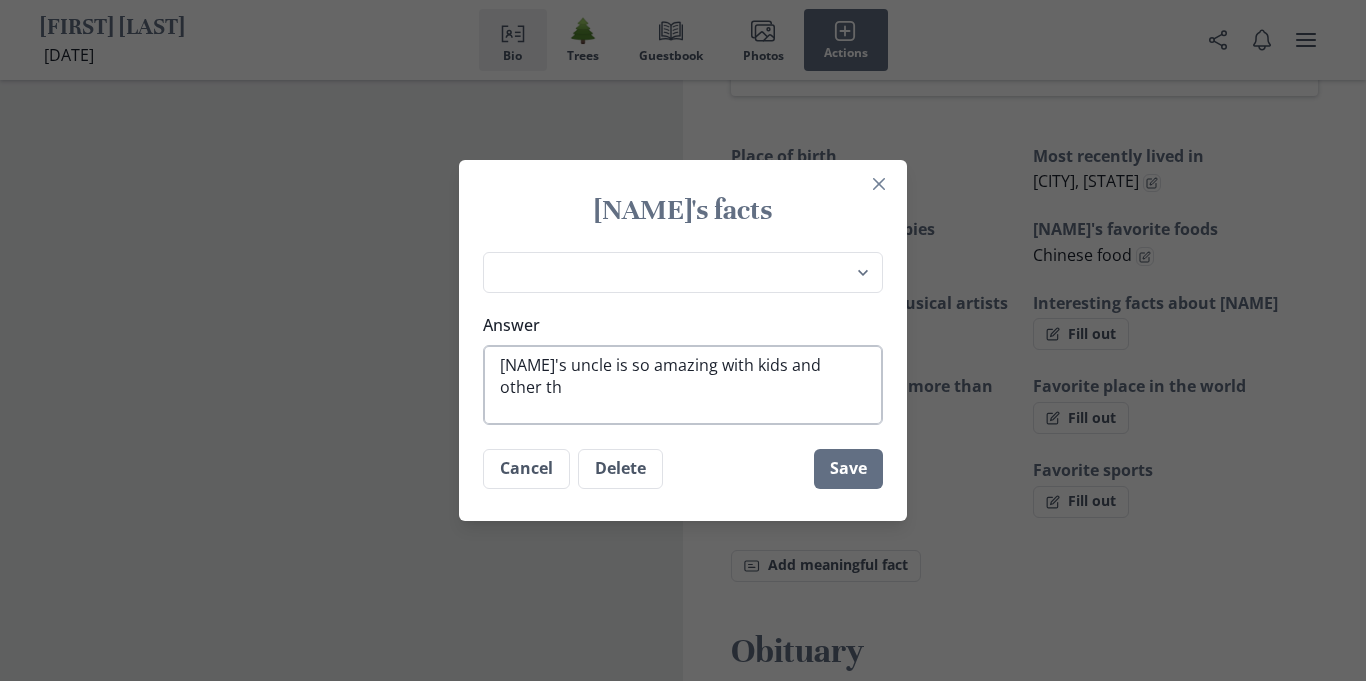 type on "x" 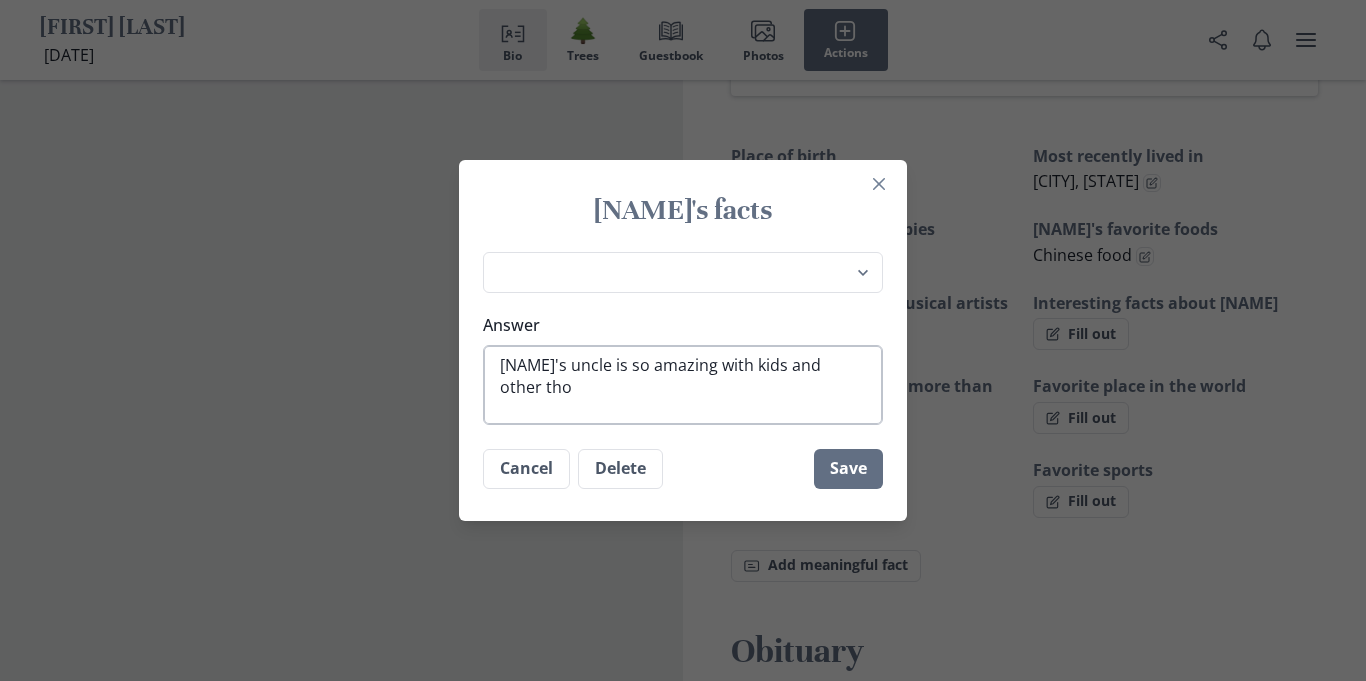 type on "x" 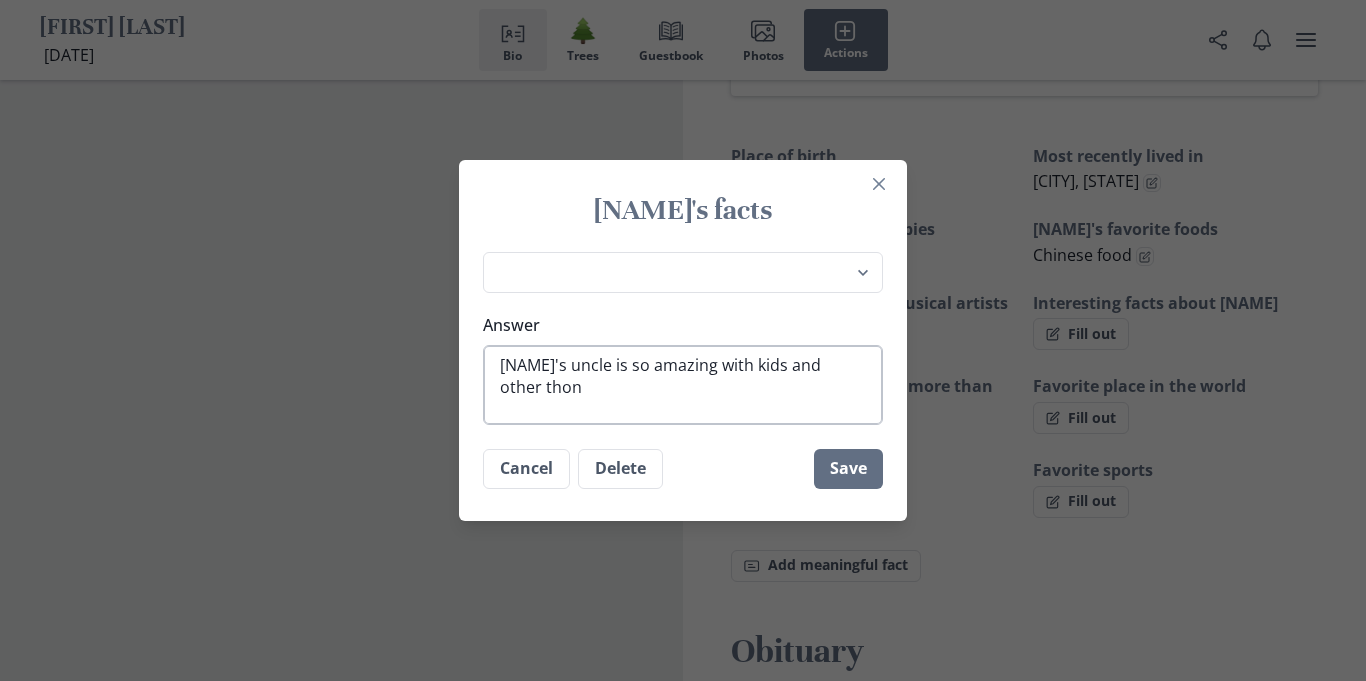 type on "x" 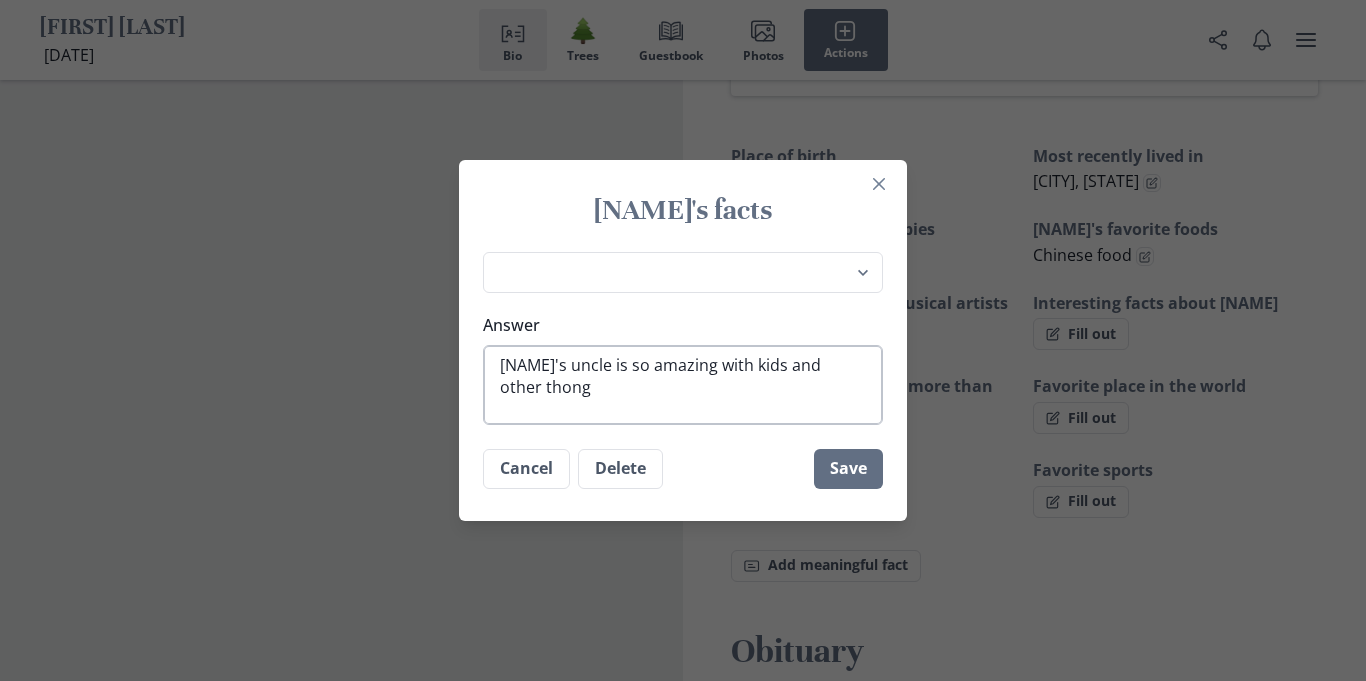 type on "x" 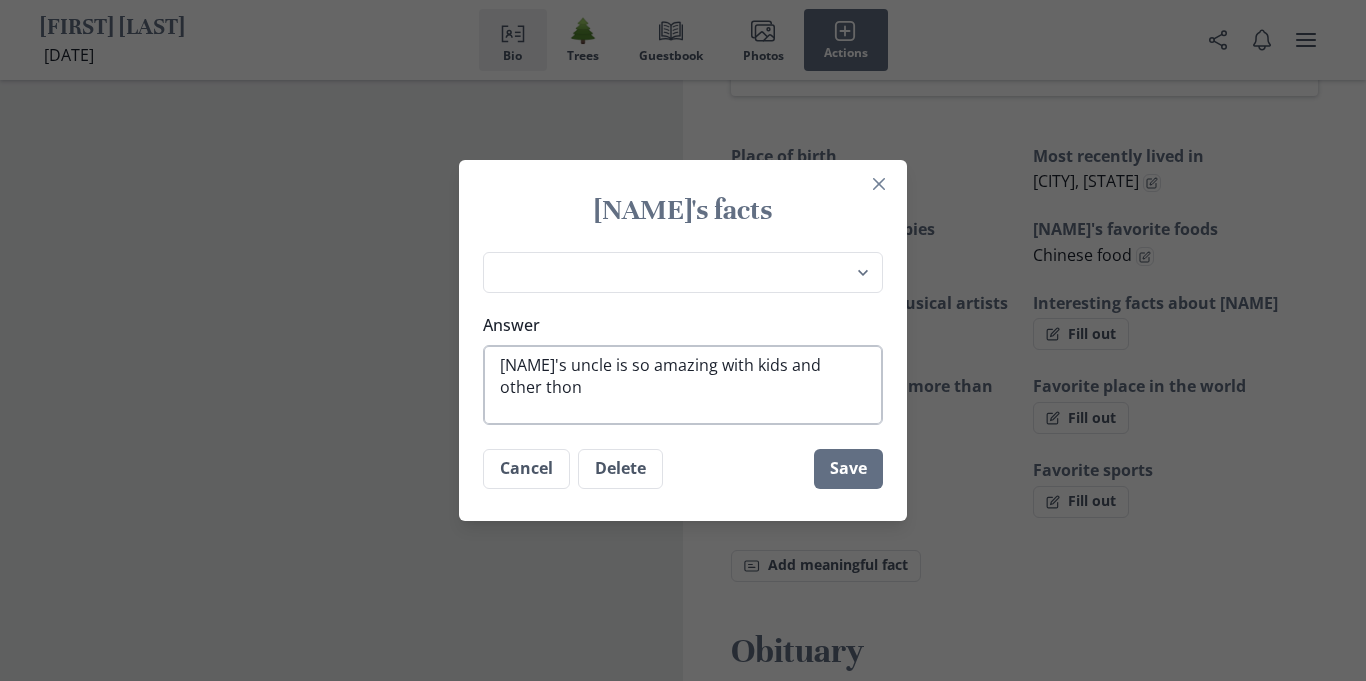 type on "x" 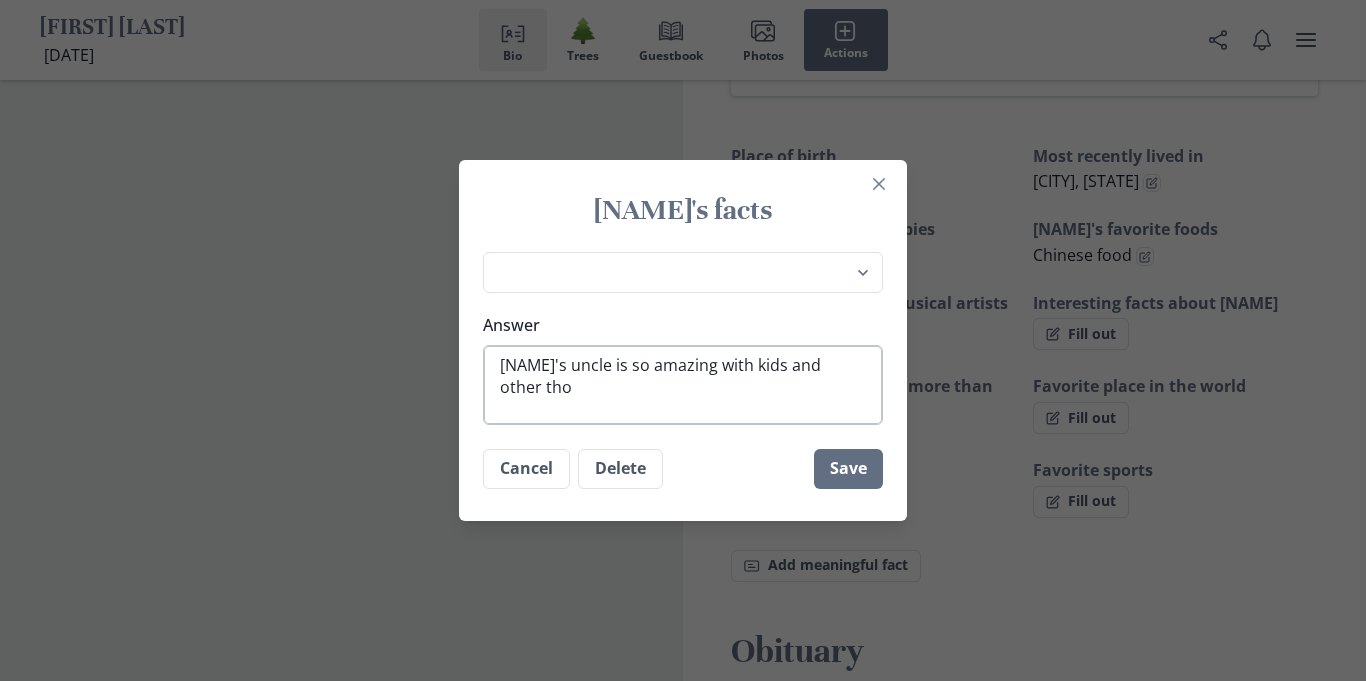 type on "x" 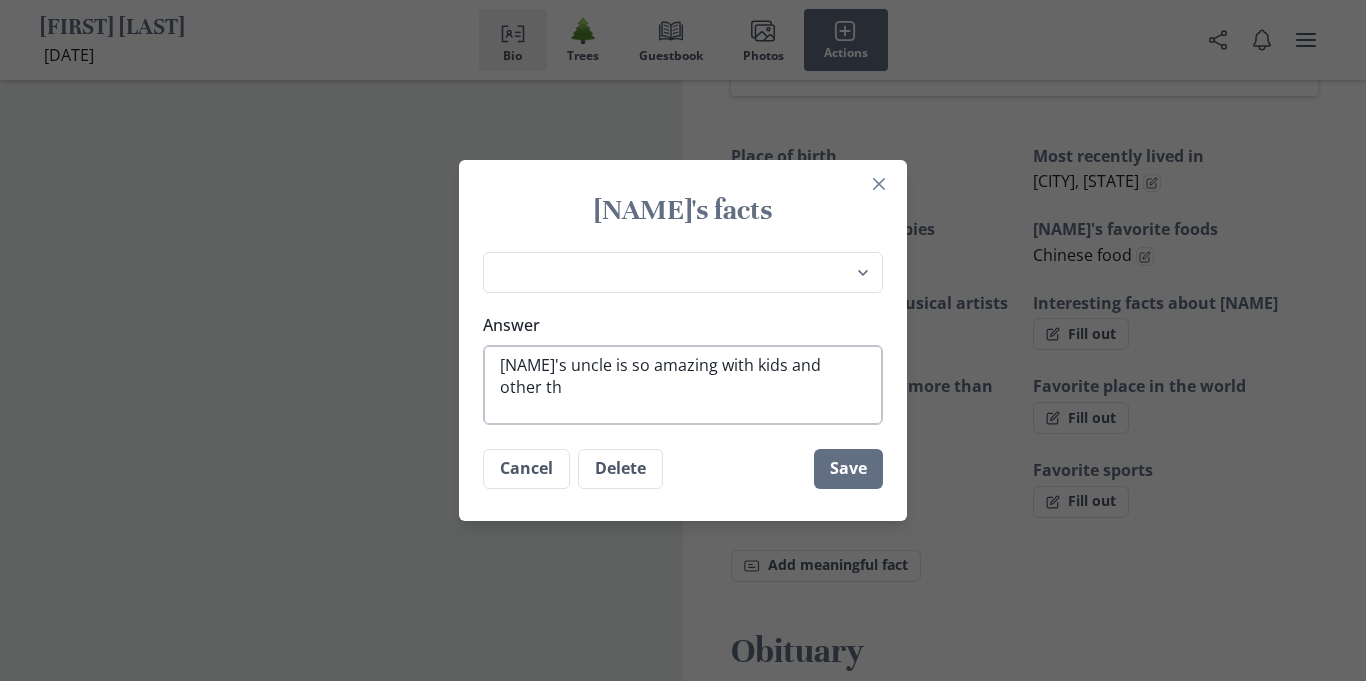 type on "x" 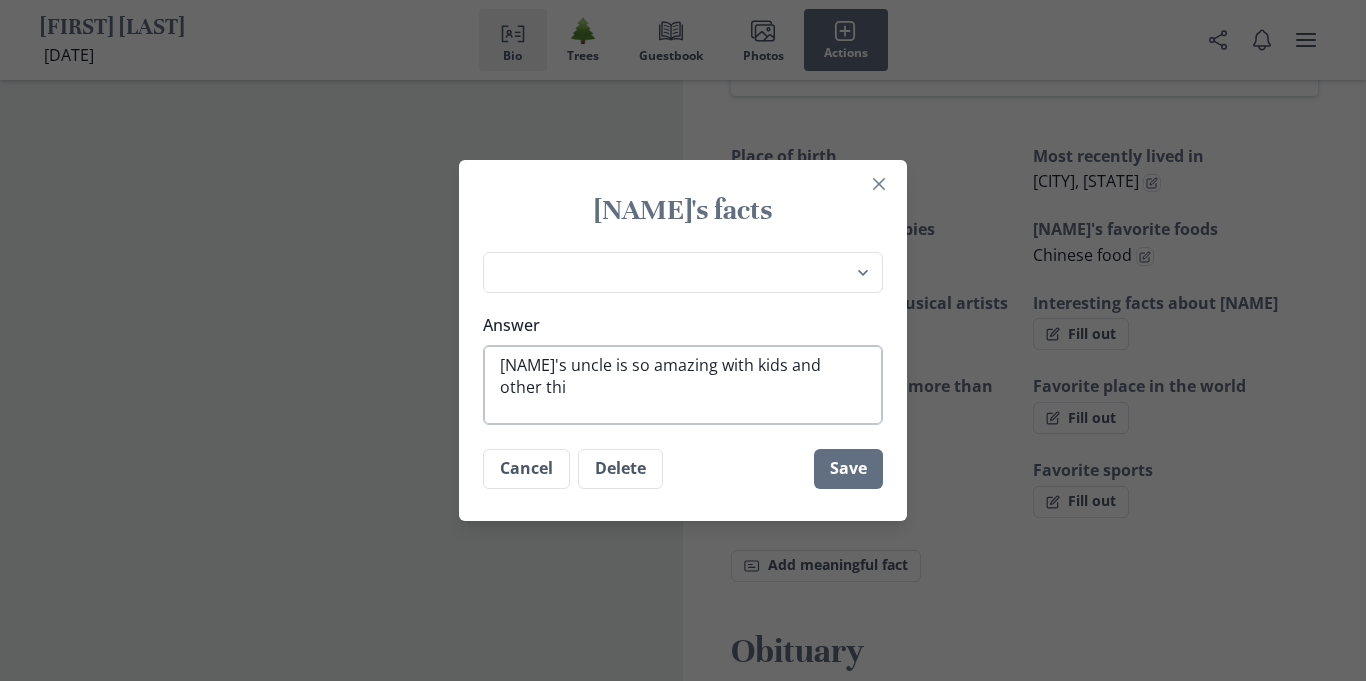type on "x" 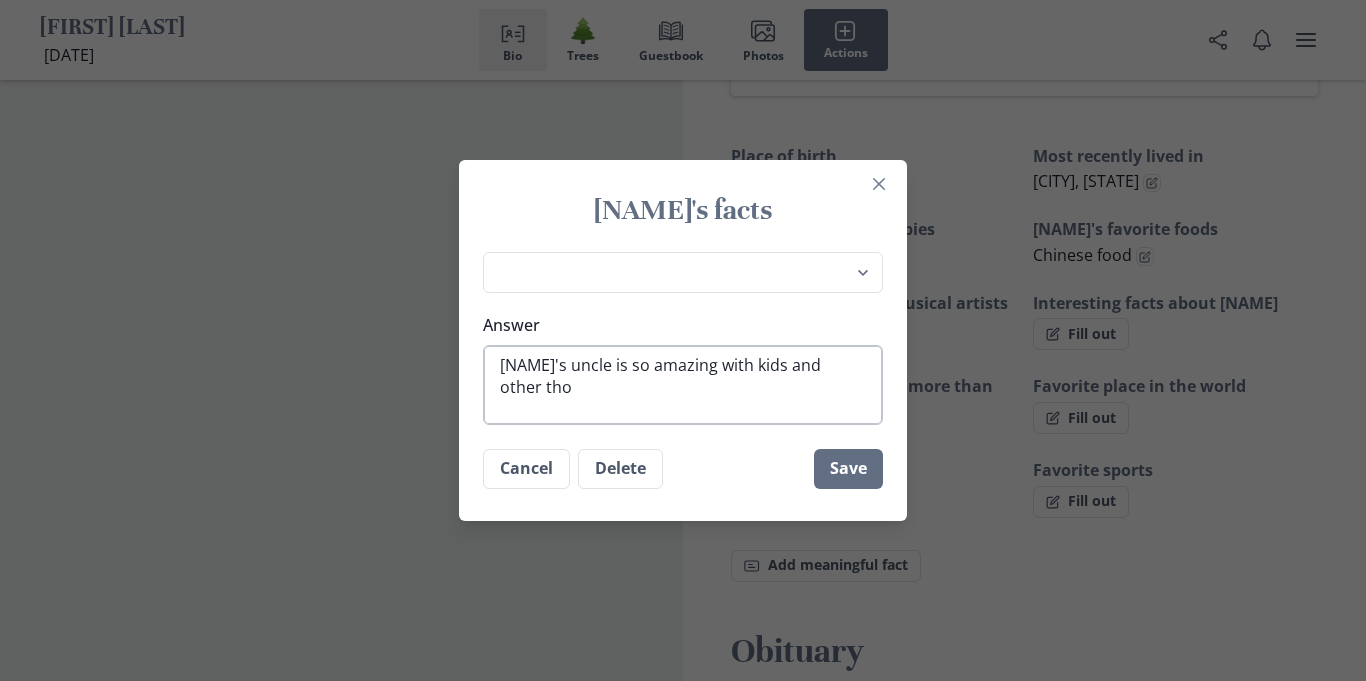 type on "x" 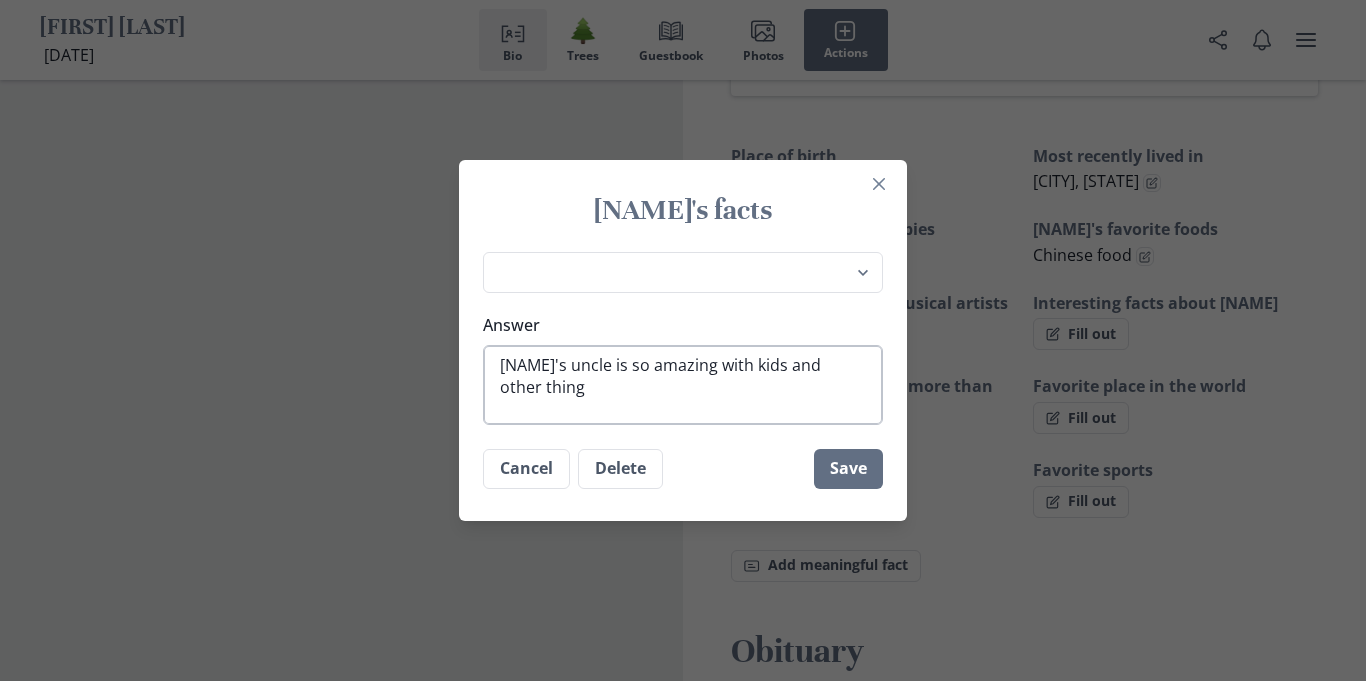 type on "x" 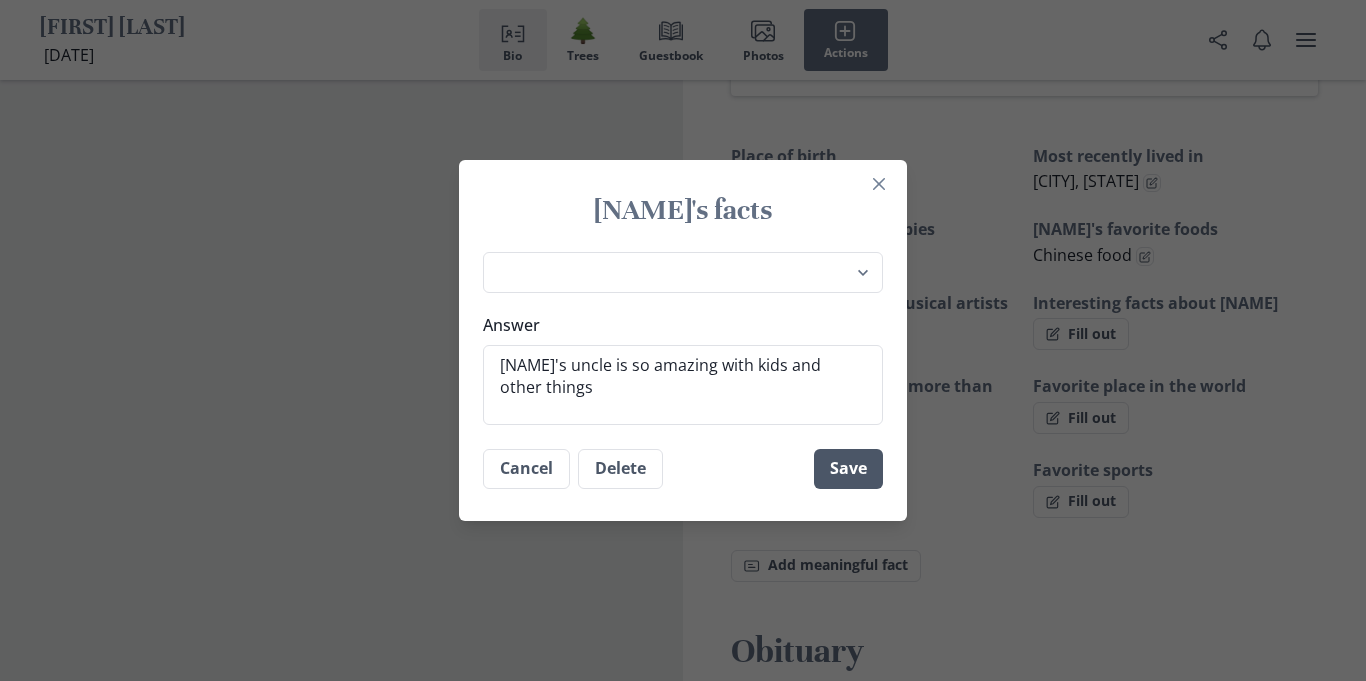 type on "[NAME]'s uncle is so amazing with kids and other things" 